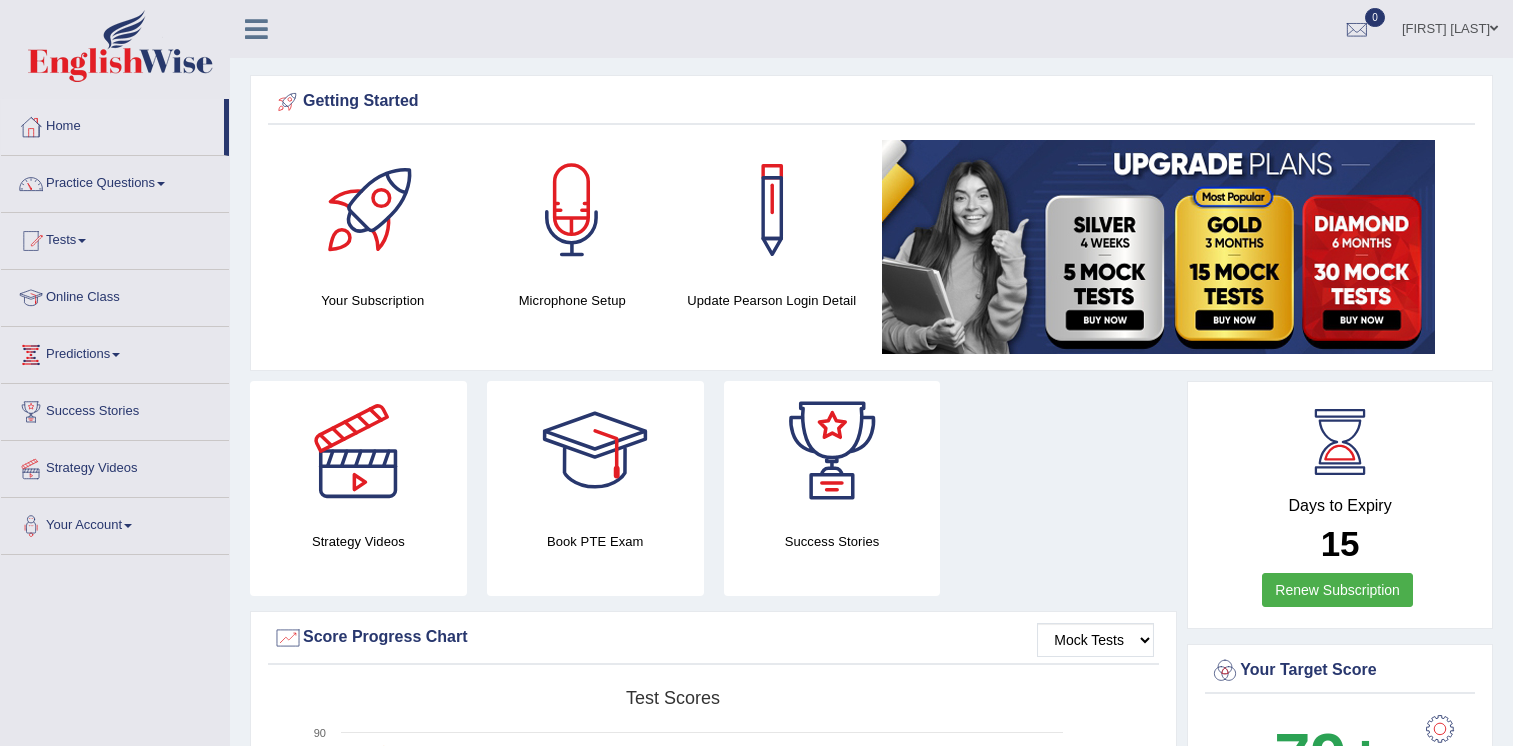 scroll, scrollTop: 0, scrollLeft: 0, axis: both 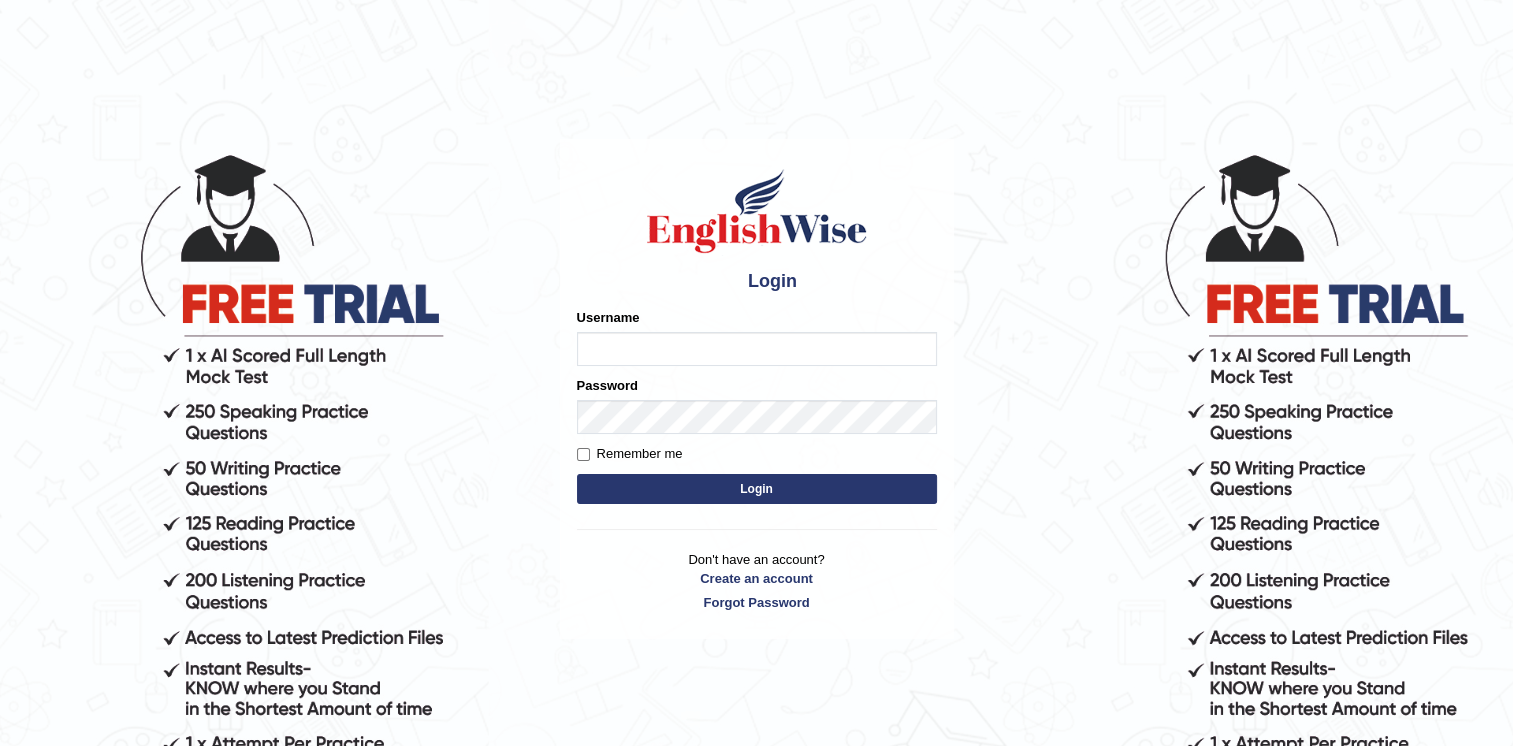 type on "Fatimasaif" 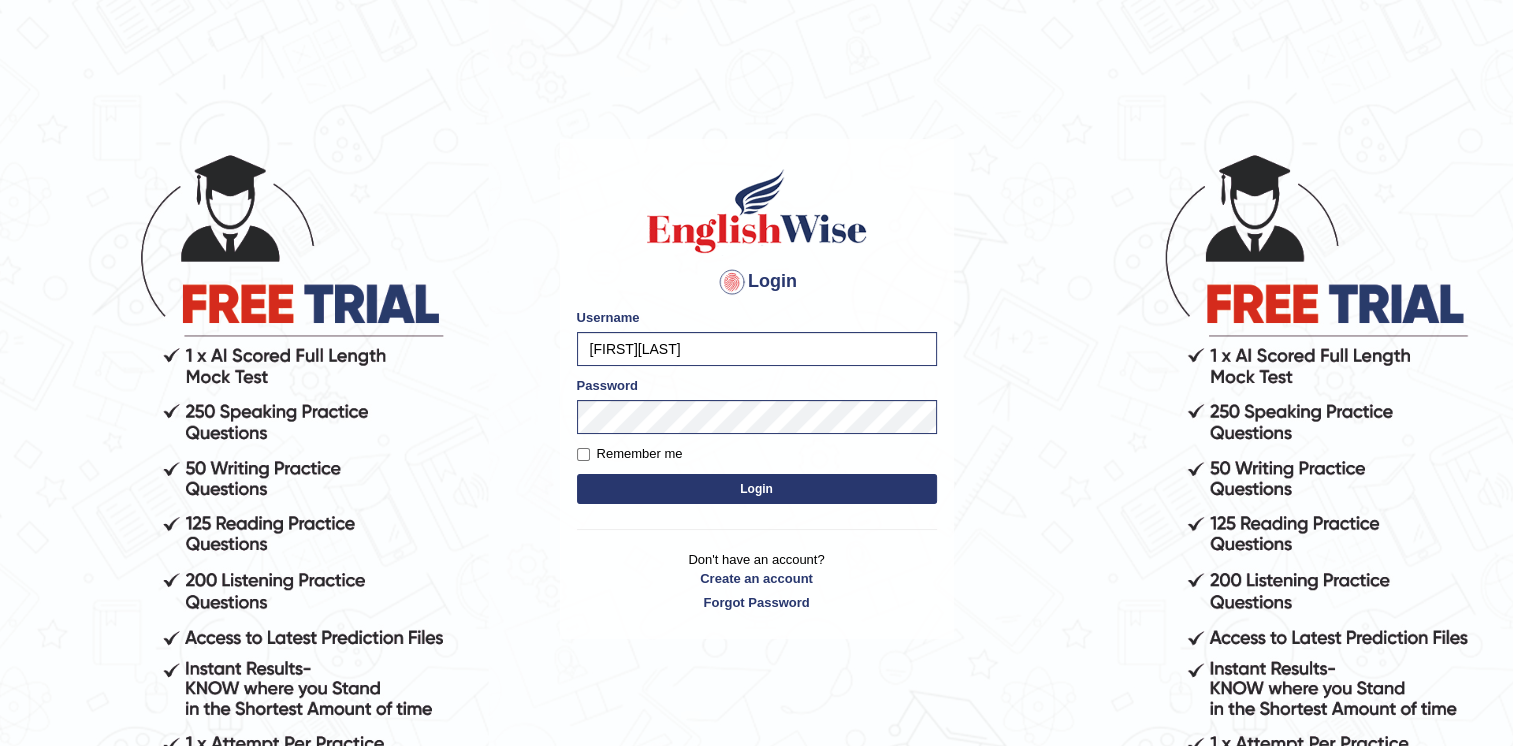 click on "Login" at bounding box center (757, 489) 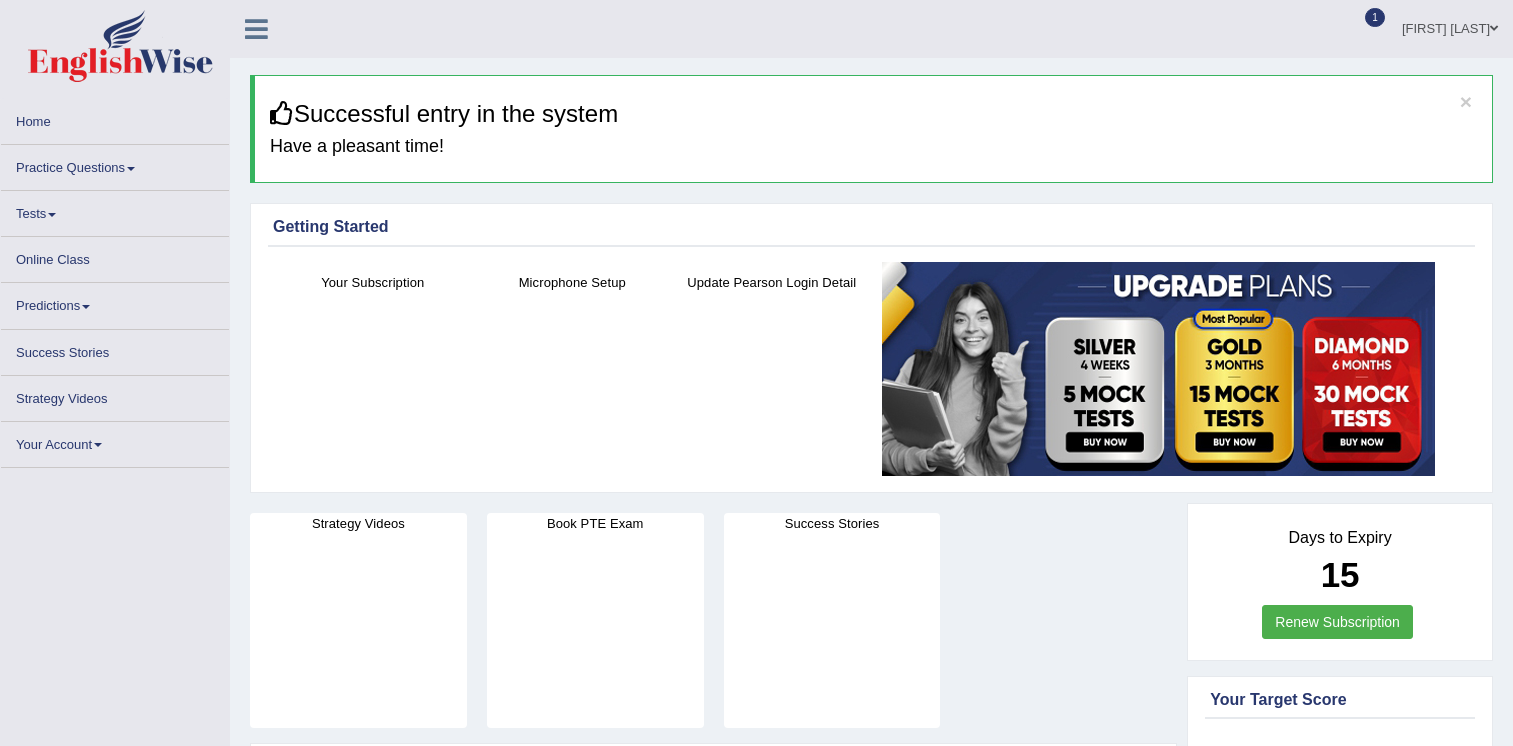 scroll, scrollTop: 0, scrollLeft: 0, axis: both 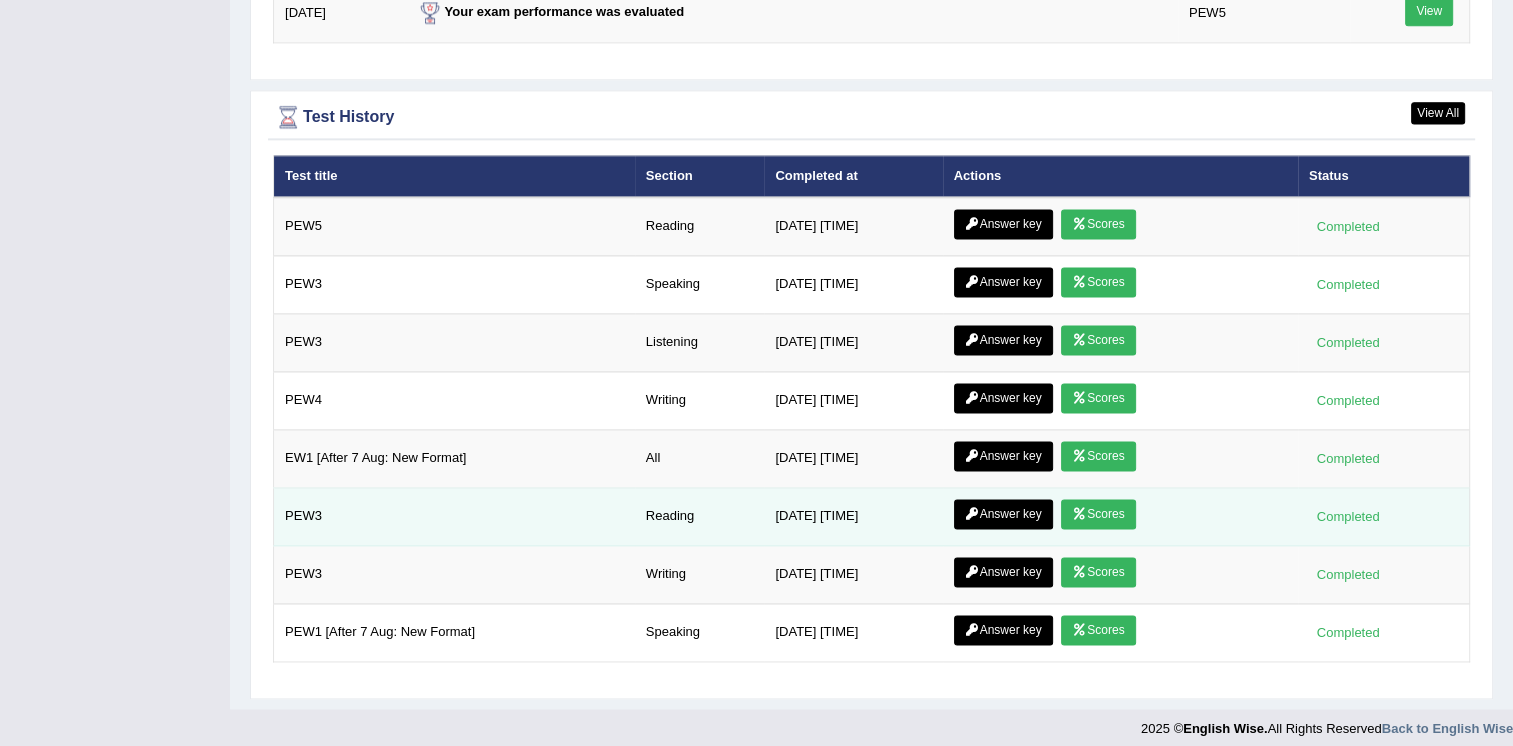 click on "Scores" at bounding box center [1098, 514] 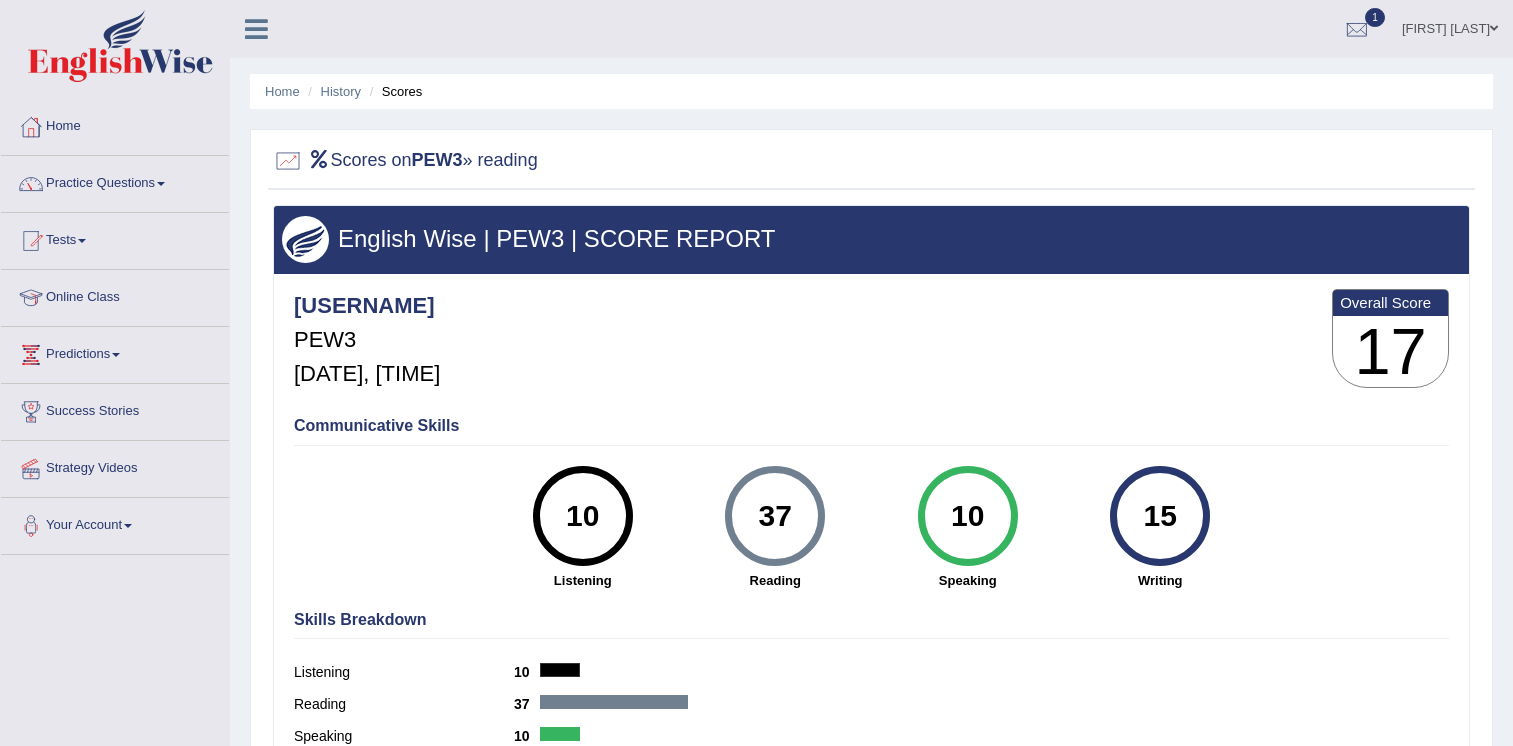 scroll, scrollTop: 0, scrollLeft: 0, axis: both 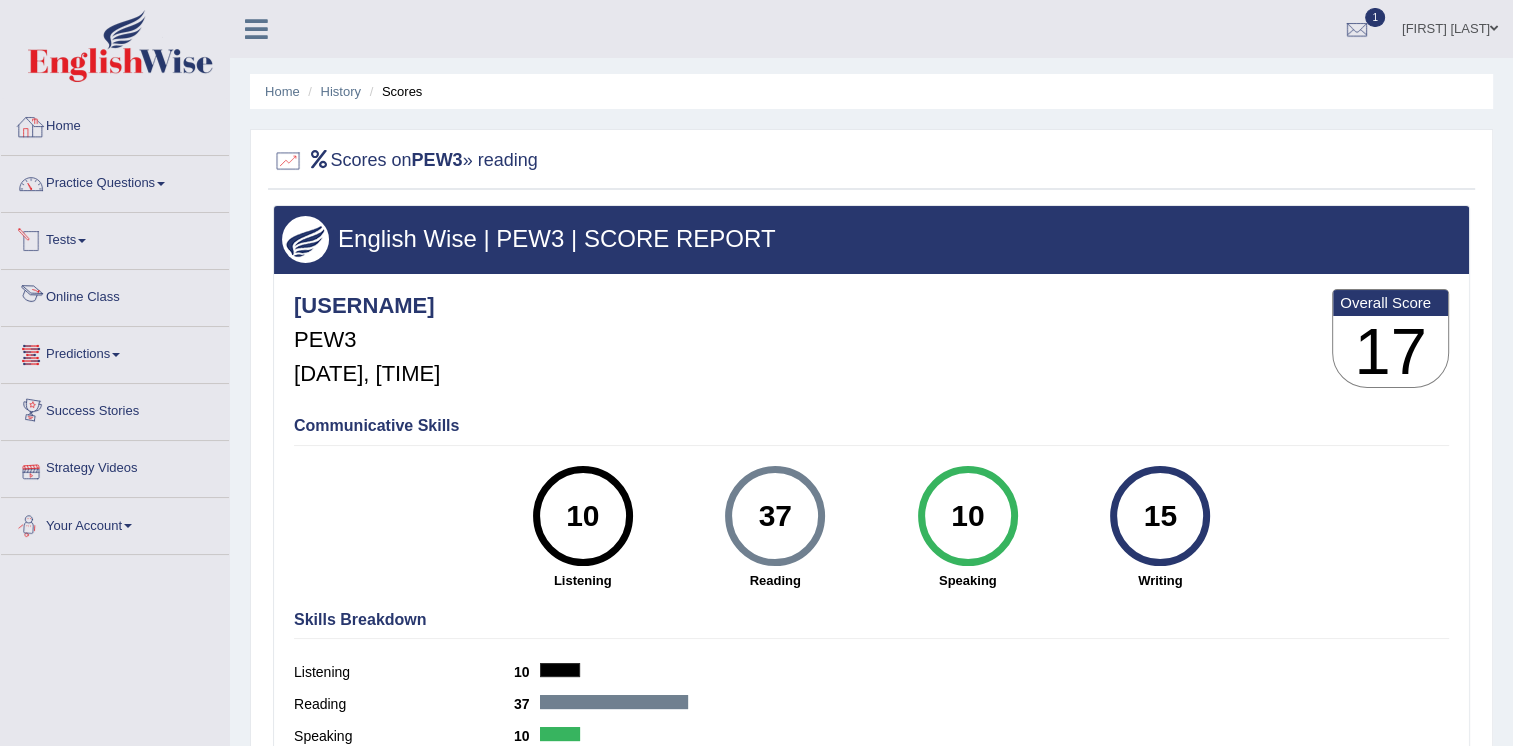 click on "Home" at bounding box center (115, 124) 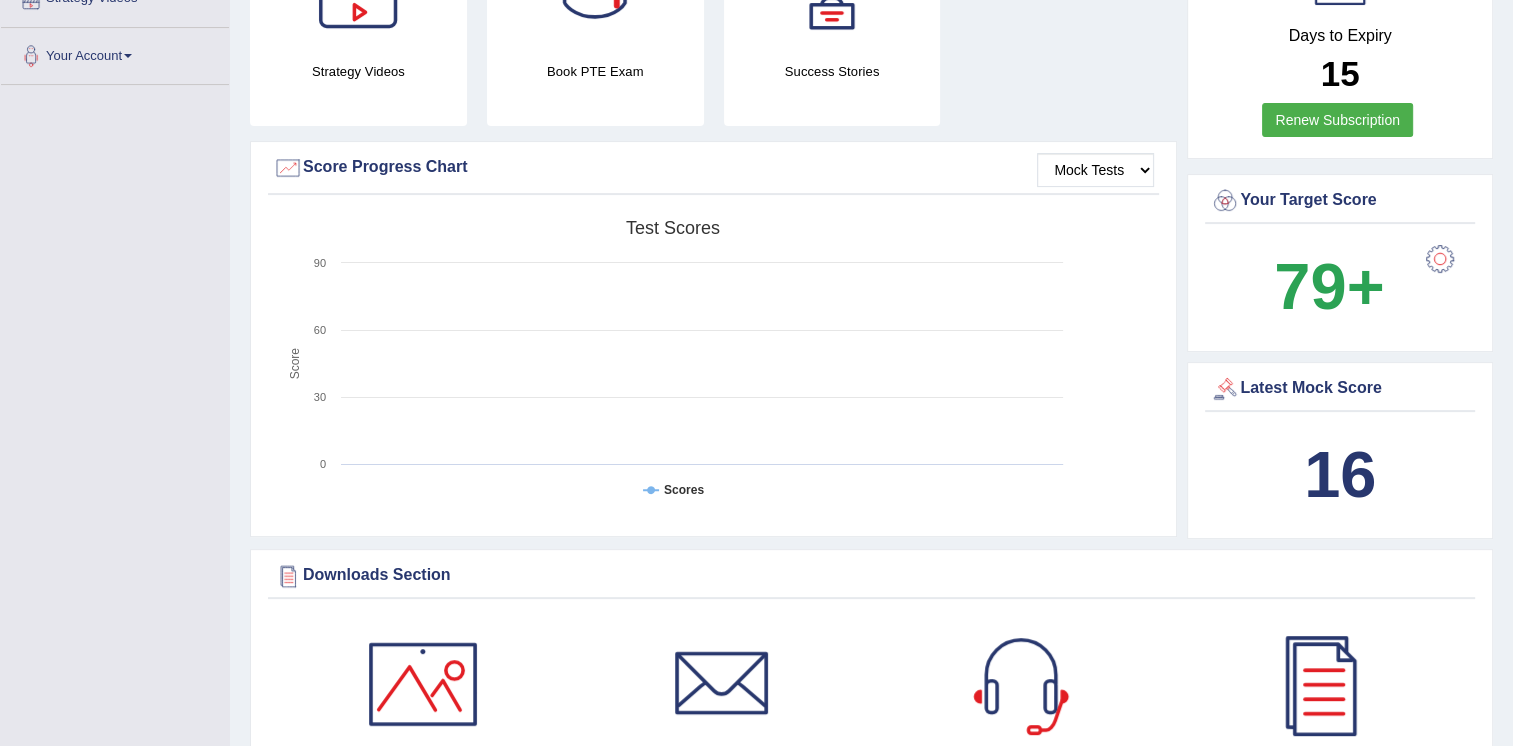 scroll, scrollTop: 994, scrollLeft: 0, axis: vertical 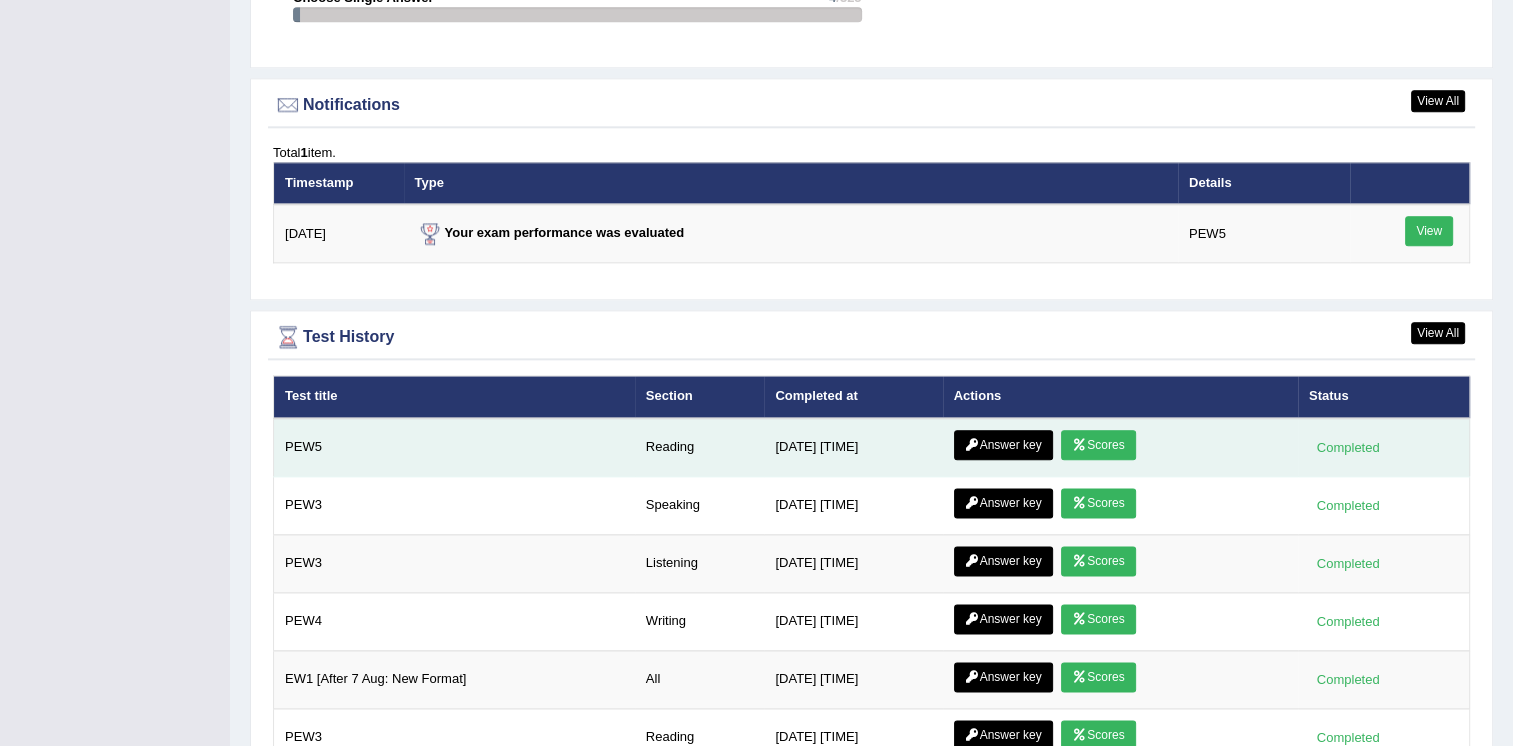click on "Scores" at bounding box center (1098, 445) 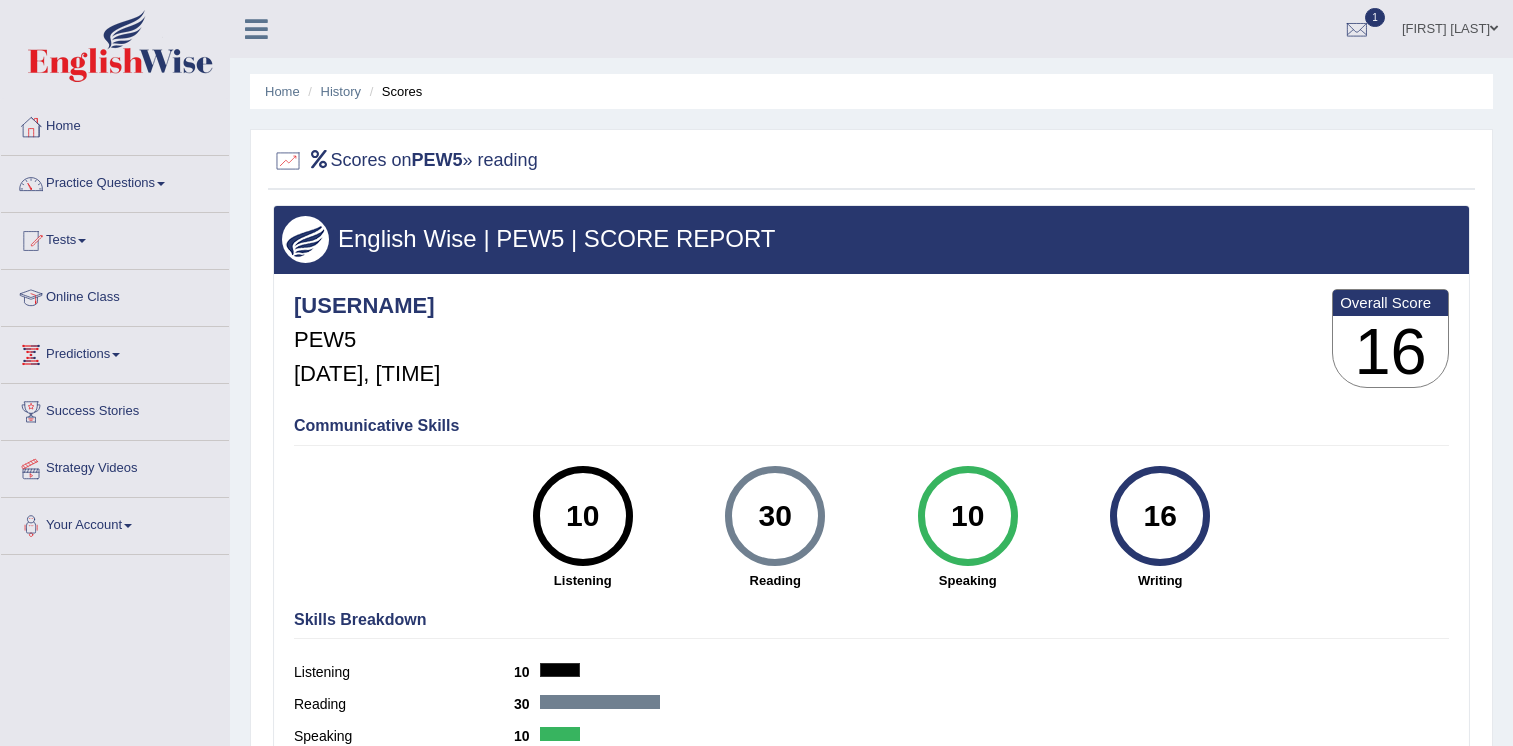 scroll, scrollTop: 0, scrollLeft: 0, axis: both 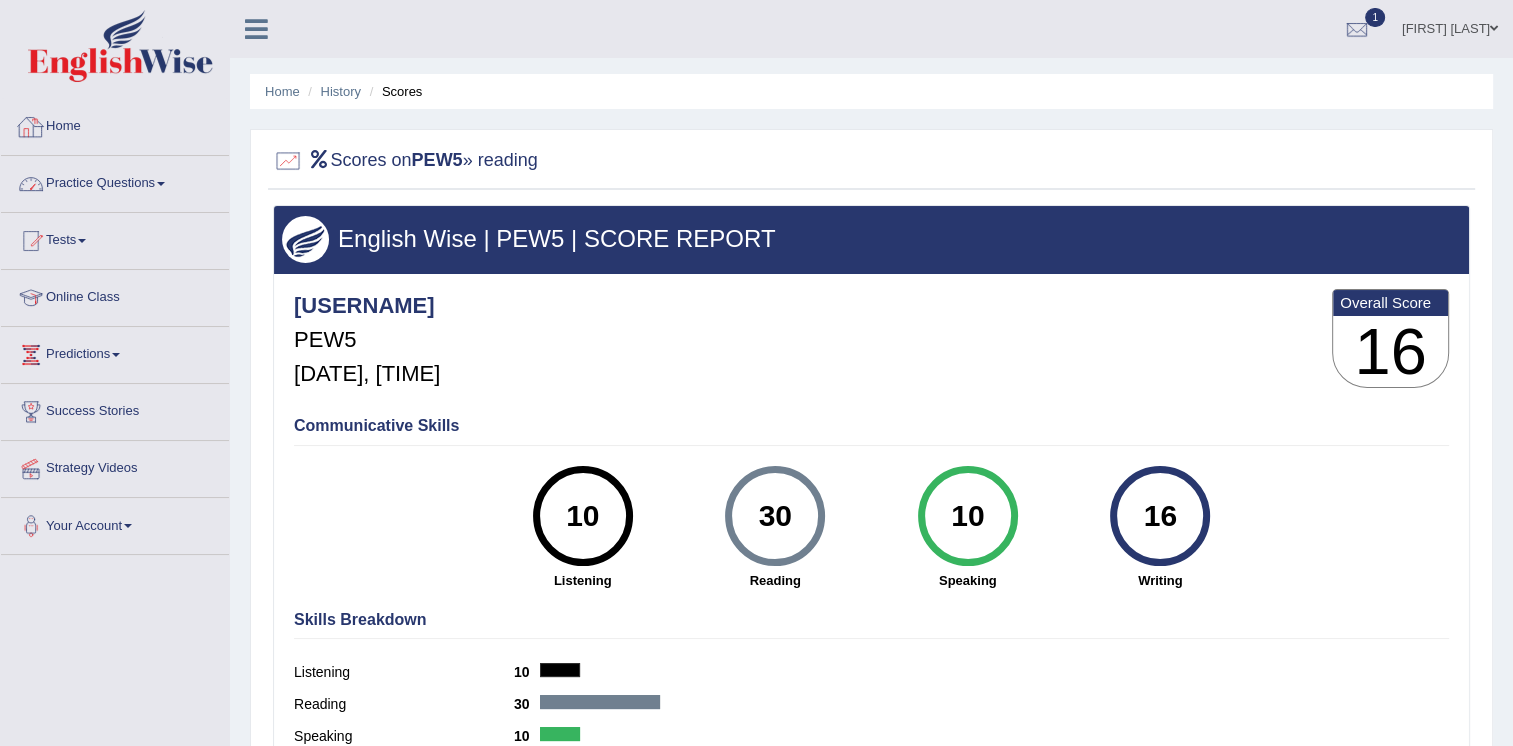 click on "Home" at bounding box center (115, 124) 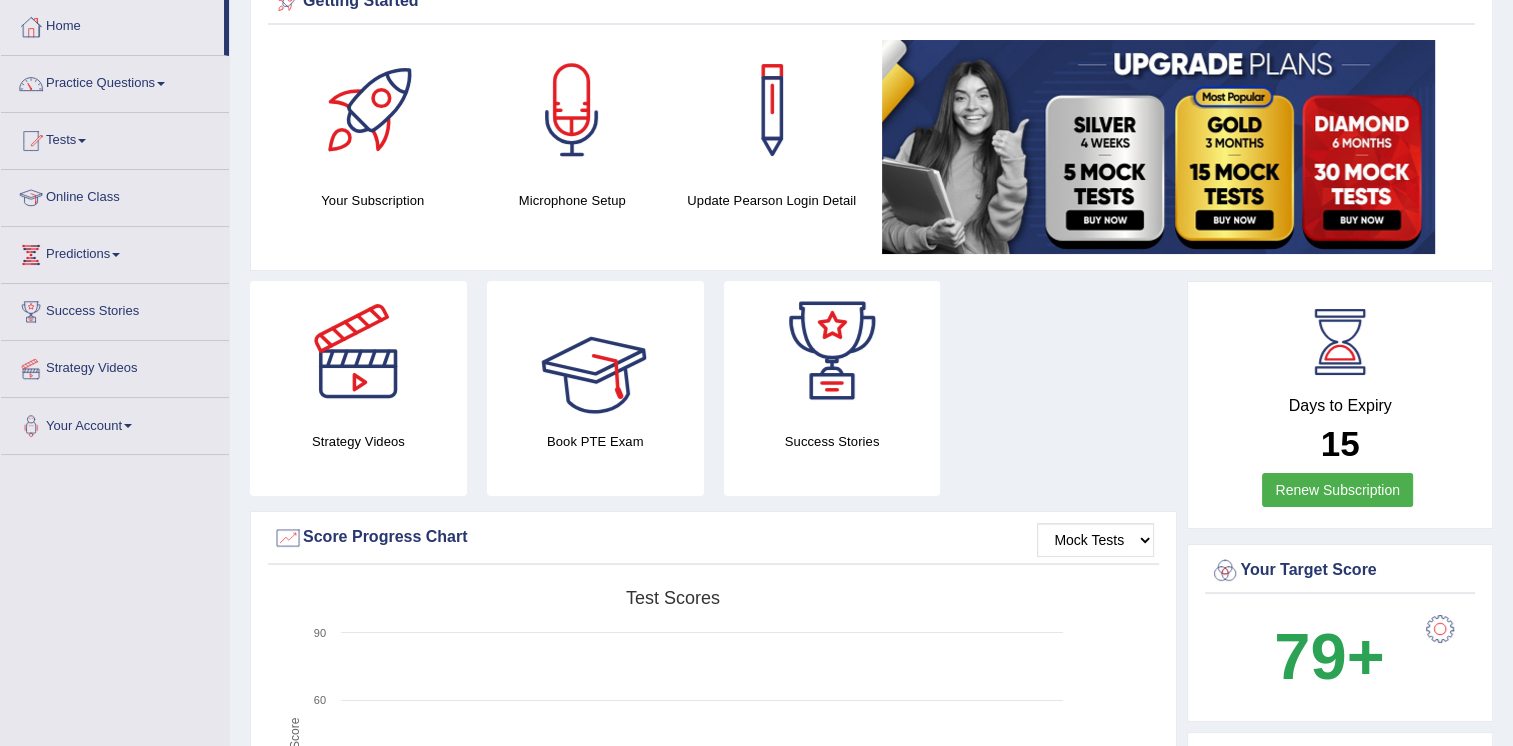 scroll, scrollTop: 0, scrollLeft: 0, axis: both 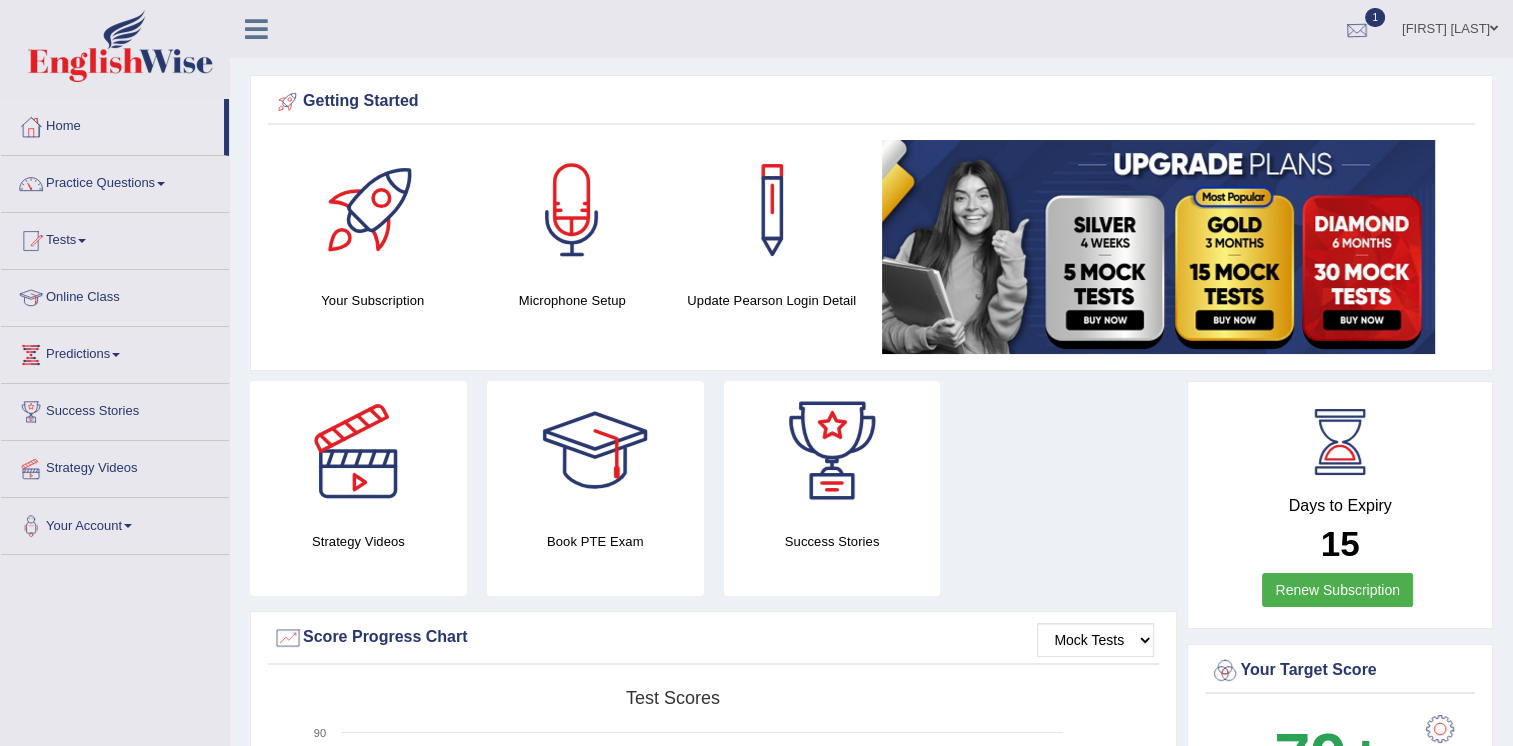 click at bounding box center [1357, 30] 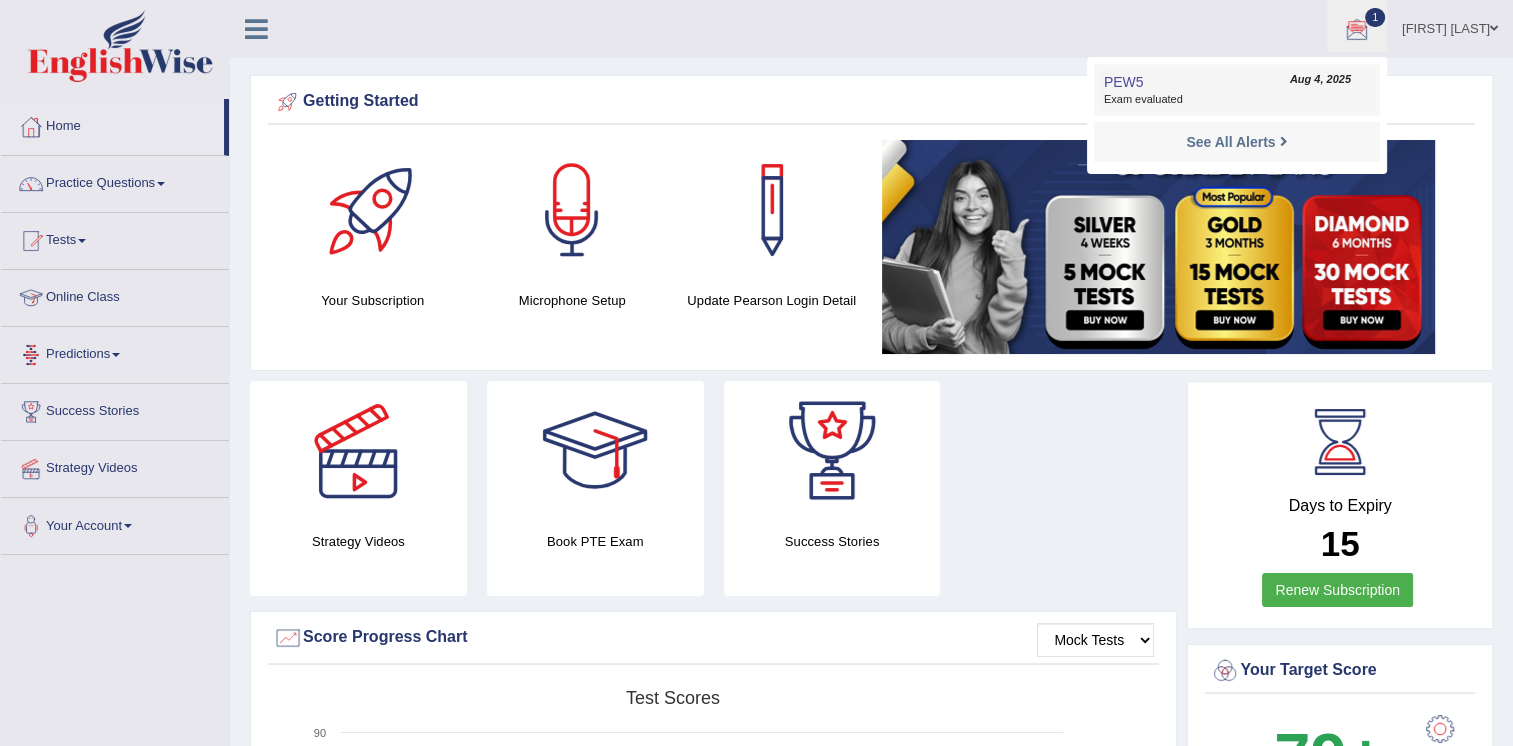 click on "Exam evaluated" at bounding box center (1237, 100) 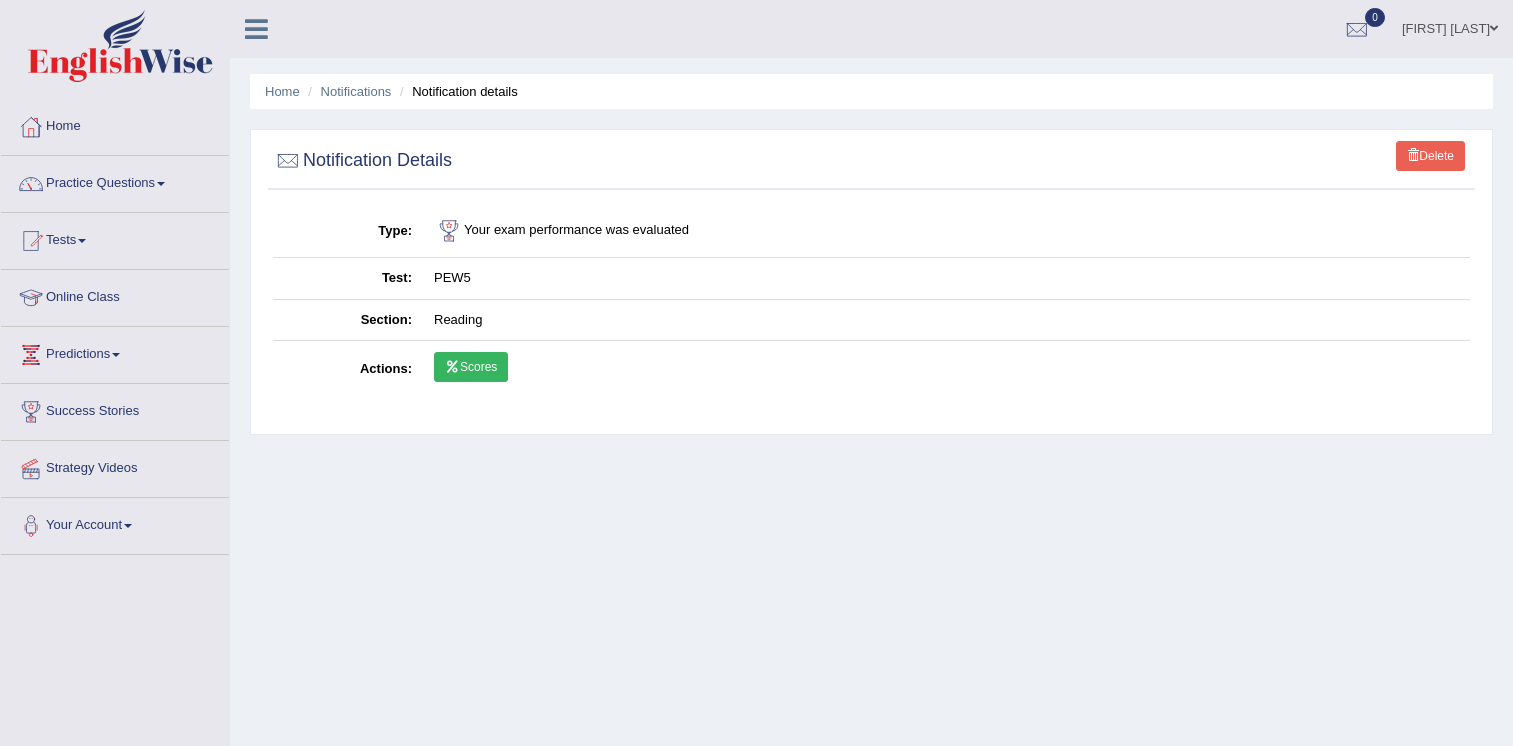 scroll, scrollTop: 0, scrollLeft: 0, axis: both 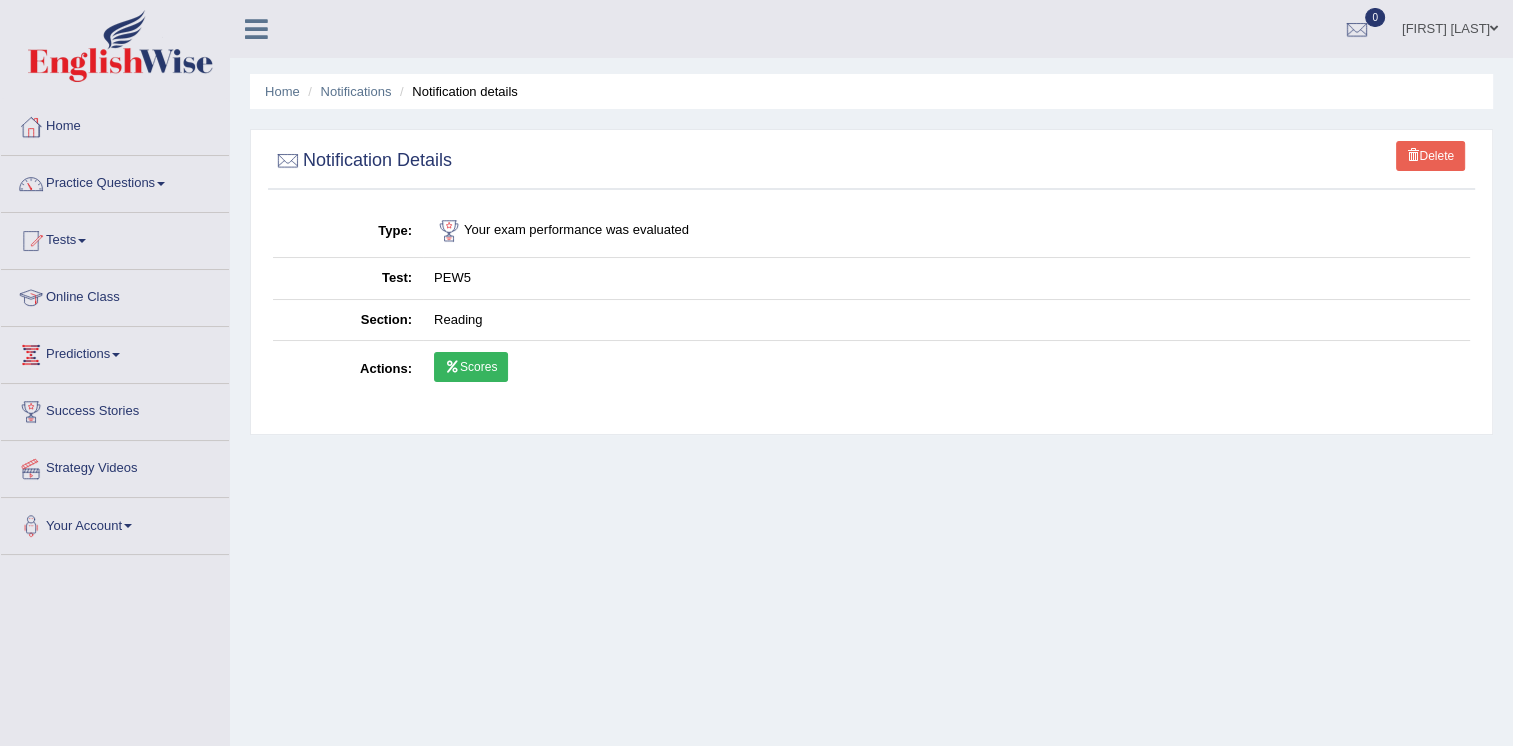click on "Scores" at bounding box center (471, 367) 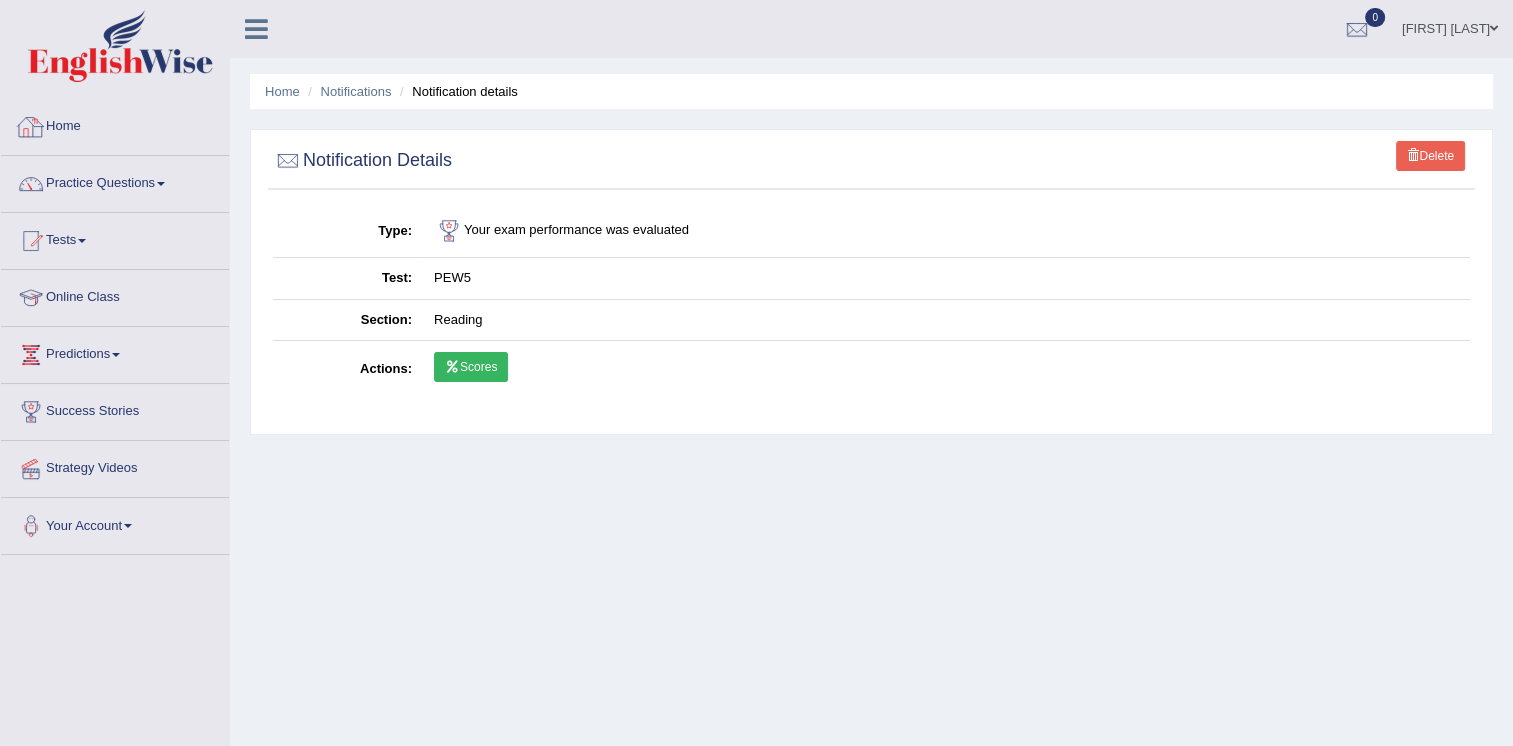 click on "Home" at bounding box center (115, 124) 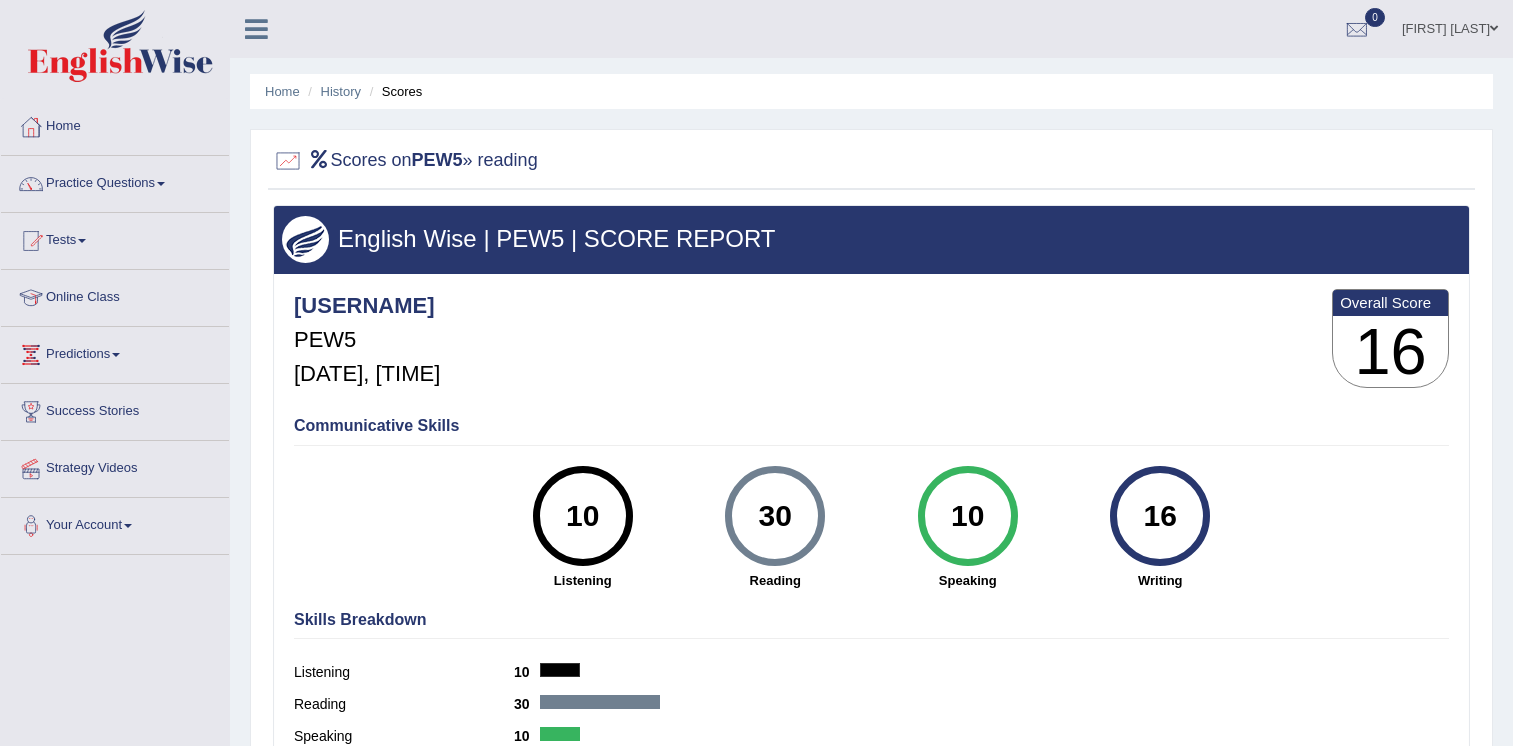 scroll, scrollTop: 300, scrollLeft: 0, axis: vertical 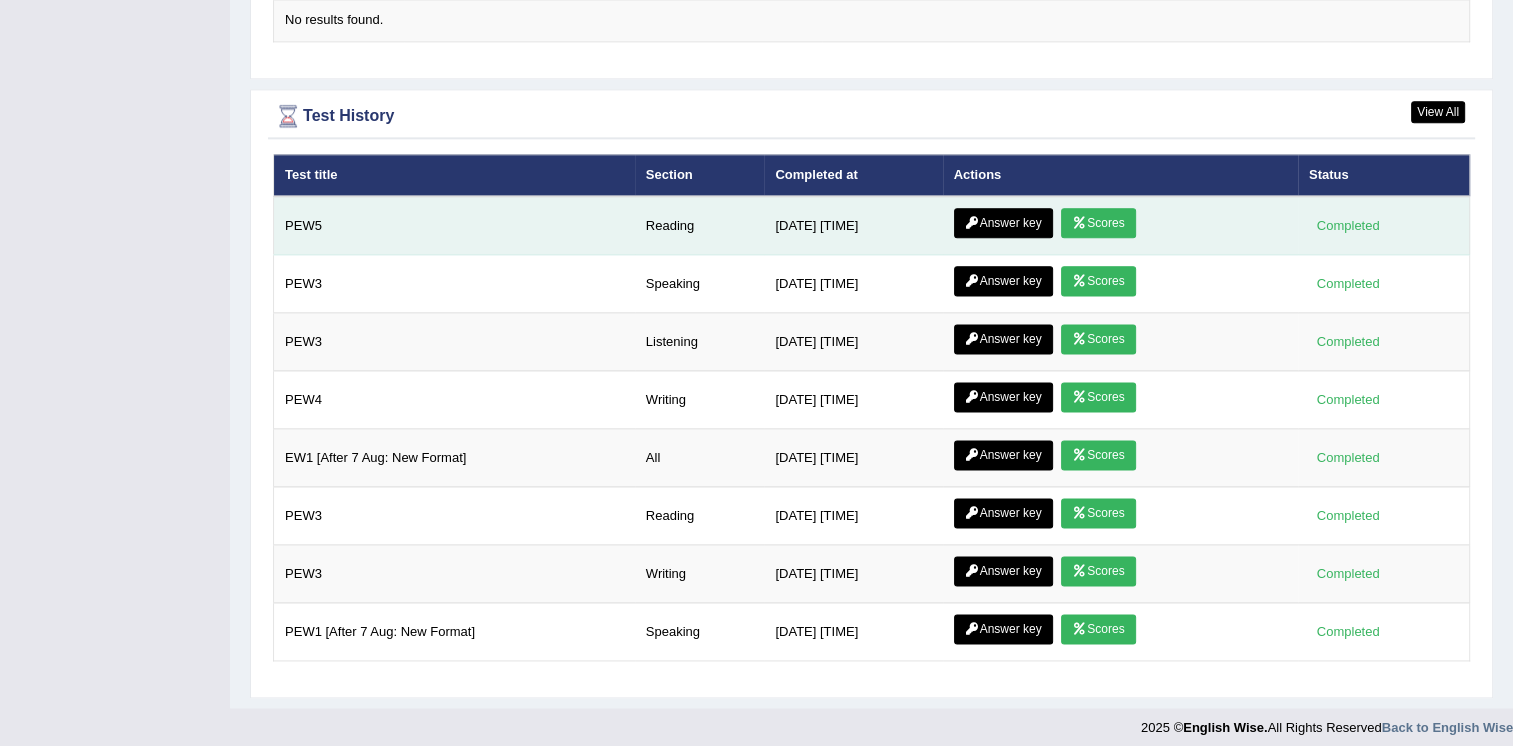 click on "Answer key" at bounding box center (1003, 223) 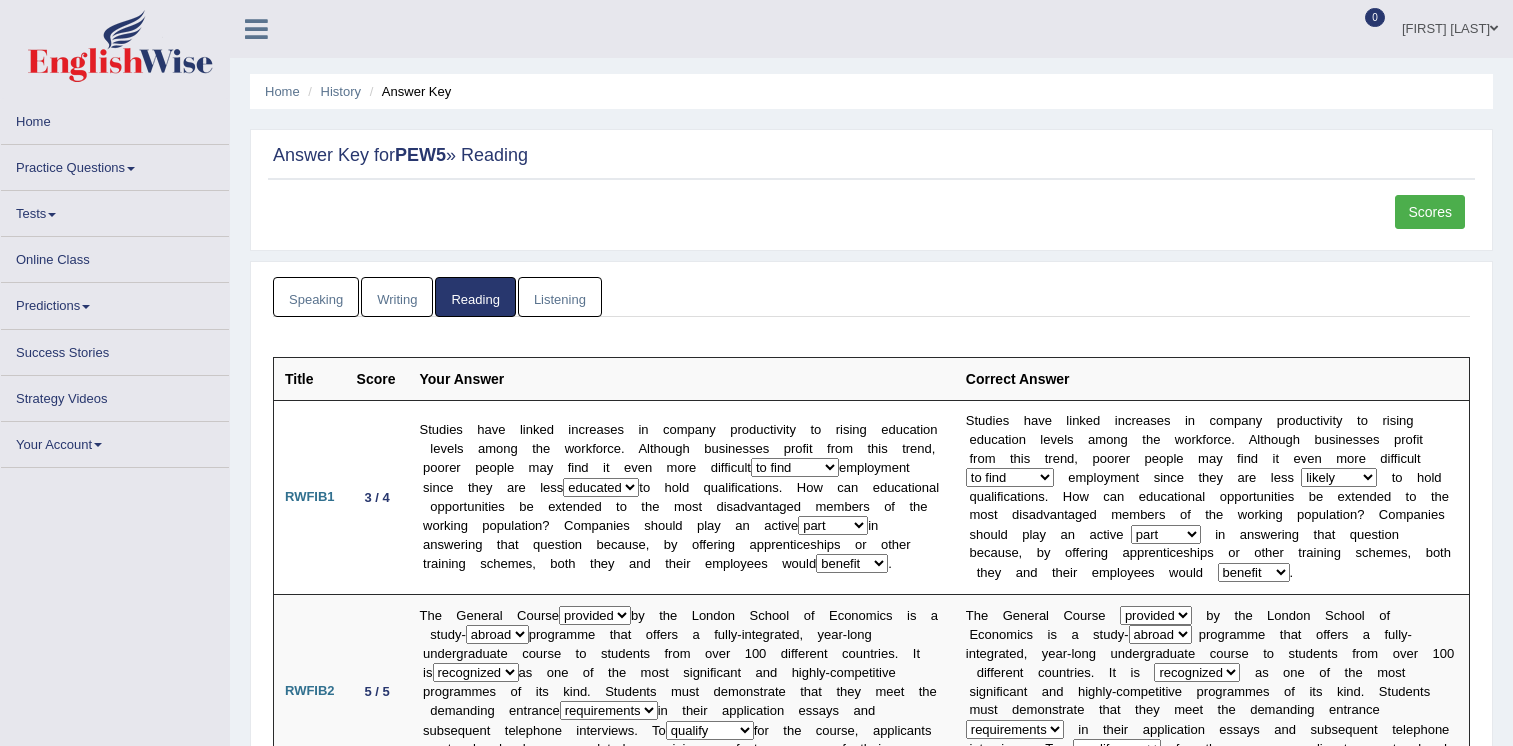 scroll, scrollTop: 0, scrollLeft: 0, axis: both 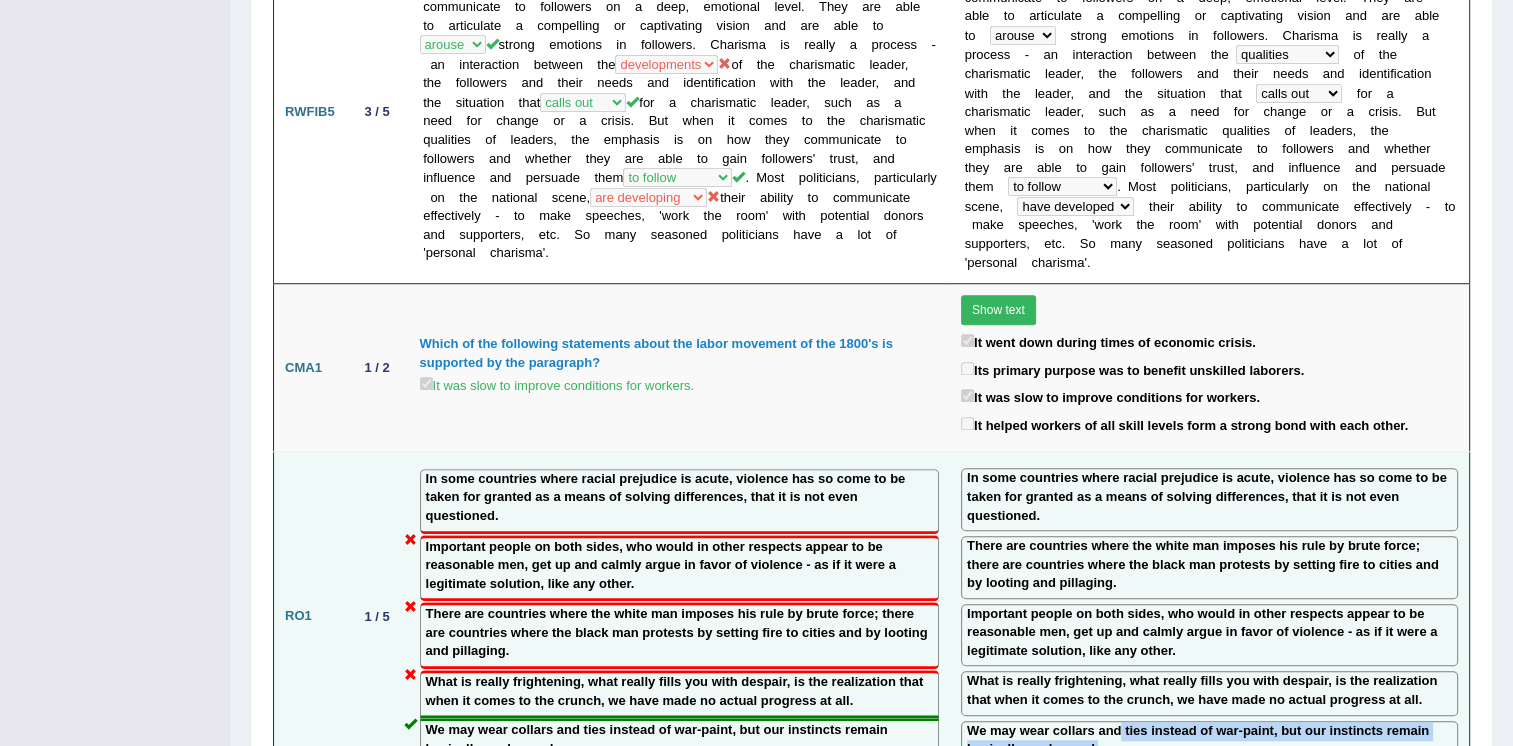 drag, startPoint x: 1097, startPoint y: 646, endPoint x: 1103, endPoint y: 665, distance: 19.924858 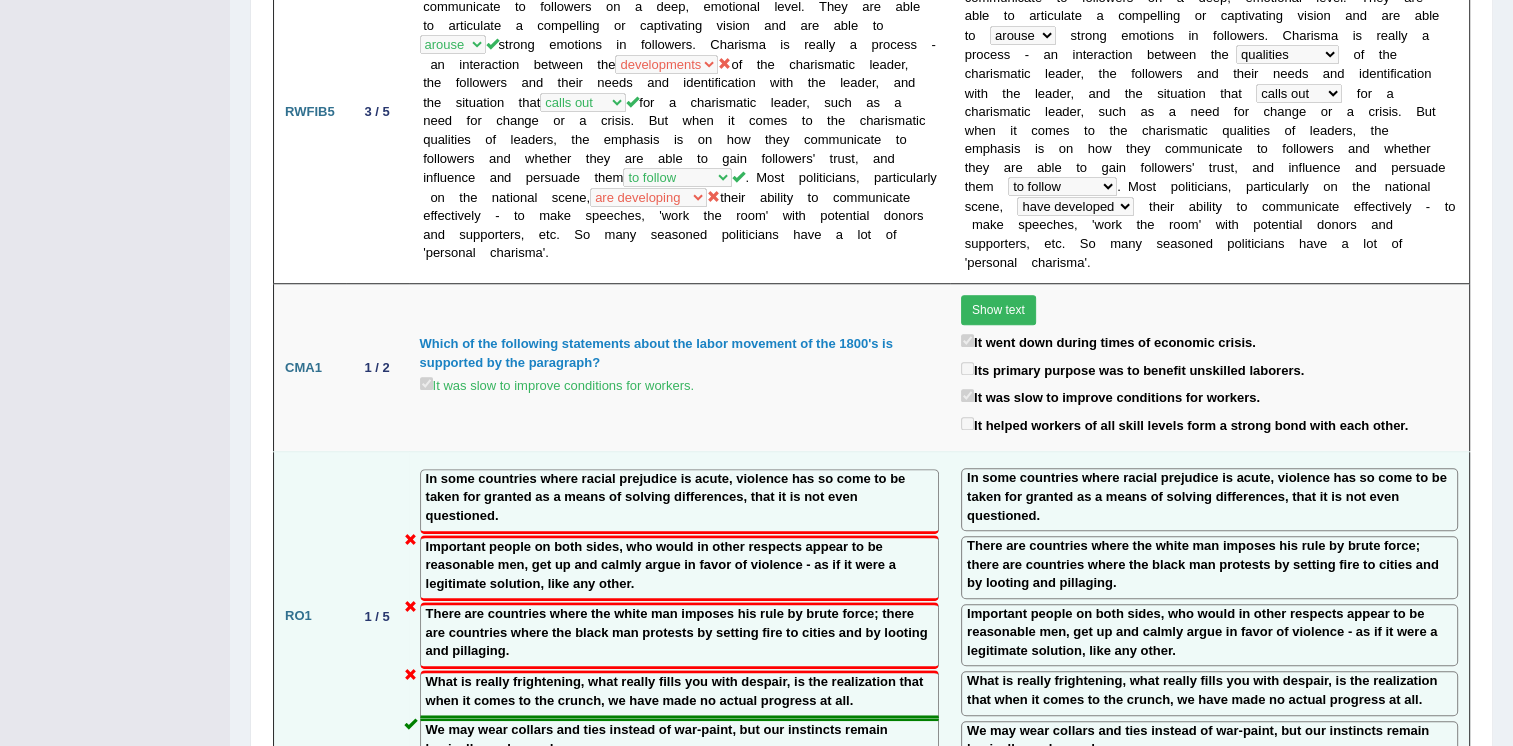 drag, startPoint x: 1103, startPoint y: 665, endPoint x: 1095, endPoint y: 652, distance: 15.264338 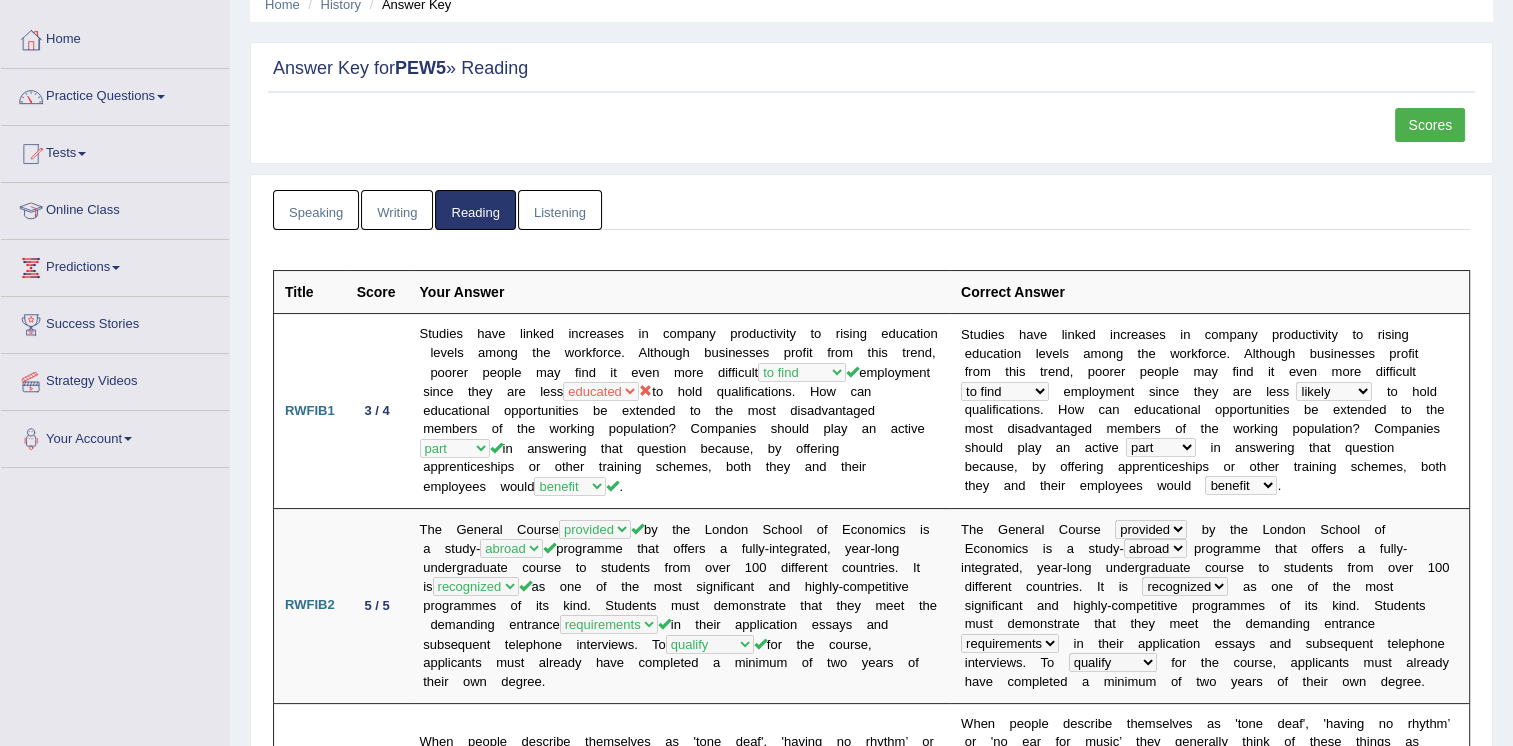 scroll, scrollTop: 0, scrollLeft: 0, axis: both 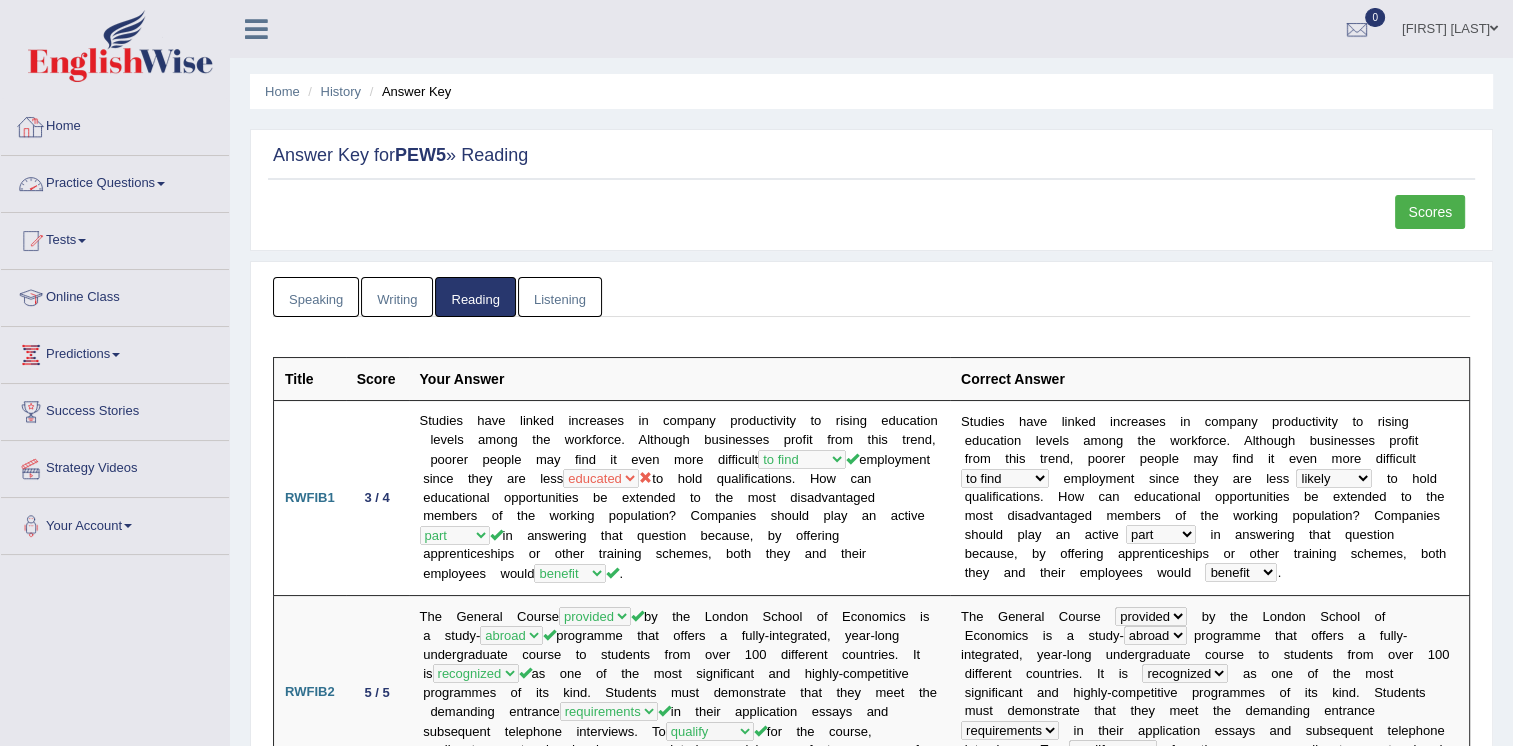 click on "Home" at bounding box center (115, 124) 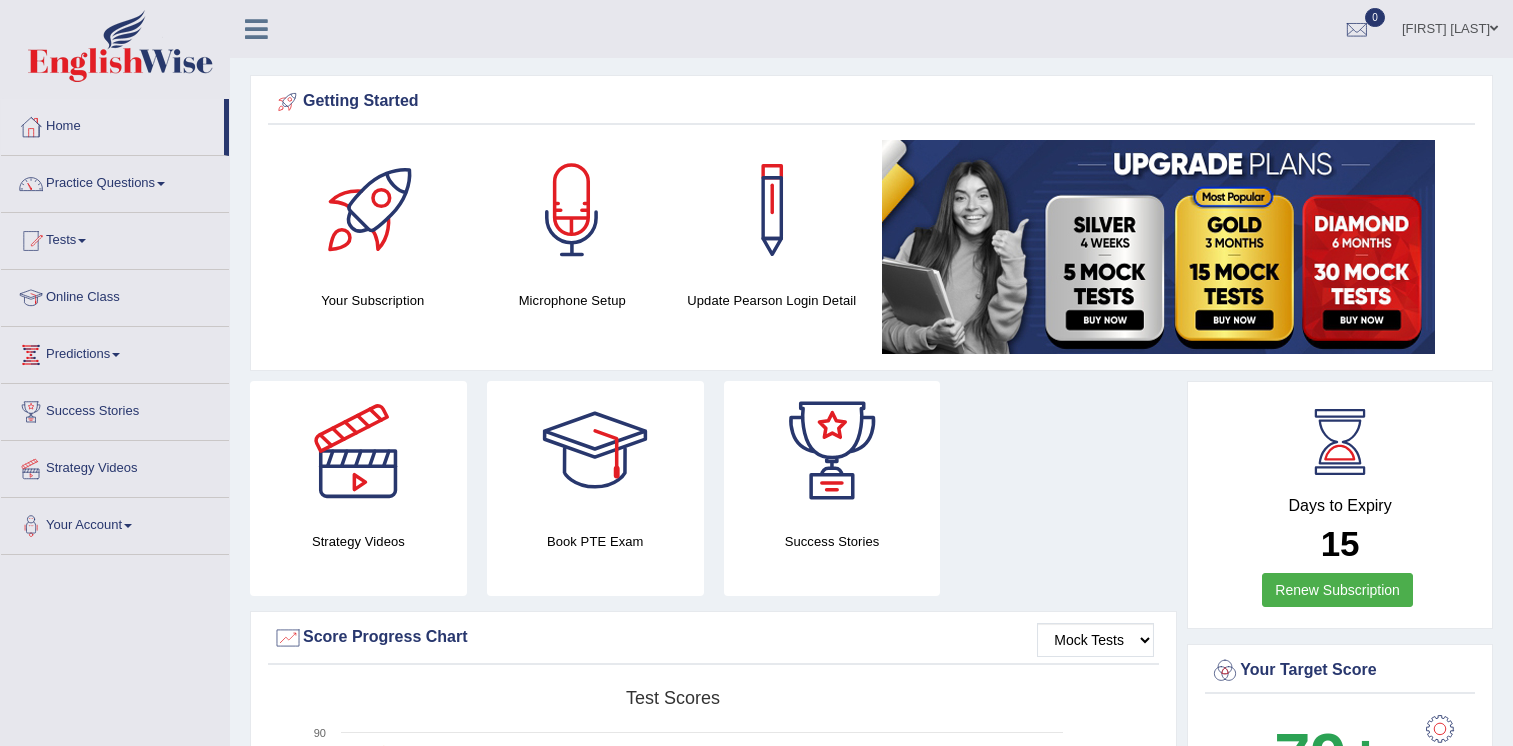 scroll, scrollTop: 680, scrollLeft: 0, axis: vertical 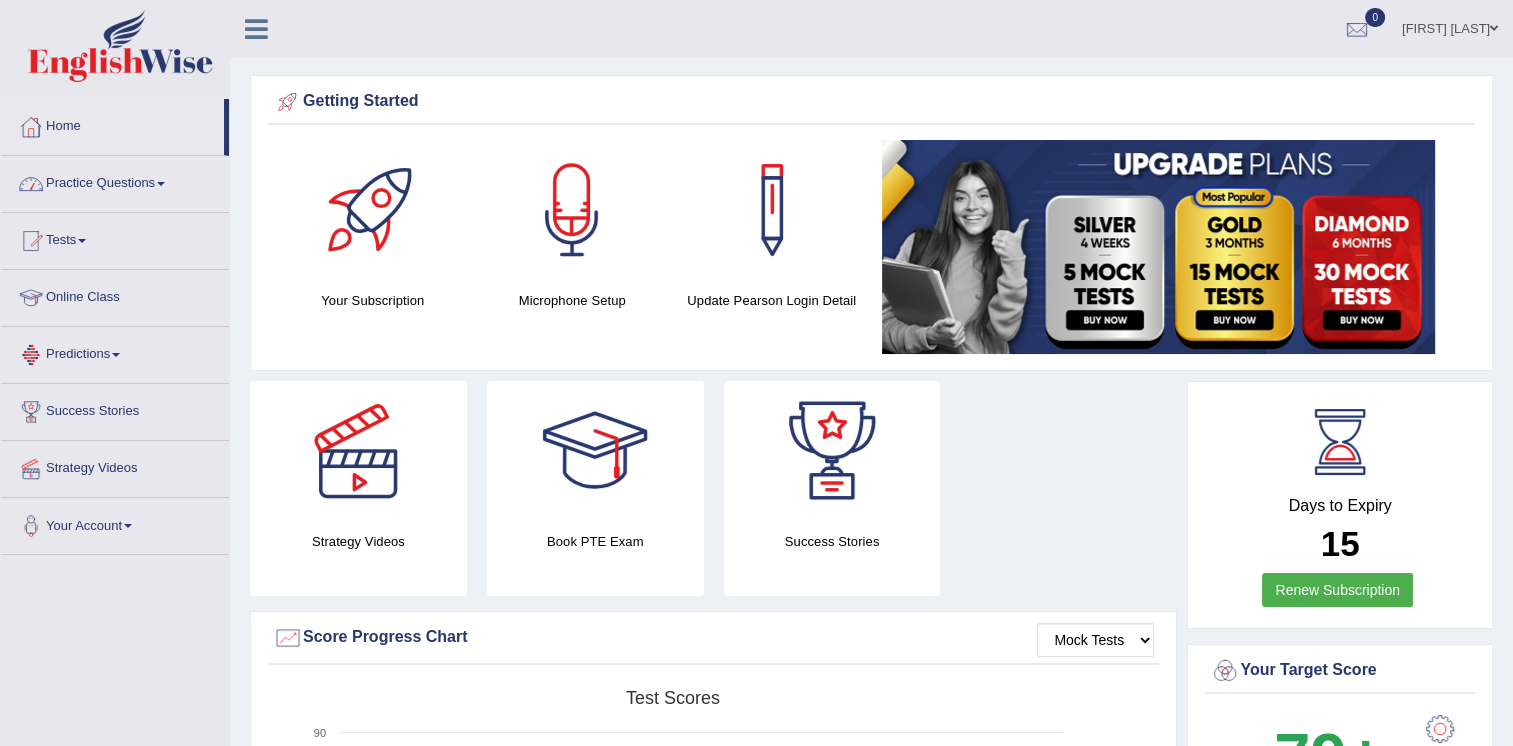 click on "Practice Questions" at bounding box center [115, 181] 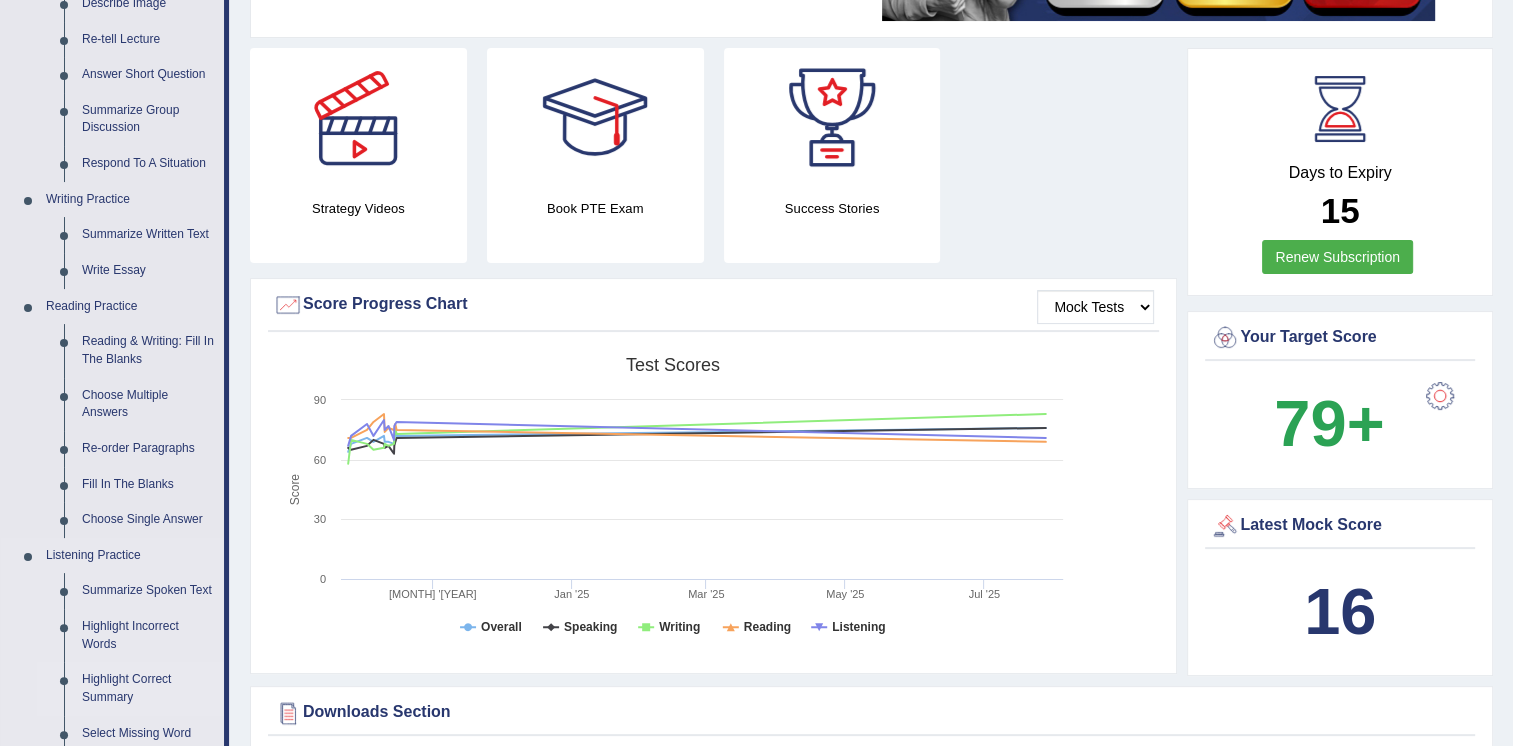 scroll, scrollTop: 500, scrollLeft: 0, axis: vertical 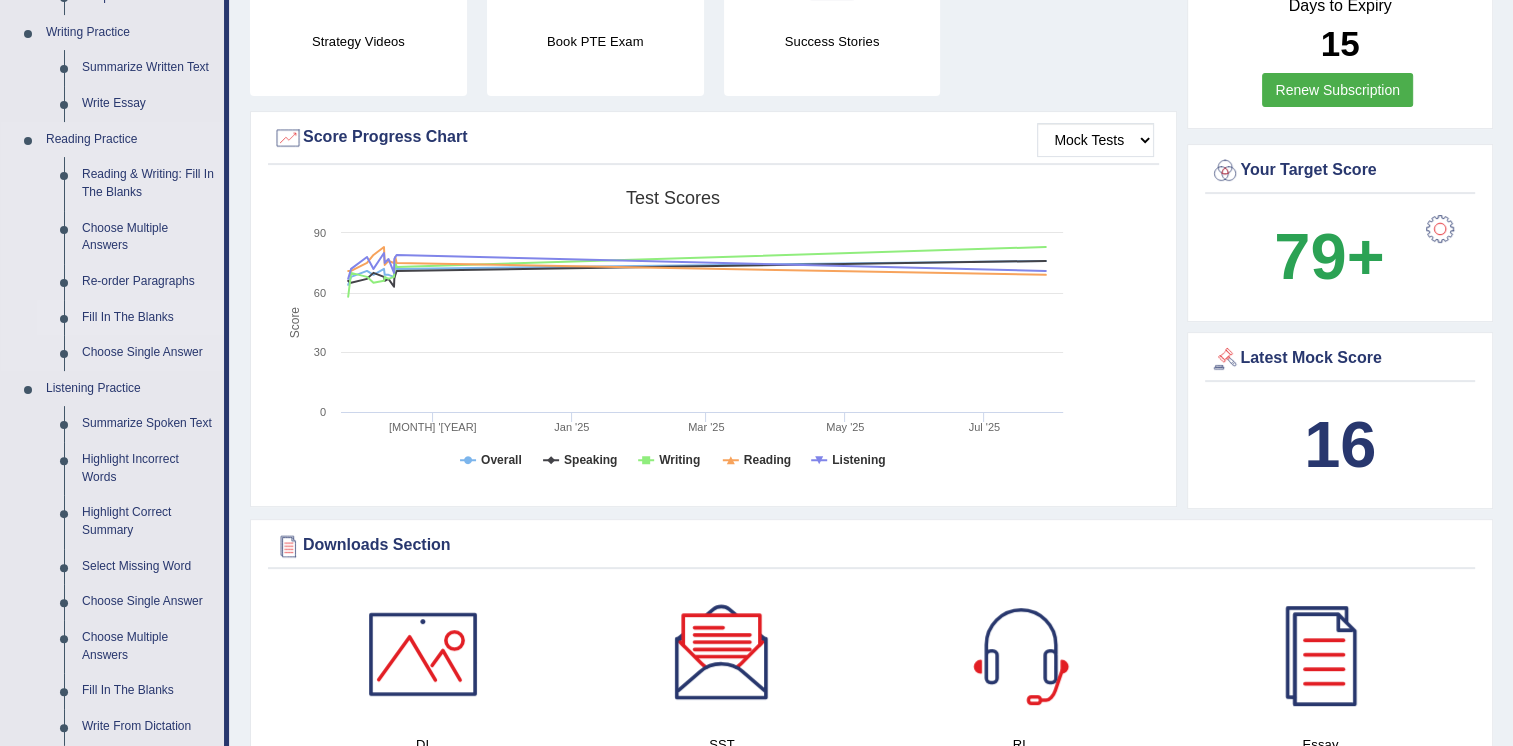 click on "Fill In The Blanks" at bounding box center [148, 318] 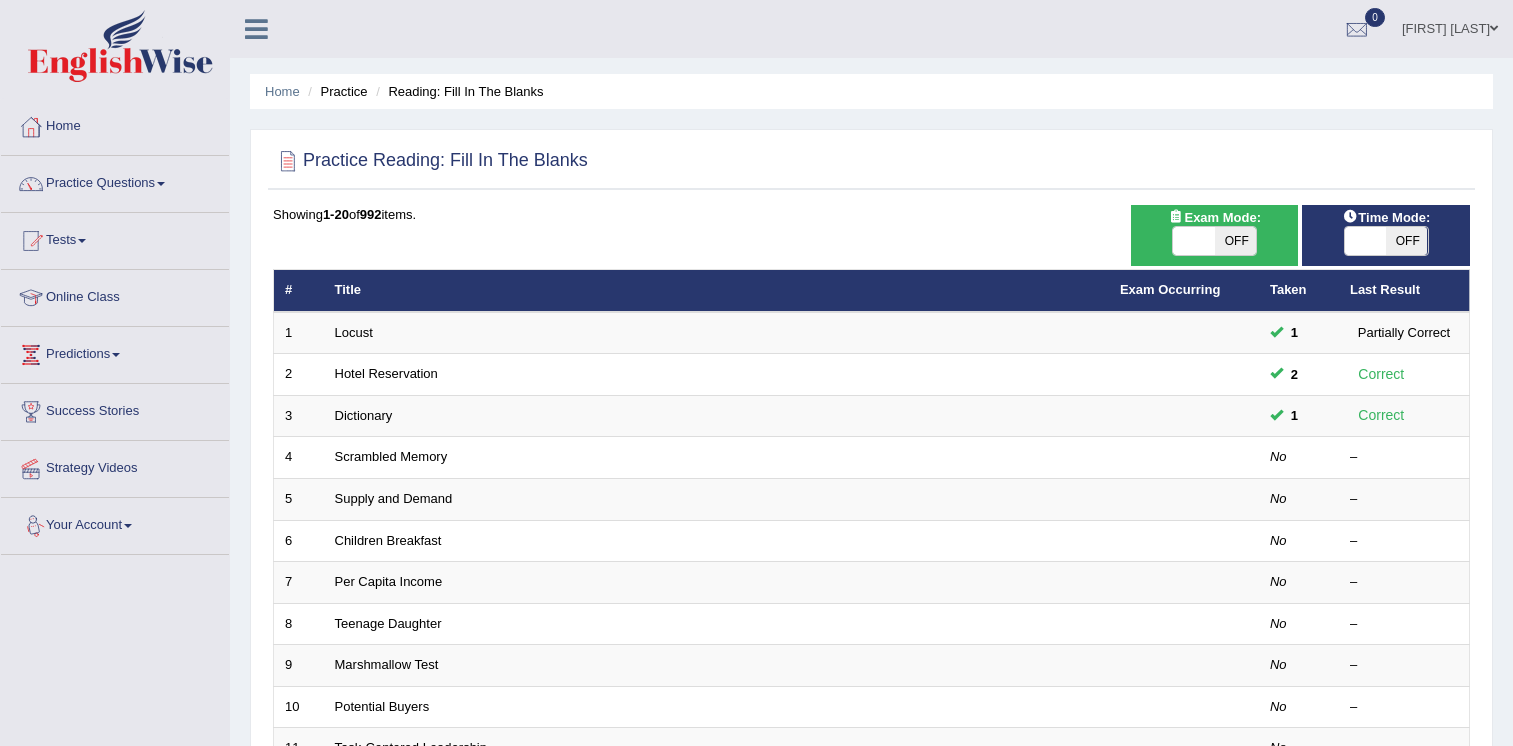 scroll, scrollTop: 0, scrollLeft: 0, axis: both 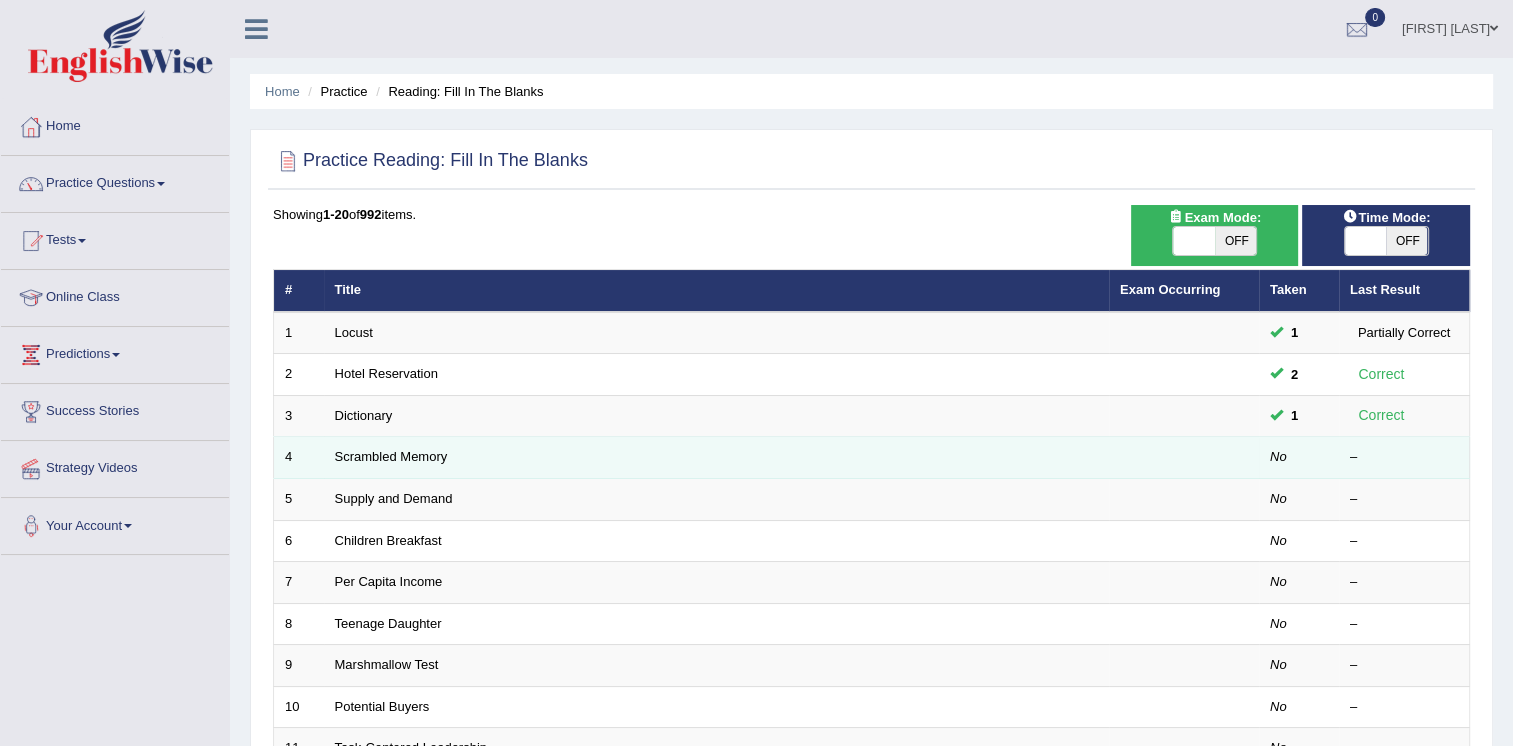 click on "Scrambled Memory" at bounding box center [716, 458] 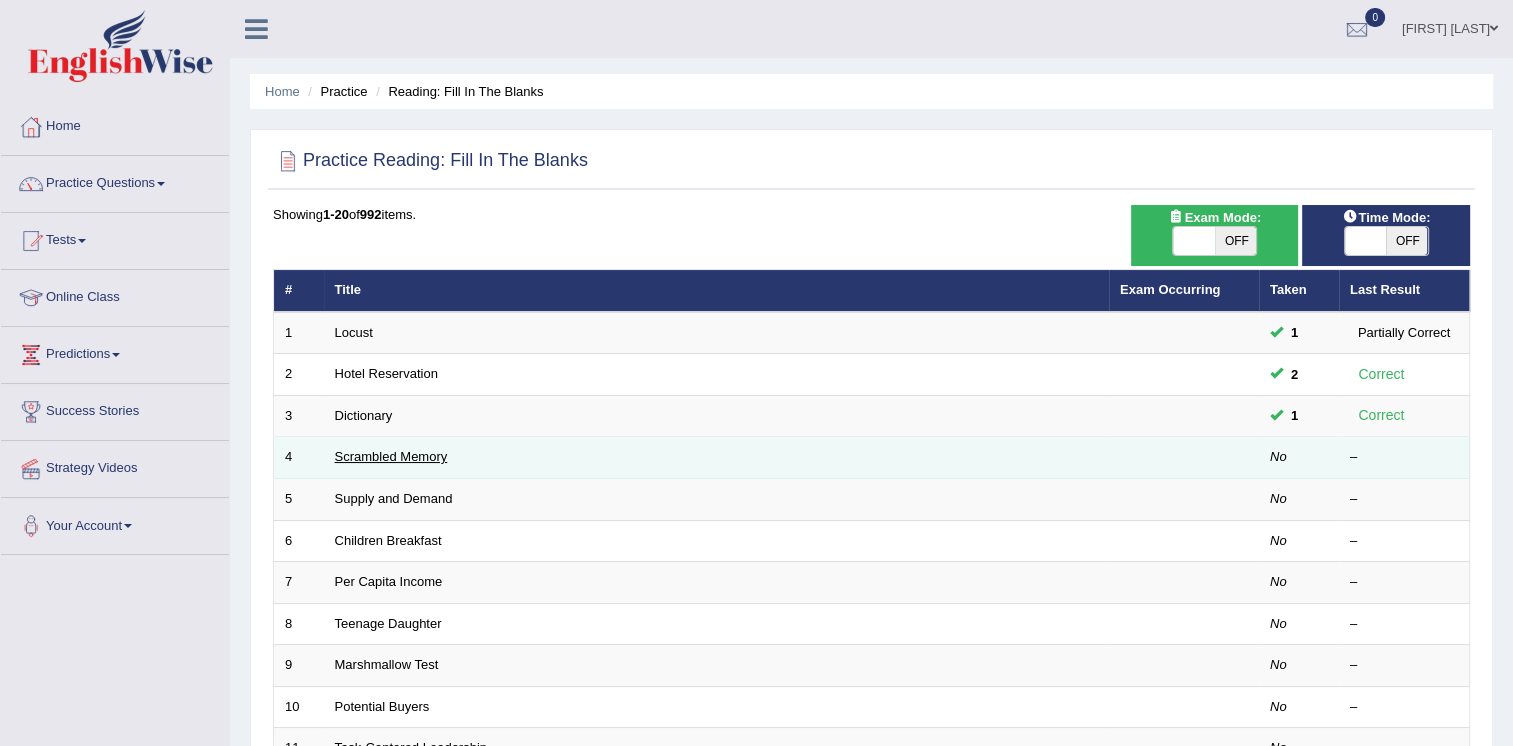 click on "Scrambled Memory" at bounding box center [391, 456] 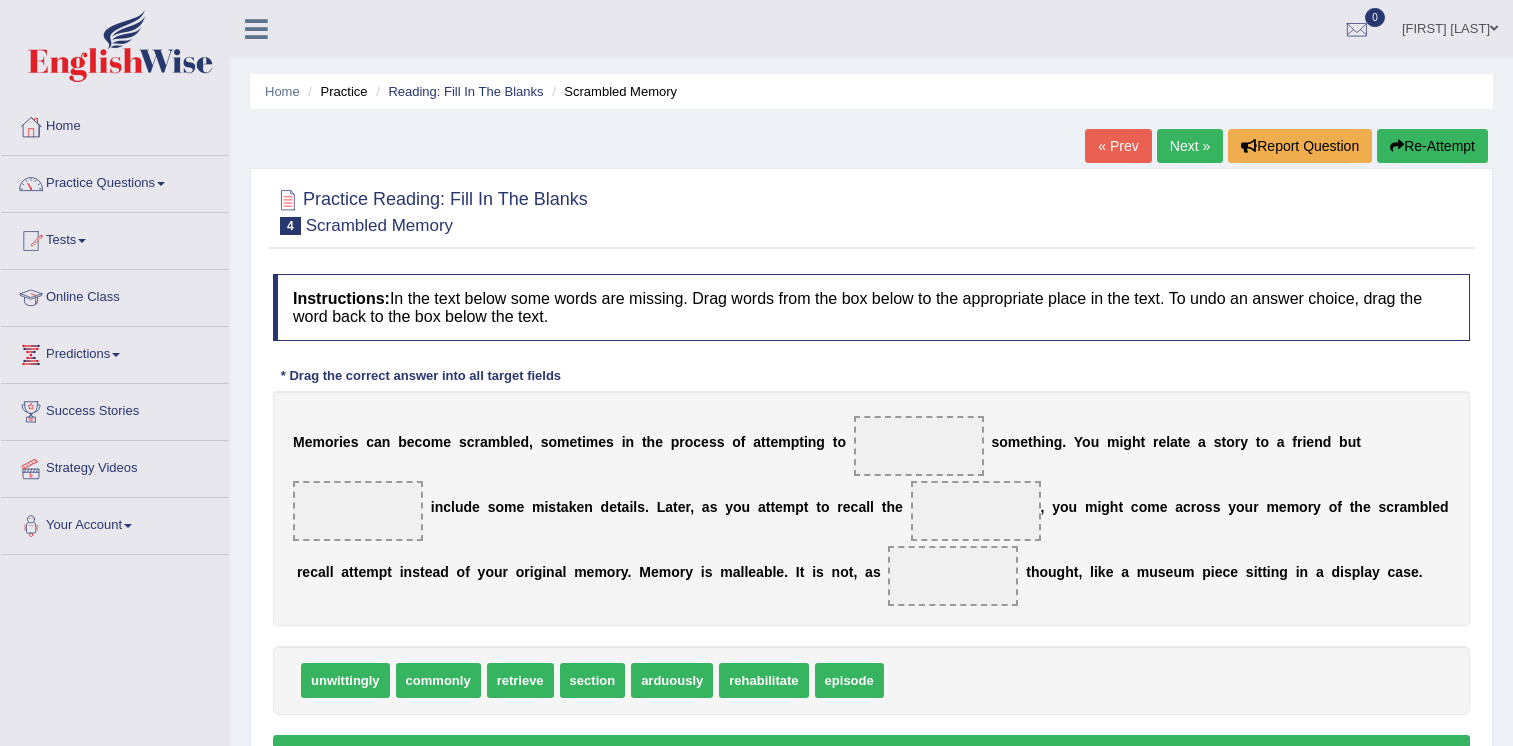 scroll, scrollTop: 200, scrollLeft: 0, axis: vertical 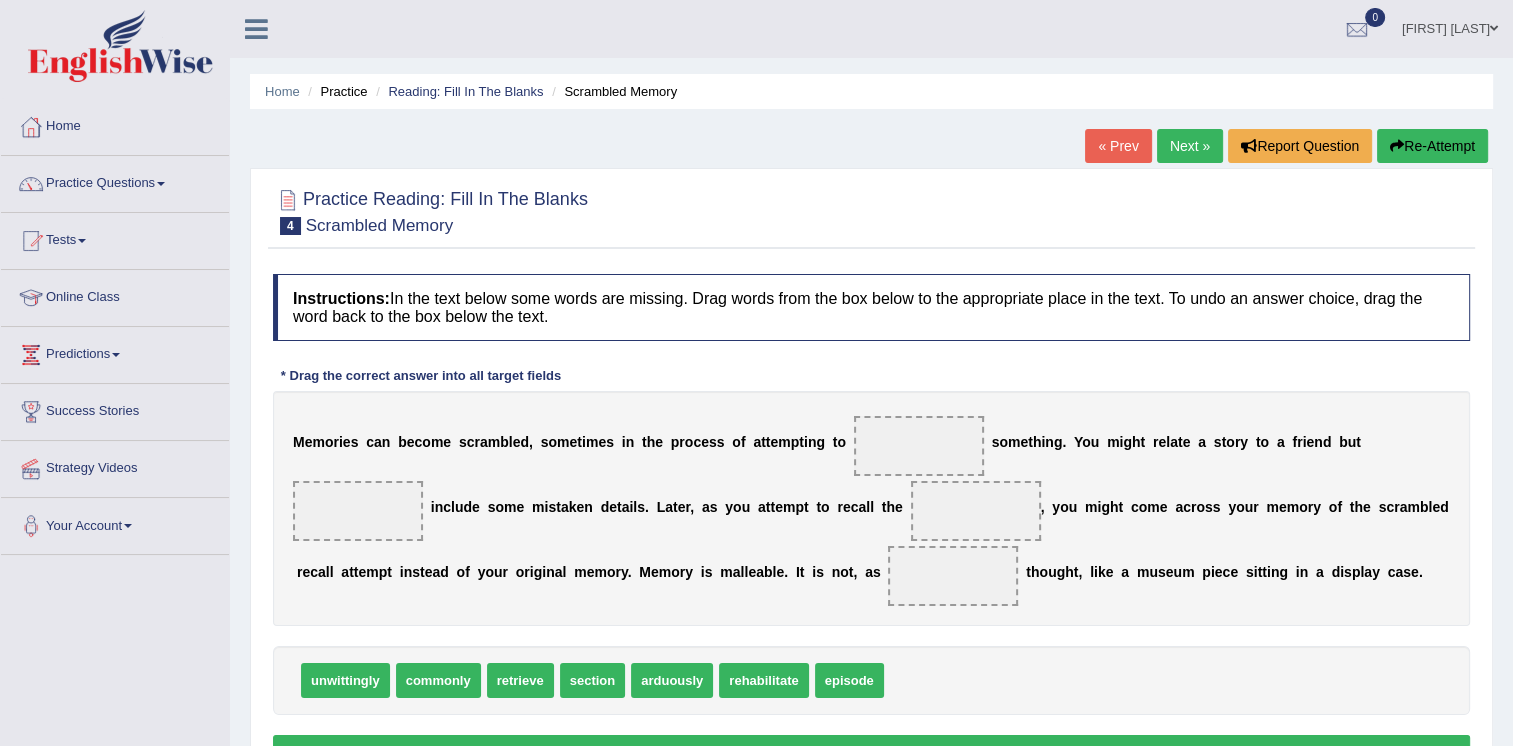 drag, startPoint x: 543, startPoint y: 680, endPoint x: 537, endPoint y: 714, distance: 34.525352 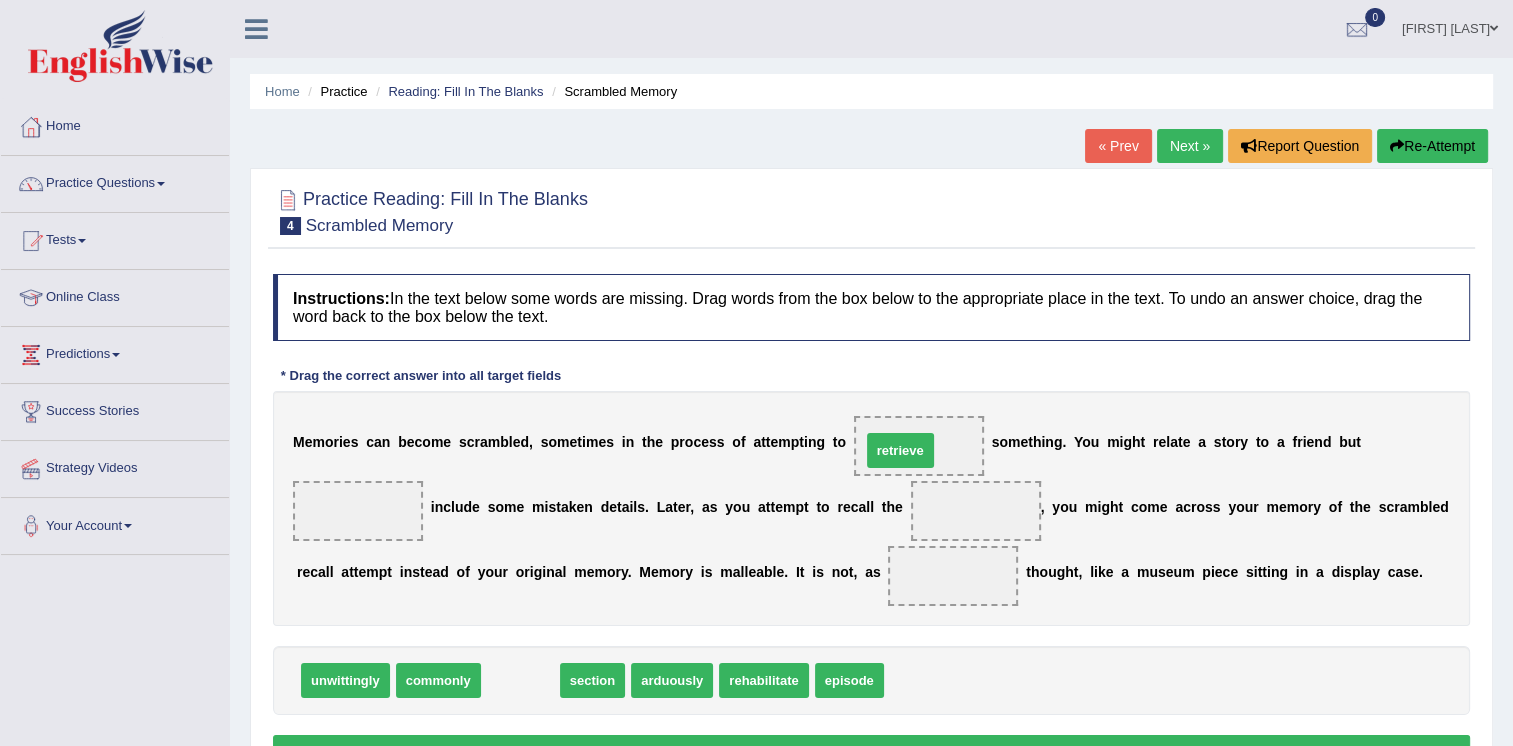 drag, startPoint x: 516, startPoint y: 693, endPoint x: 896, endPoint y: 463, distance: 444.18463 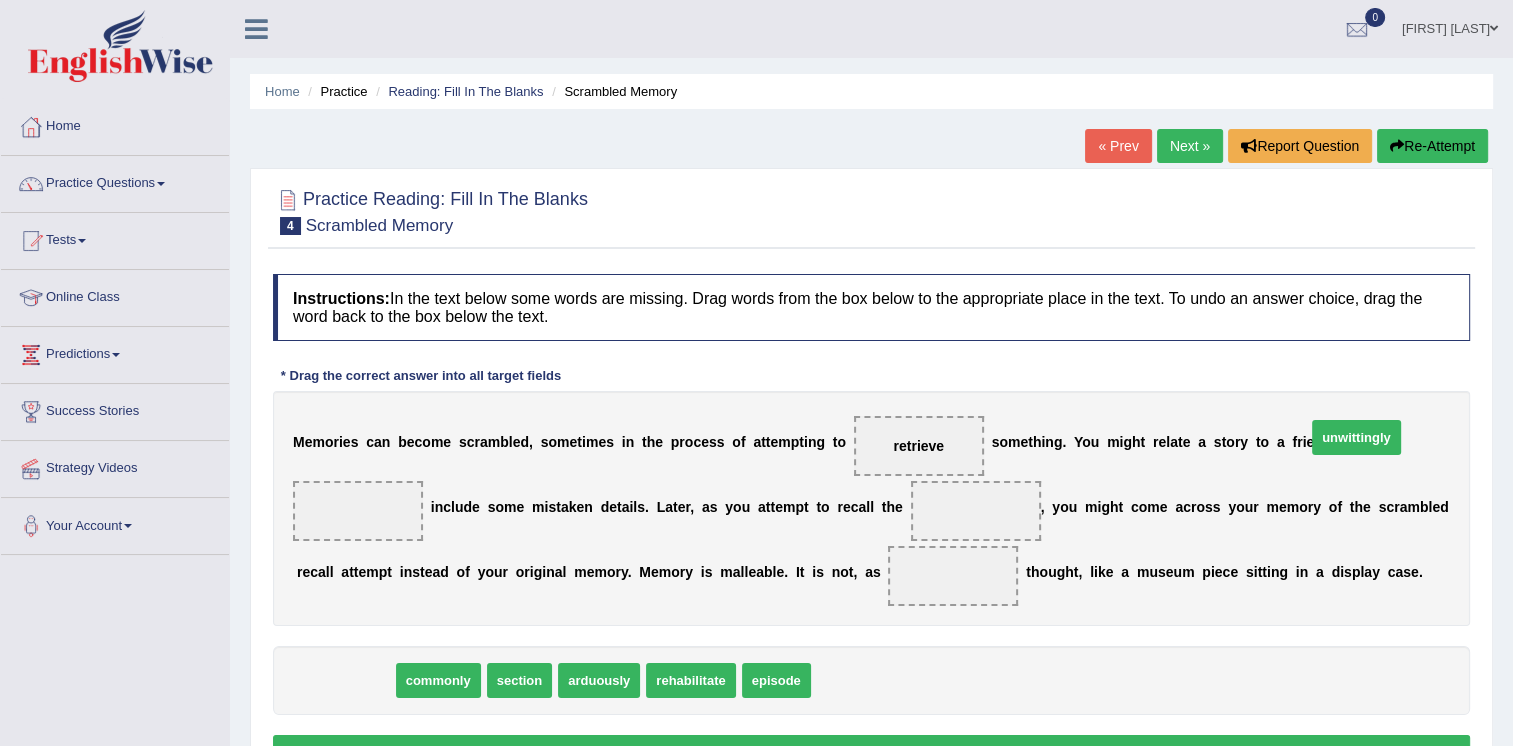 drag, startPoint x: 372, startPoint y: 685, endPoint x: 1383, endPoint y: 442, distance: 1039.7932 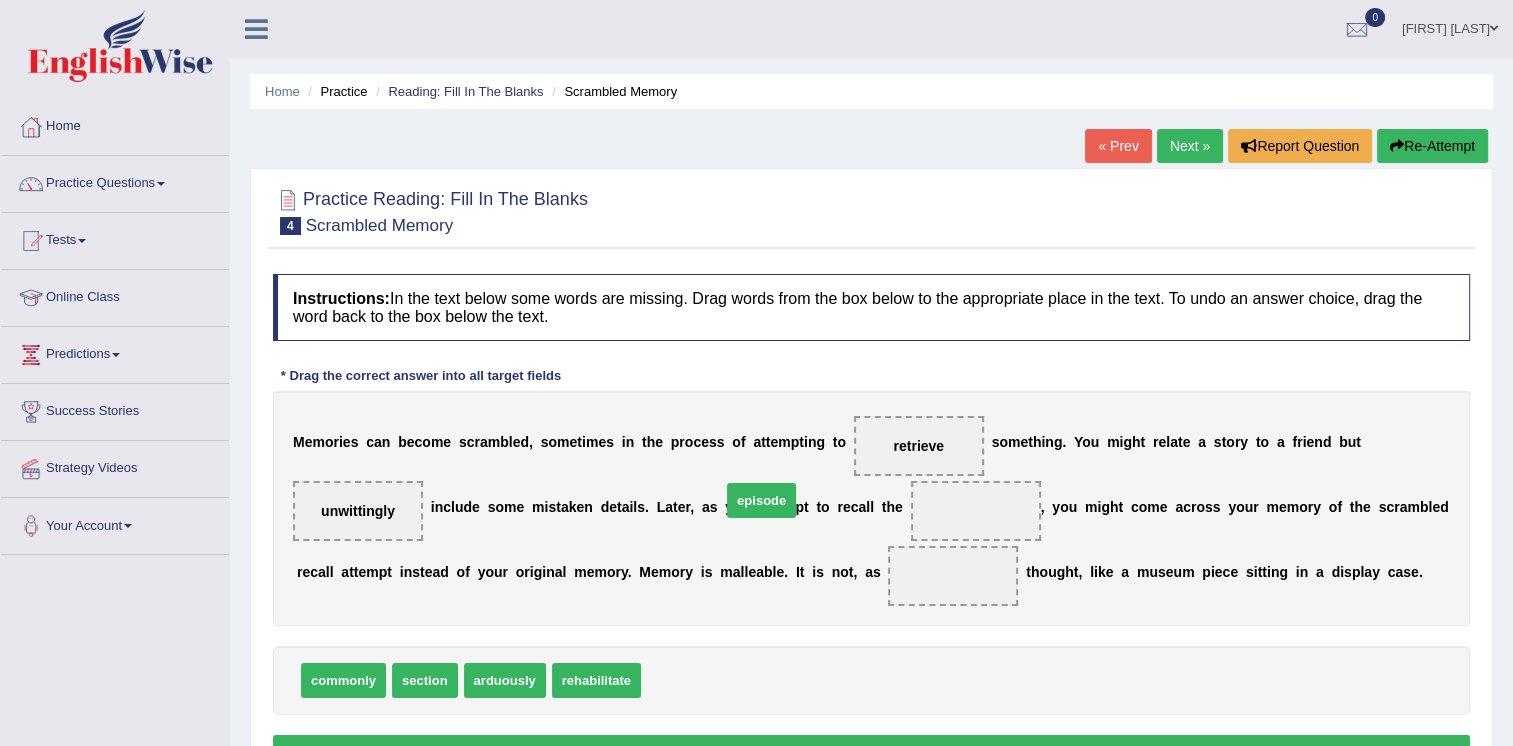 drag, startPoint x: 687, startPoint y: 686, endPoint x: 767, endPoint y: 506, distance: 196.97716 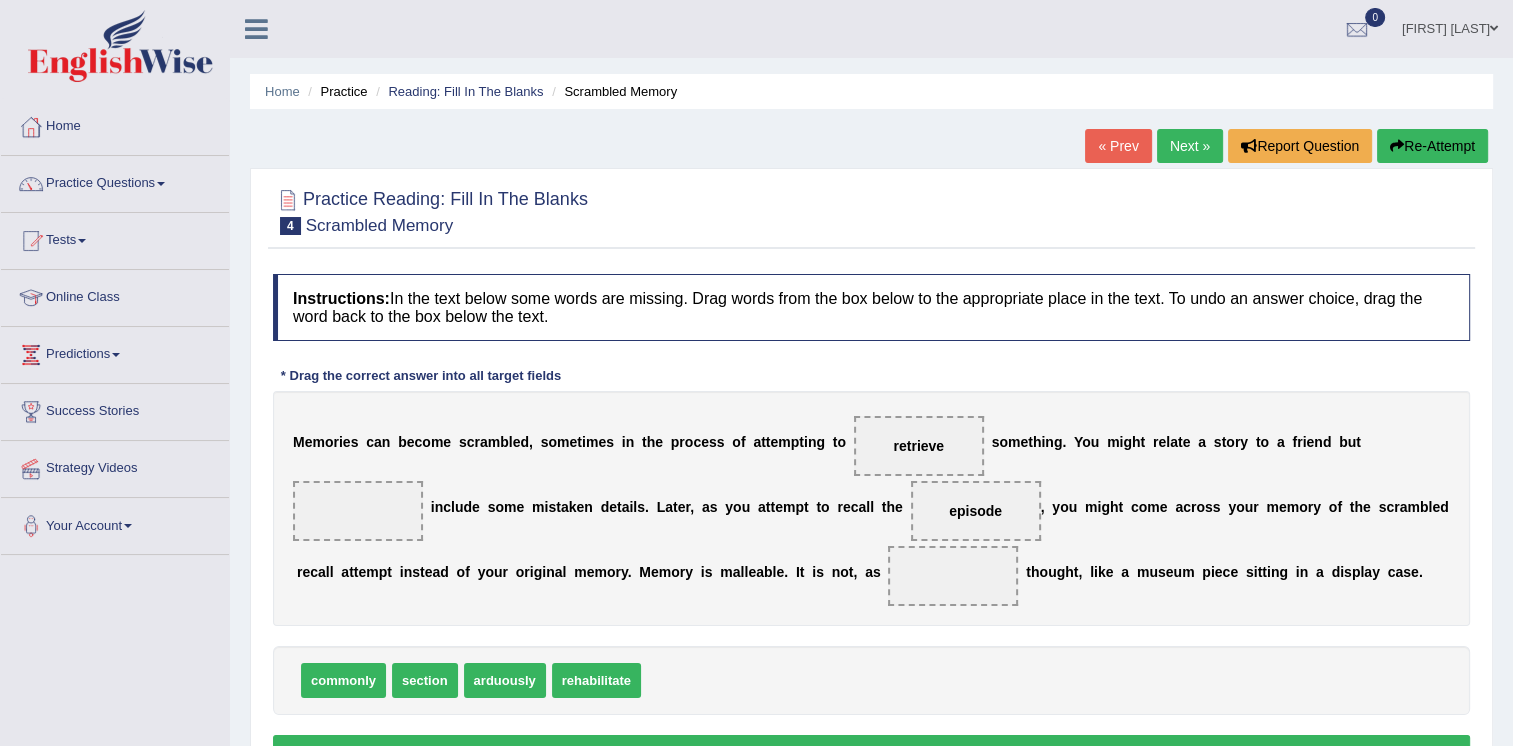 drag, startPoint x: 1359, startPoint y: 441, endPoint x: 720, endPoint y: 575, distance: 652.8989 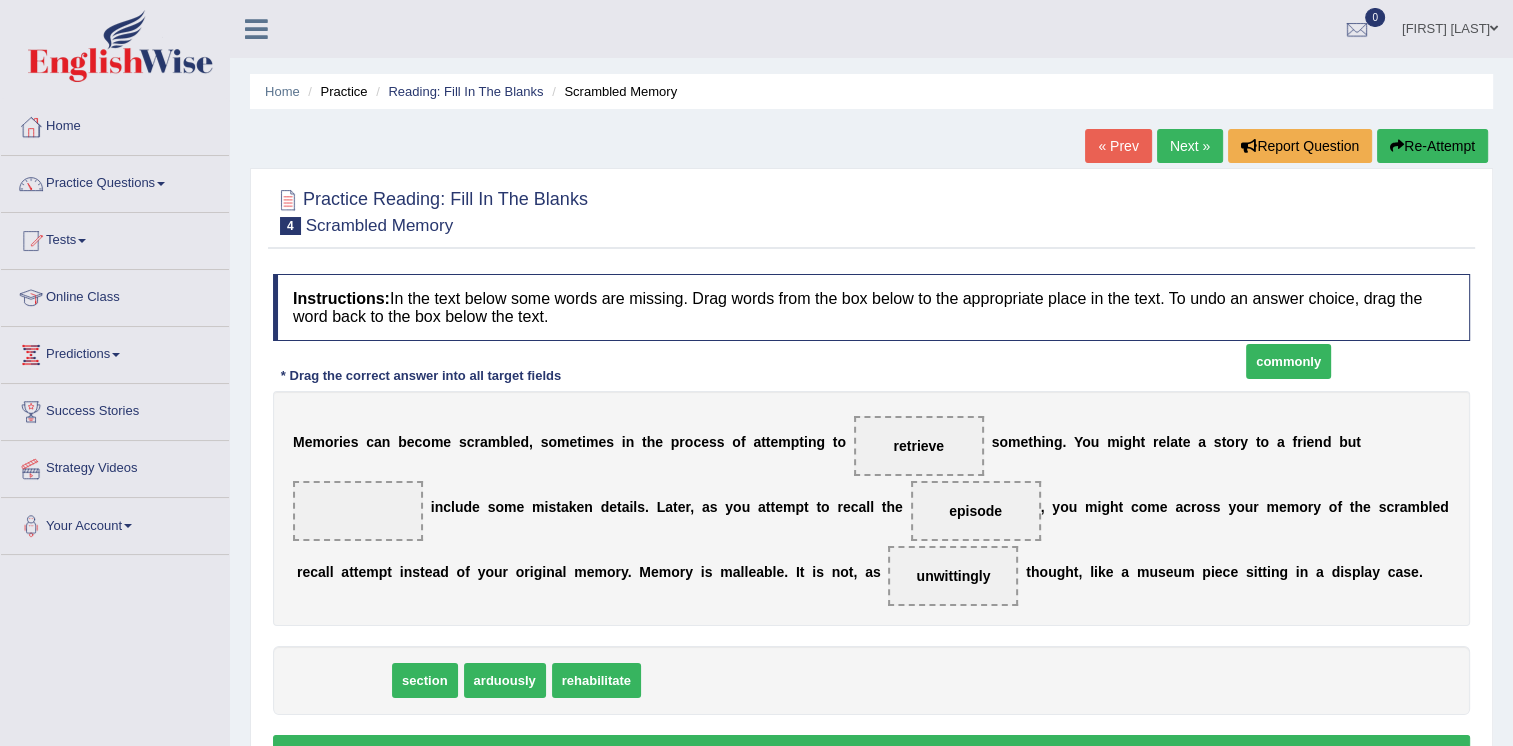 drag, startPoint x: 372, startPoint y: 677, endPoint x: 1438, endPoint y: 485, distance: 1083.1528 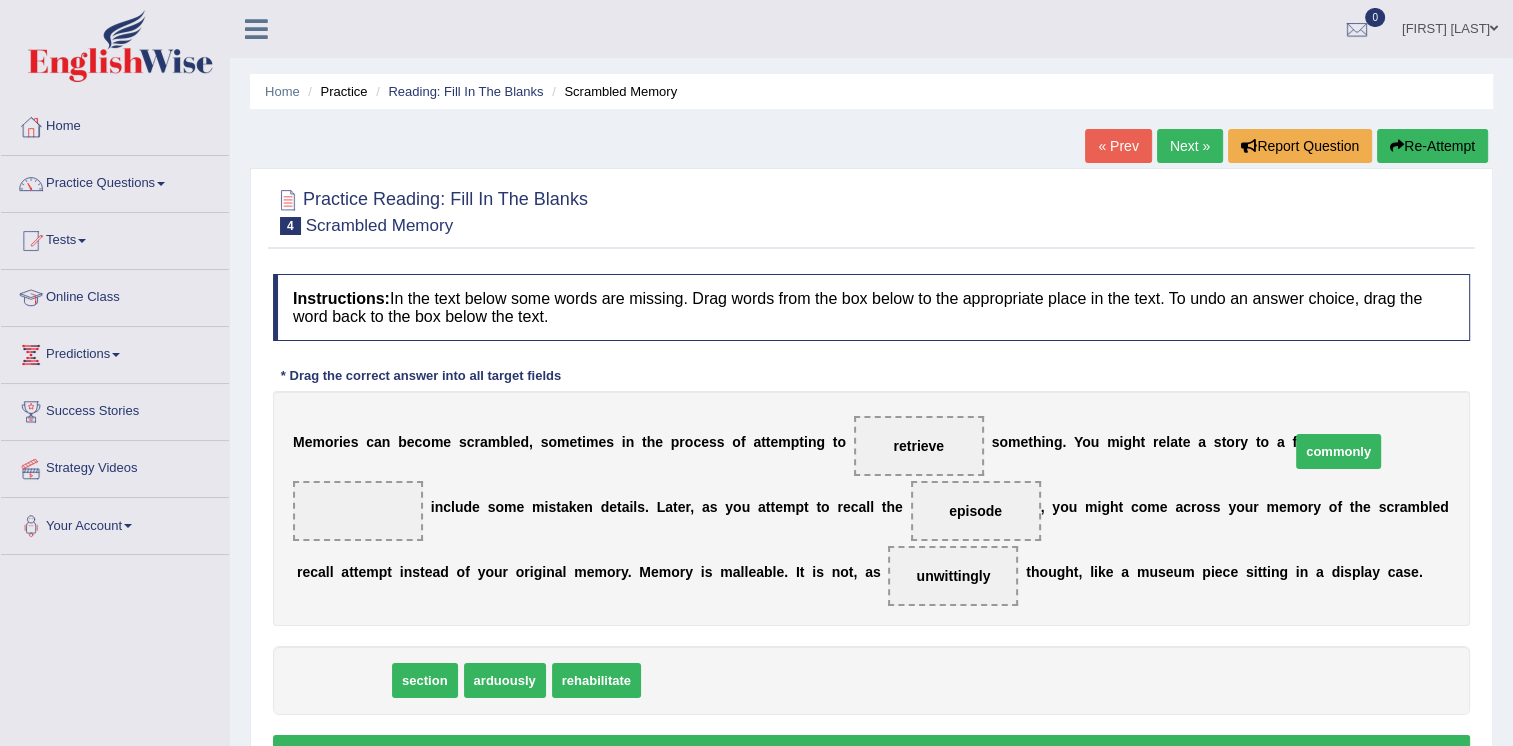 drag, startPoint x: 361, startPoint y: 671, endPoint x: 1356, endPoint y: 442, distance: 1021.01227 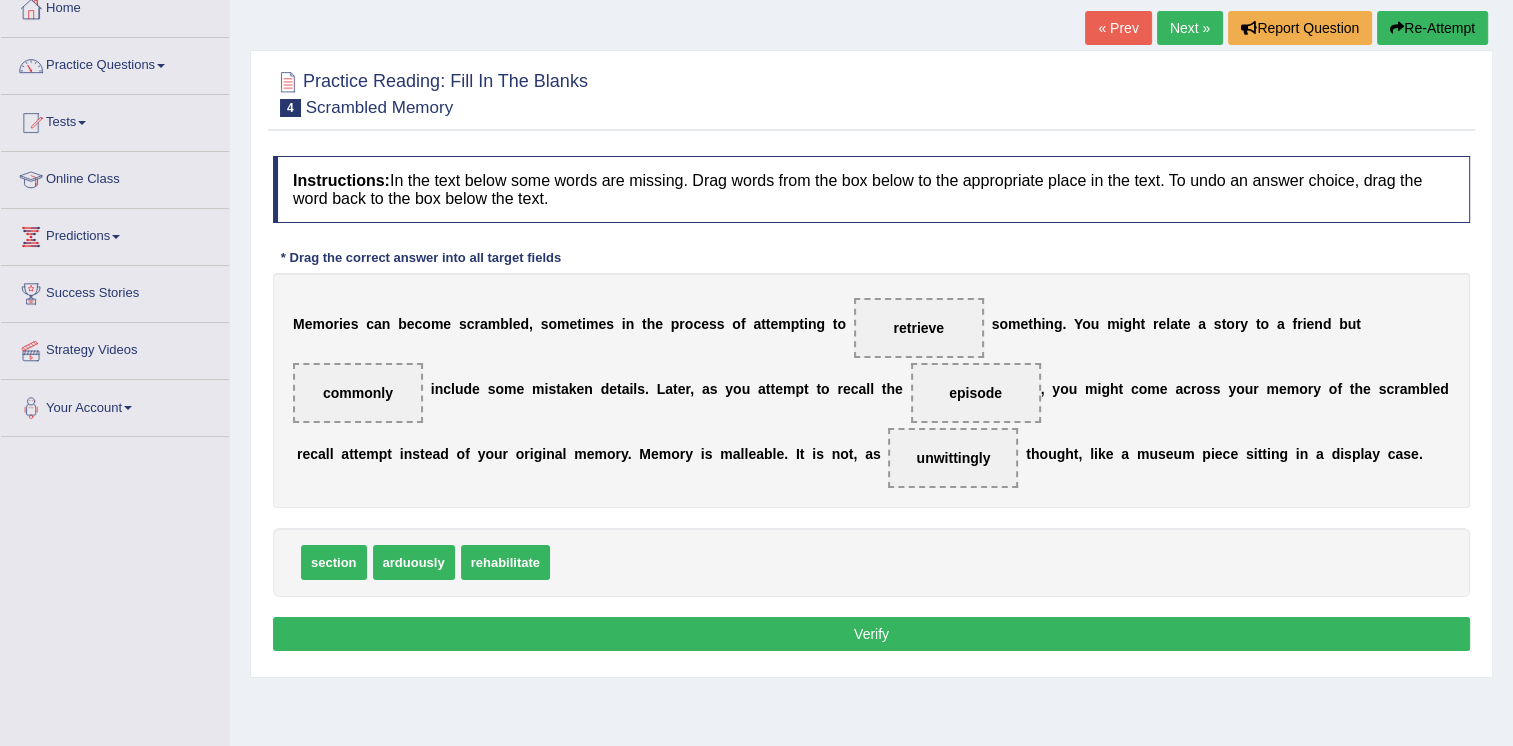 scroll, scrollTop: 300, scrollLeft: 0, axis: vertical 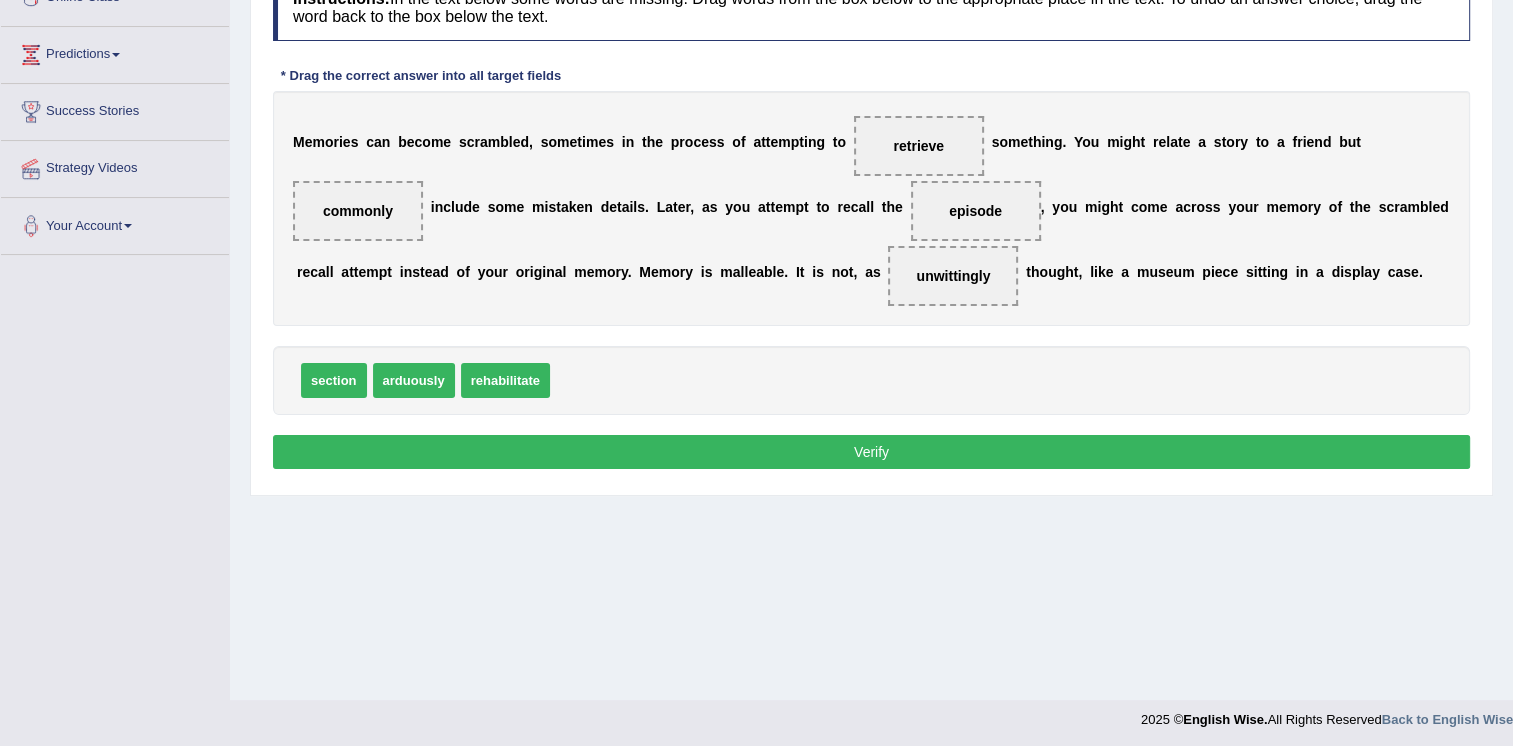 click on "Verify" at bounding box center [871, 452] 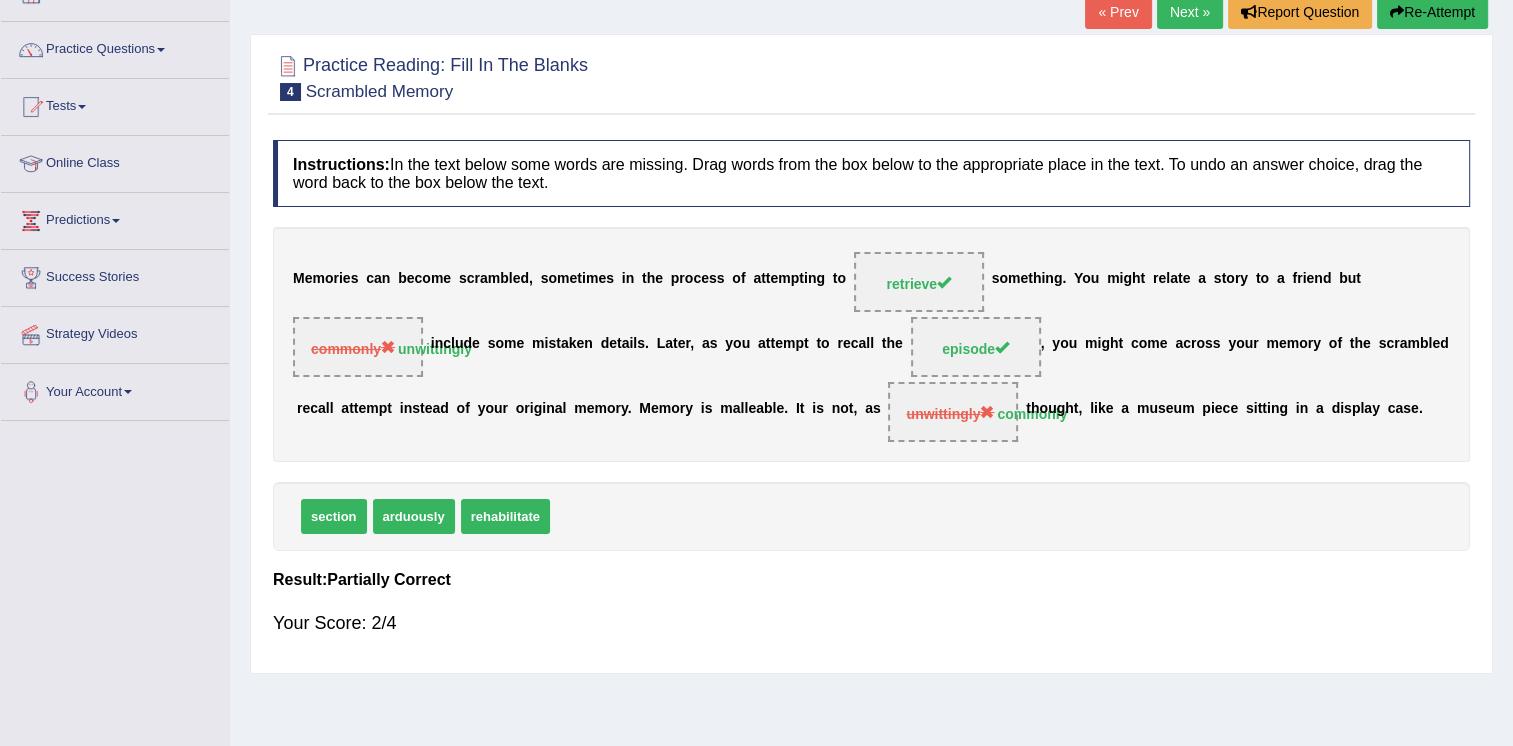 scroll, scrollTop: 100, scrollLeft: 0, axis: vertical 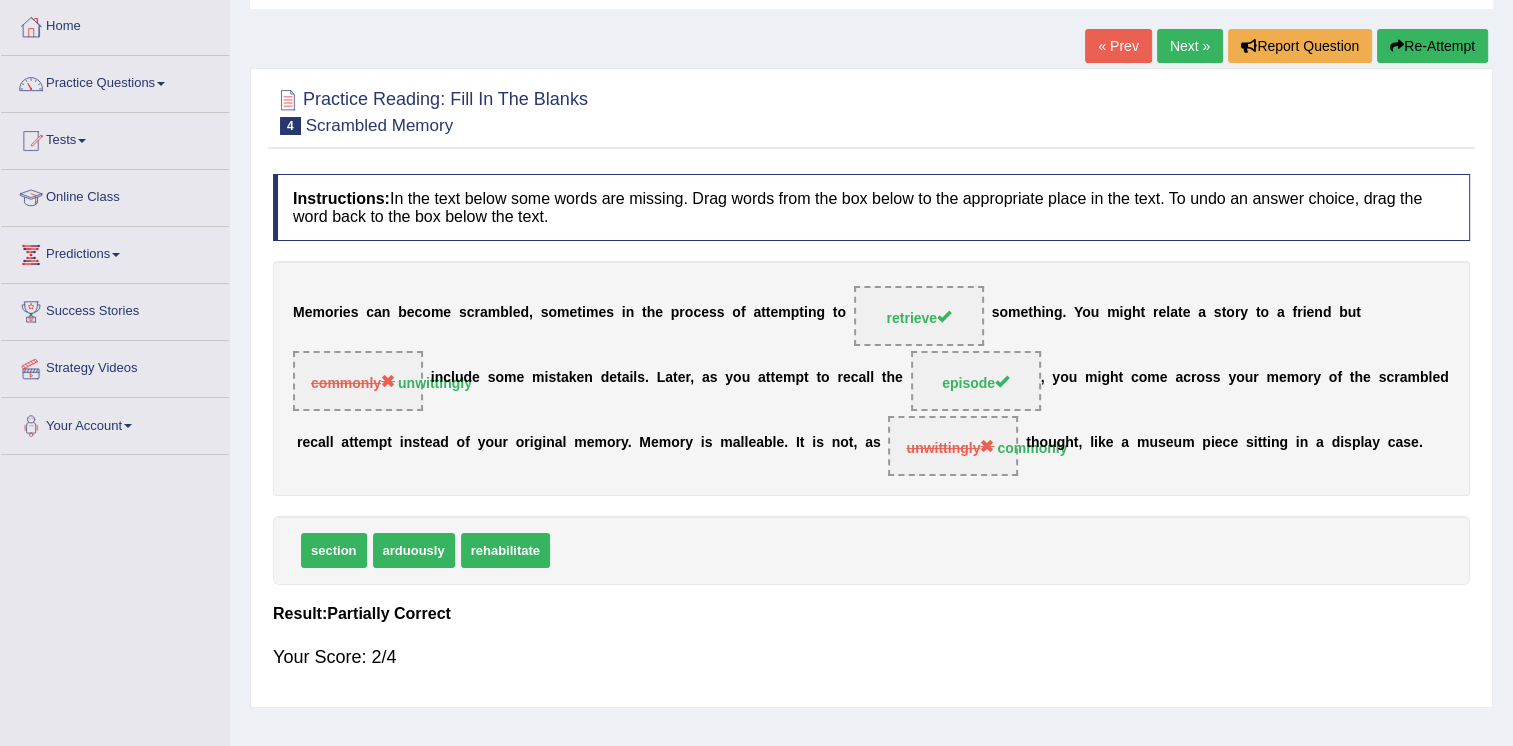 click on "Re-Attempt" at bounding box center [1432, 46] 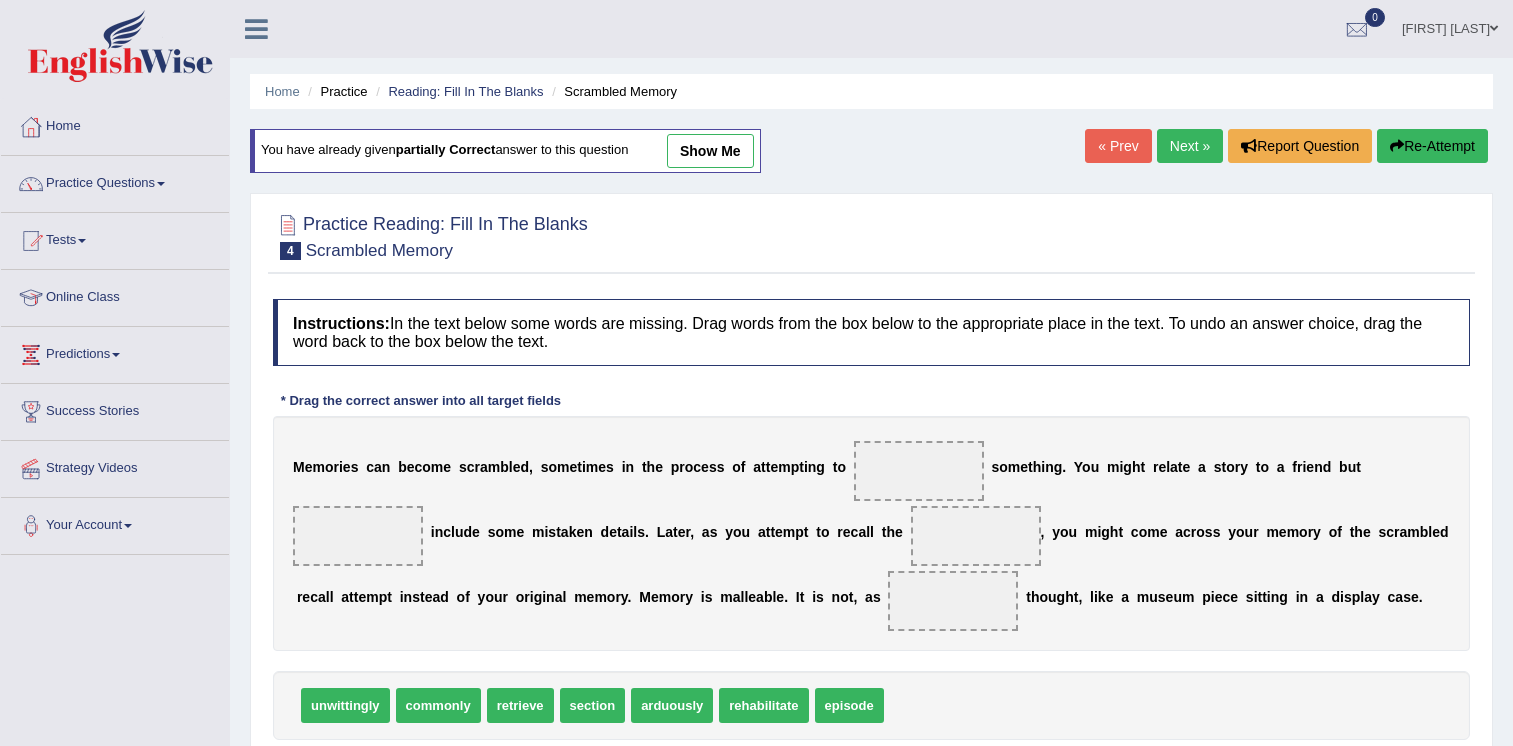 scroll, scrollTop: 100, scrollLeft: 0, axis: vertical 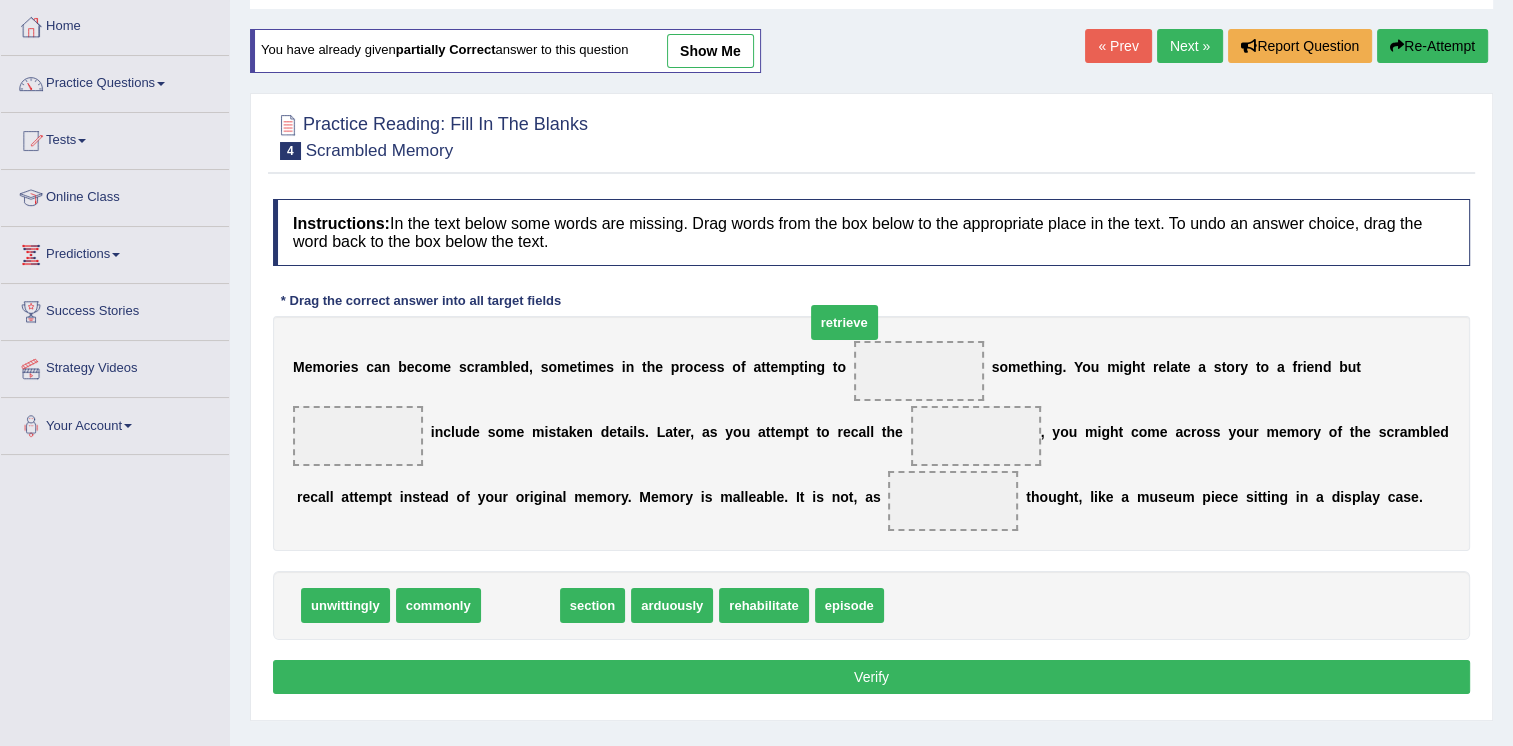 drag, startPoint x: 516, startPoint y: 609, endPoint x: 870, endPoint y: 361, distance: 432.2268 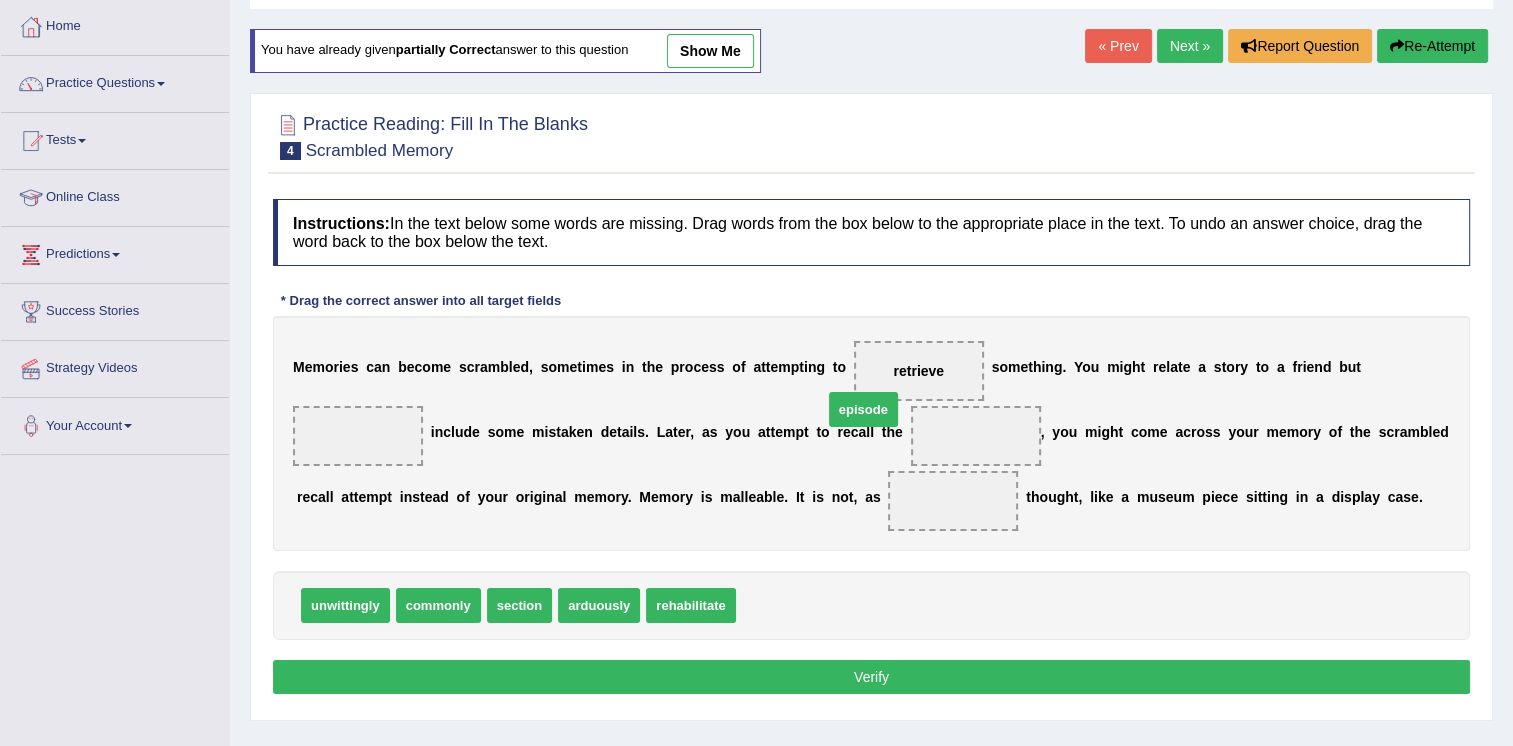 drag, startPoint x: 765, startPoint y: 609, endPoint x: 831, endPoint y: 424, distance: 196.42047 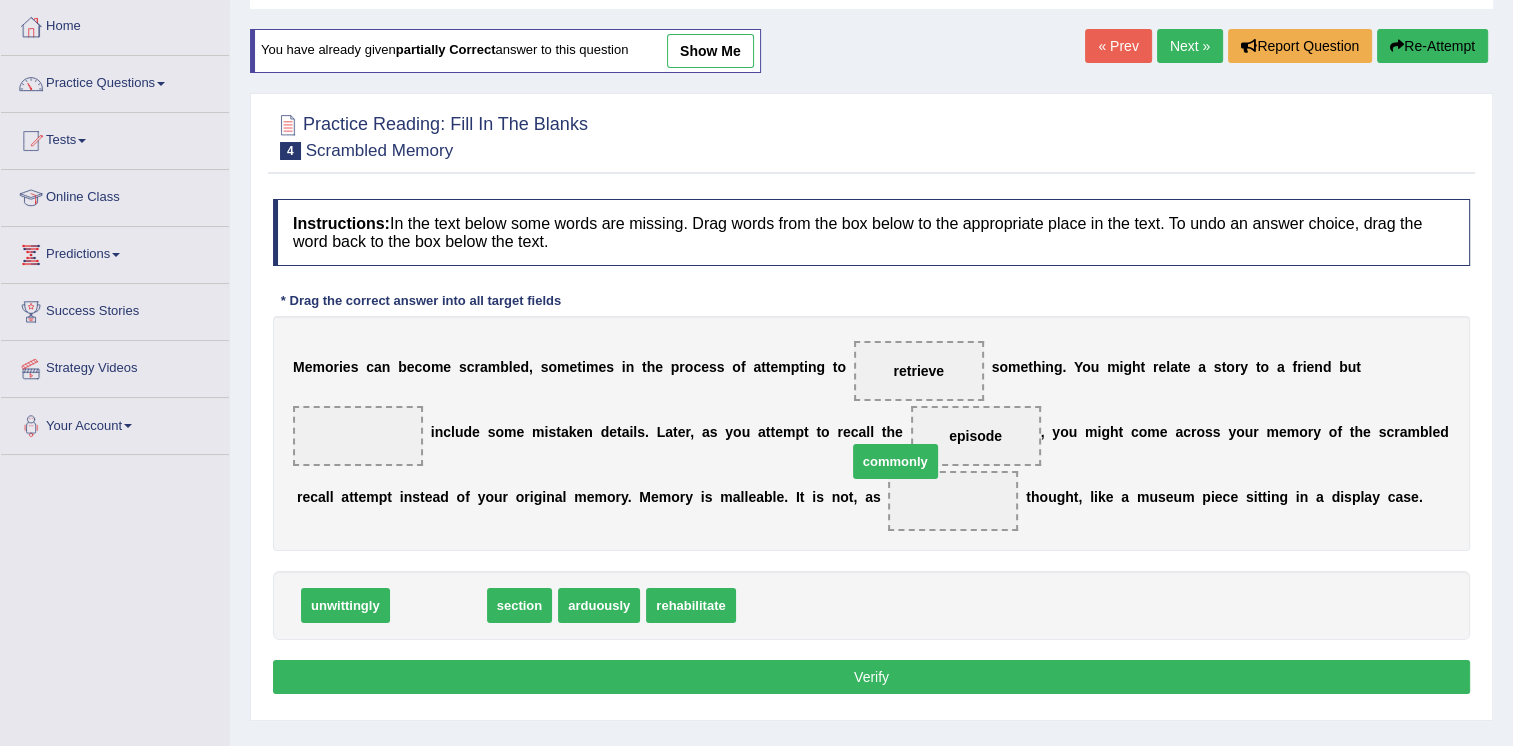drag, startPoint x: 434, startPoint y: 605, endPoint x: 859, endPoint y: 457, distance: 450.03223 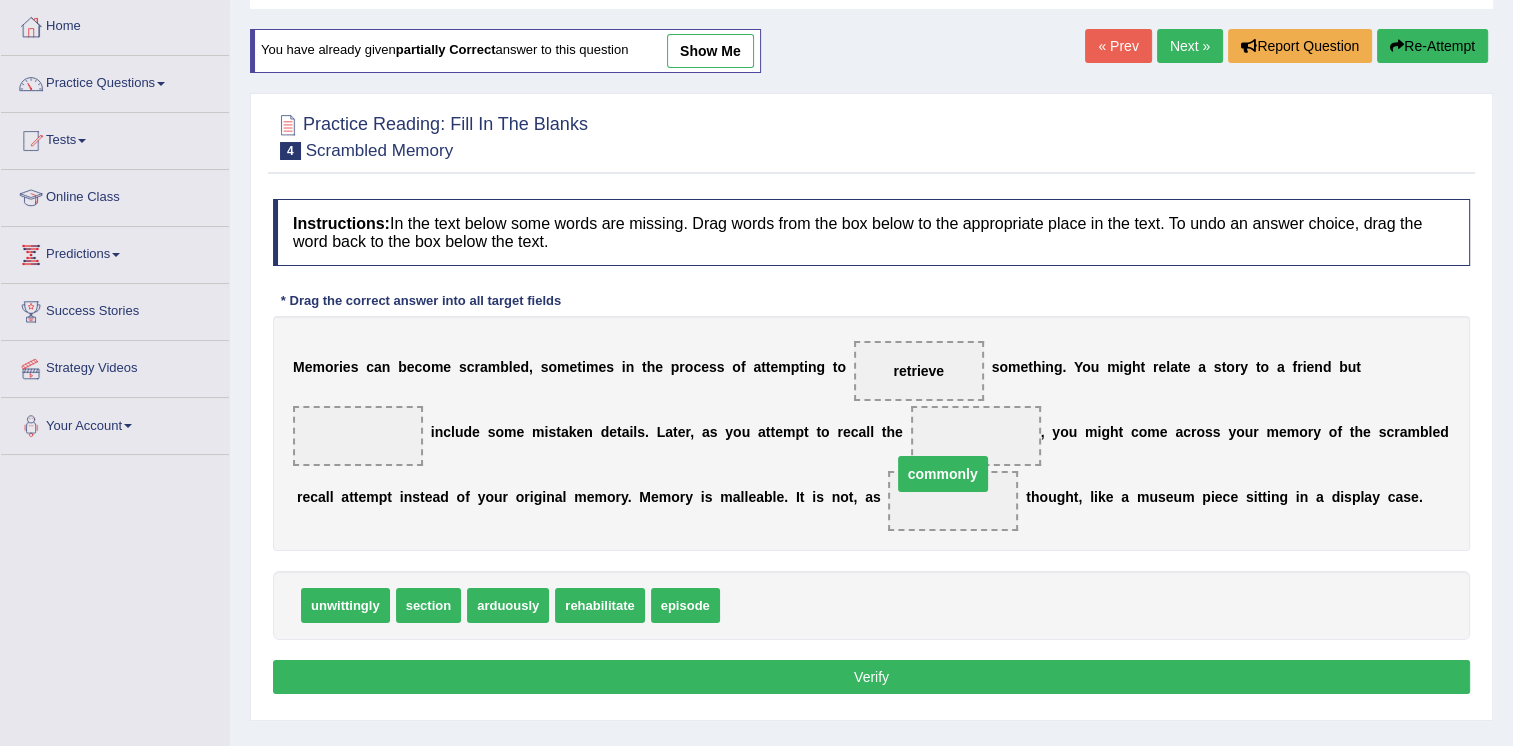 drag, startPoint x: 824, startPoint y: 426, endPoint x: 722, endPoint y: 532, distance: 147.10541 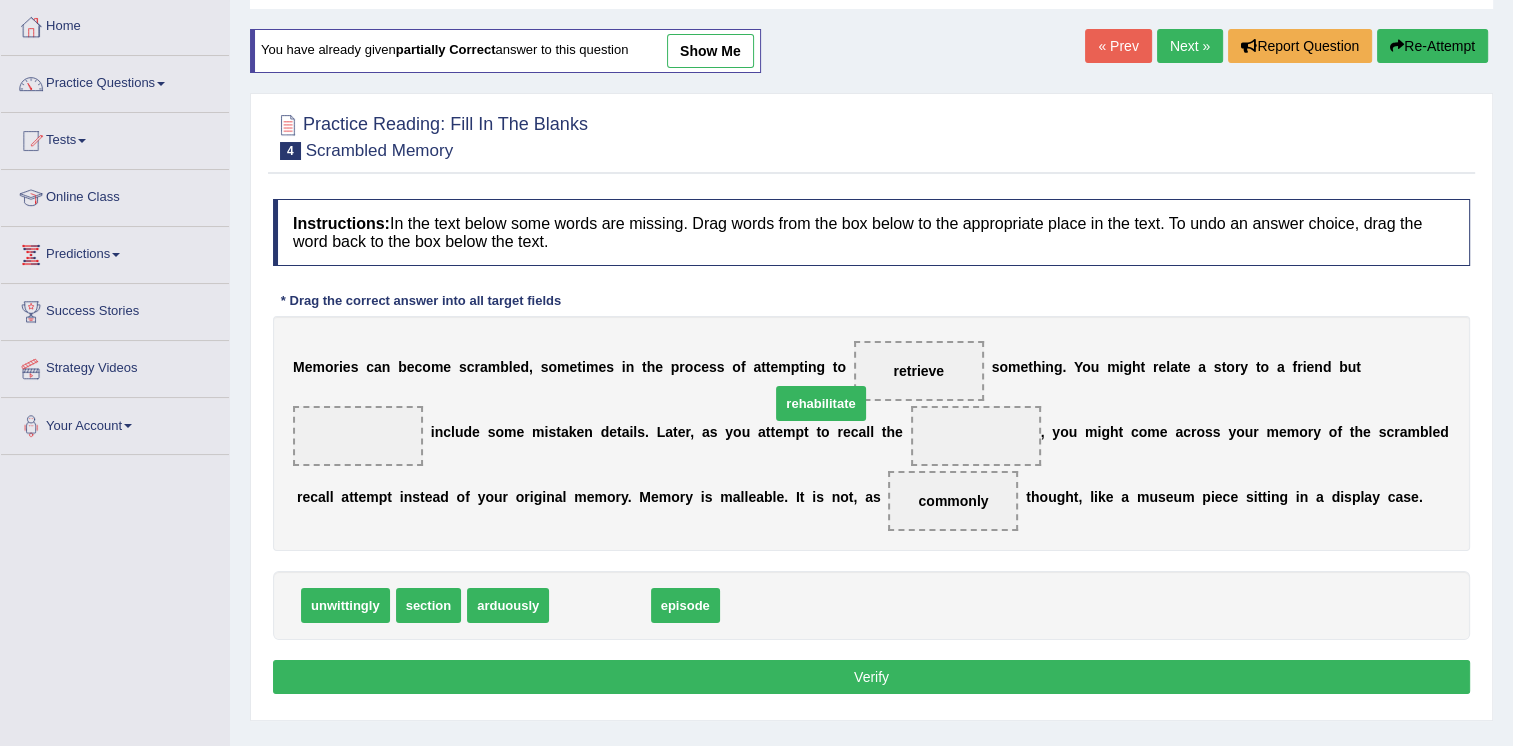 drag, startPoint x: 560, startPoint y: 604, endPoint x: 781, endPoint y: 402, distance: 299.40775 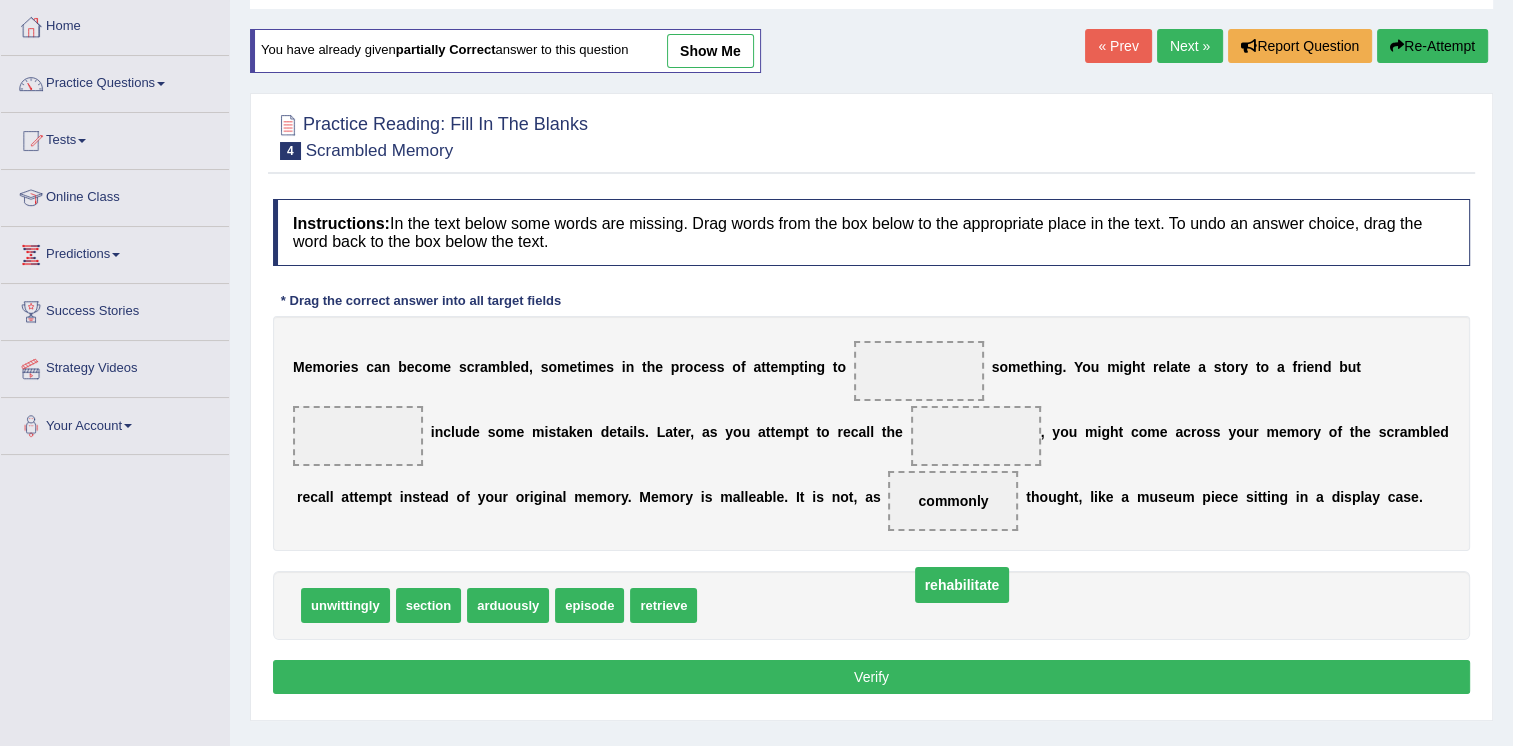 drag, startPoint x: 783, startPoint y: 425, endPoint x: 769, endPoint y: 574, distance: 149.65627 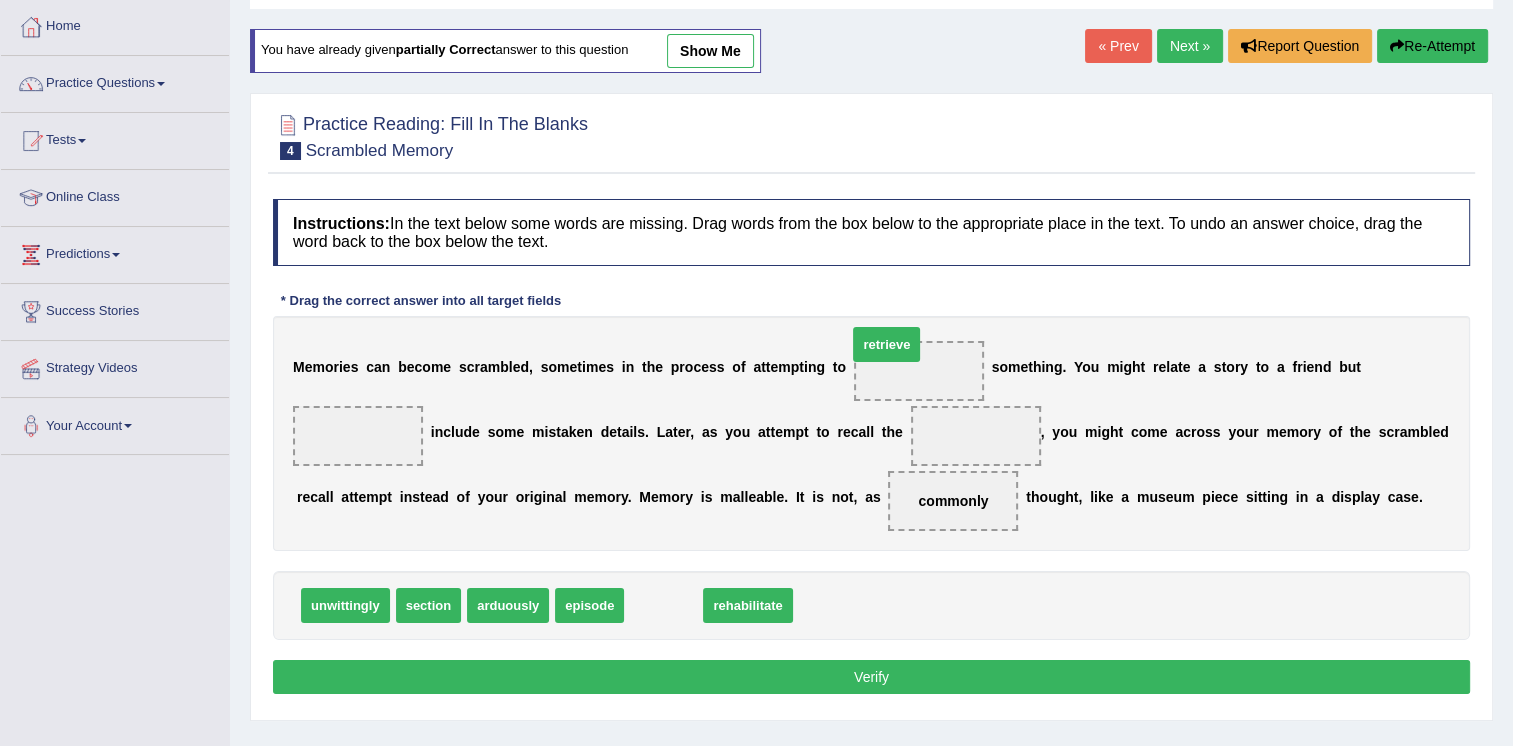 drag, startPoint x: 660, startPoint y: 597, endPoint x: 883, endPoint y: 337, distance: 342.5332 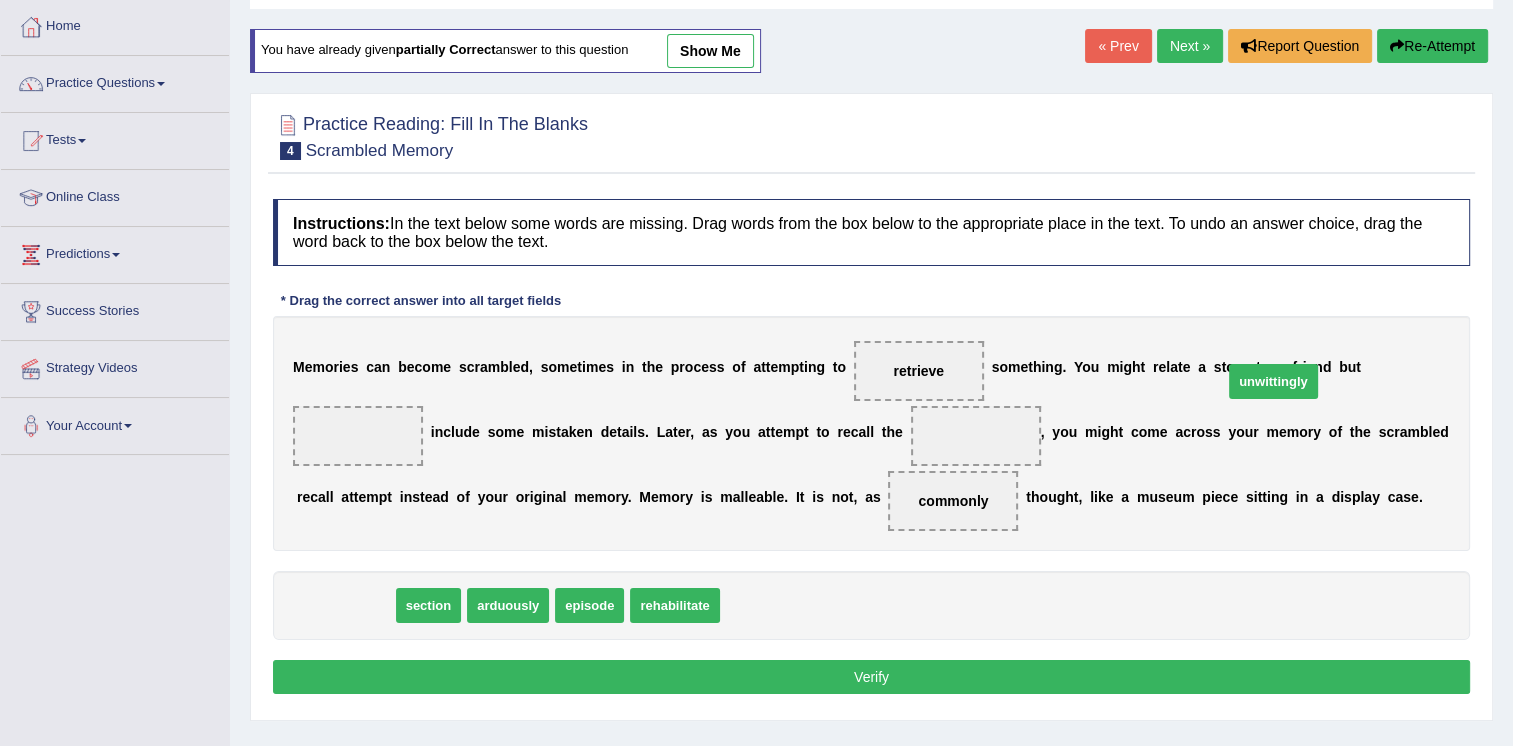 drag, startPoint x: 356, startPoint y: 602, endPoint x: 1335, endPoint y: 368, distance: 1006.57684 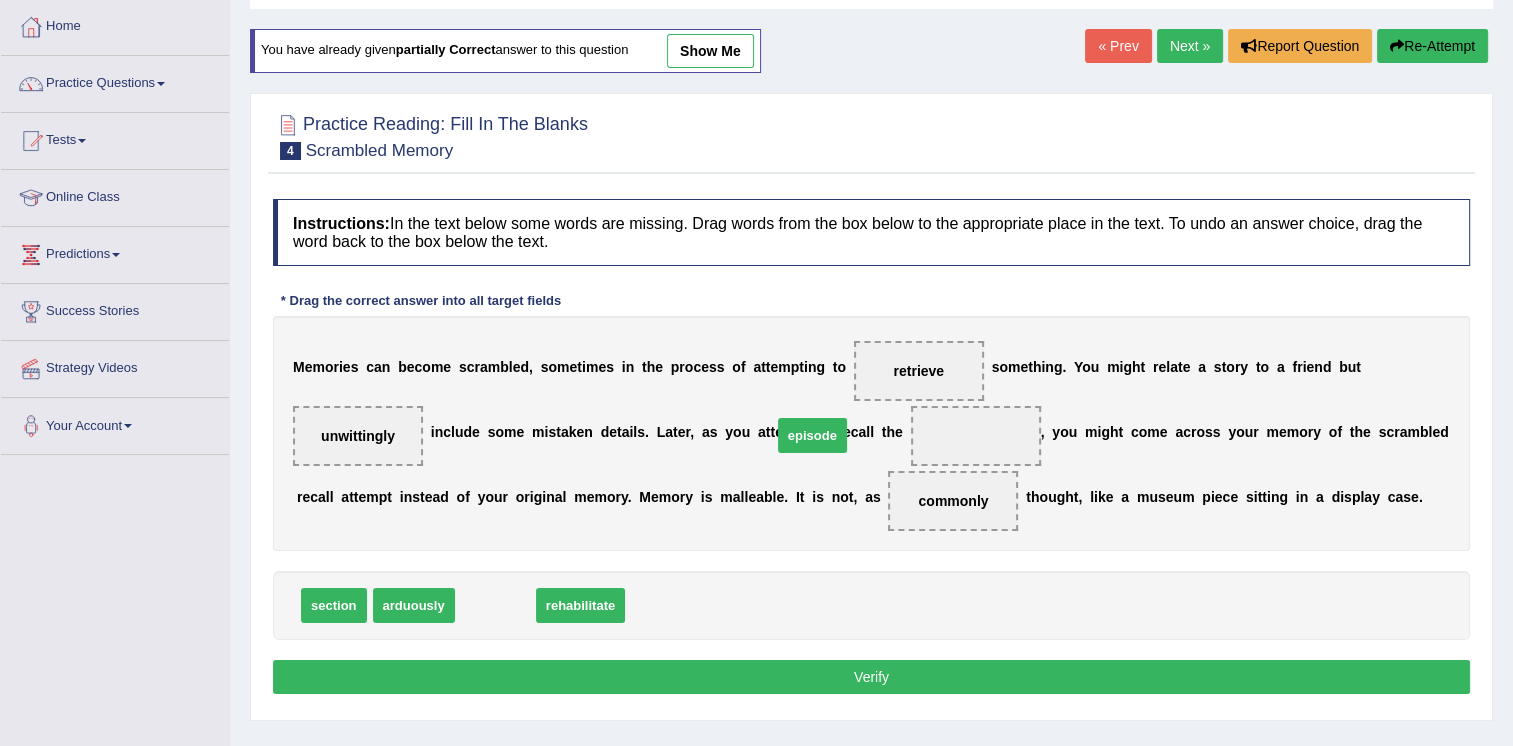 drag, startPoint x: 475, startPoint y: 608, endPoint x: 792, endPoint y: 438, distance: 359.70682 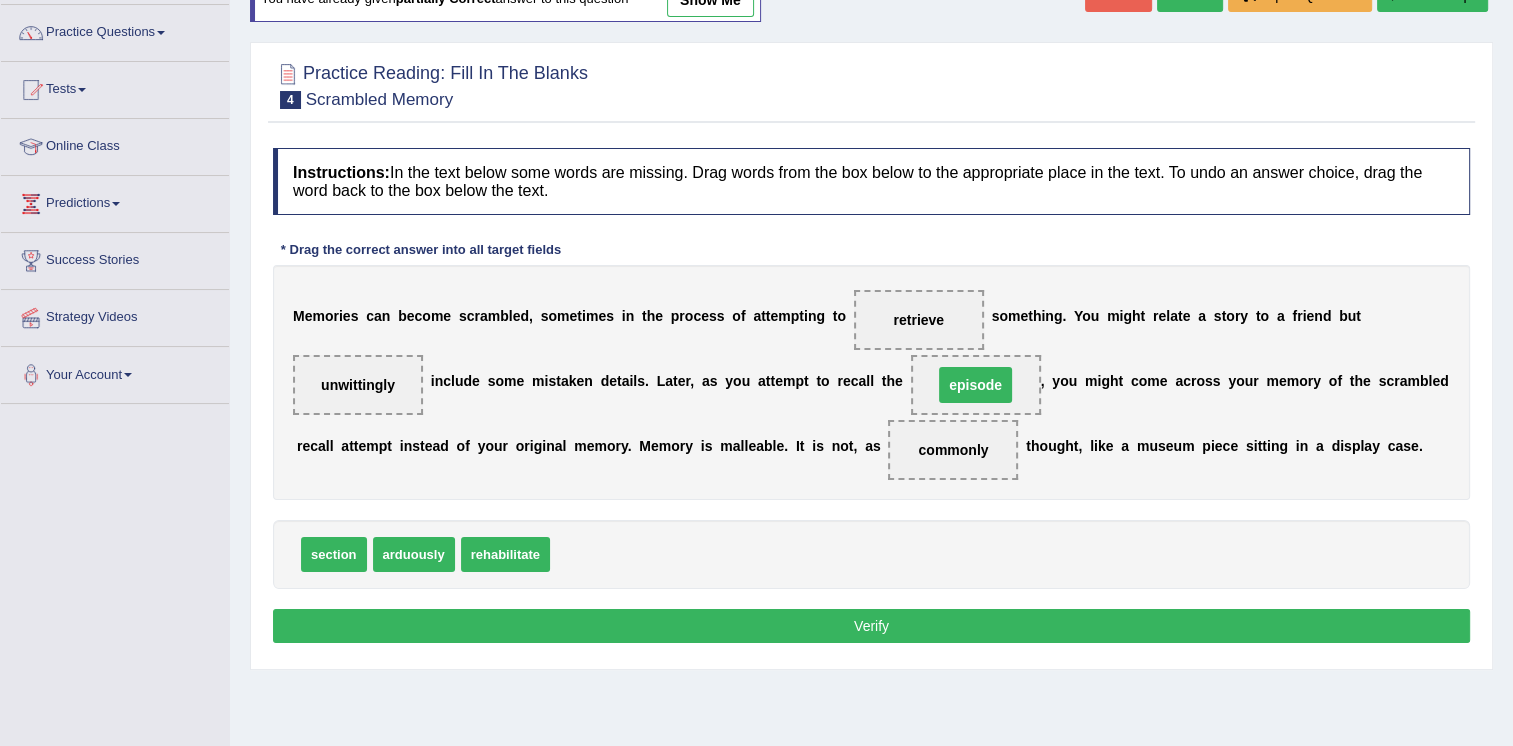 scroll, scrollTop: 200, scrollLeft: 0, axis: vertical 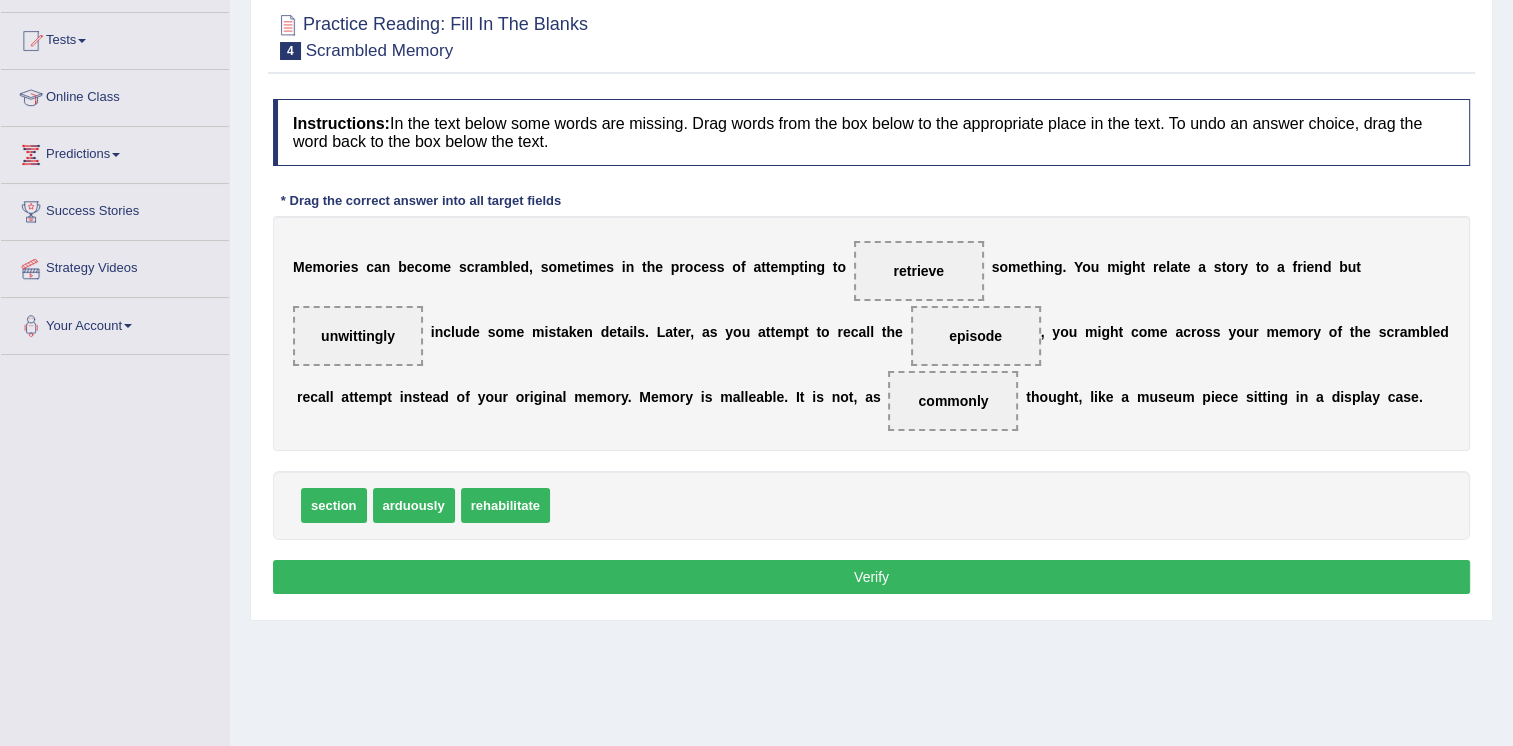 click on "Verify" at bounding box center (871, 577) 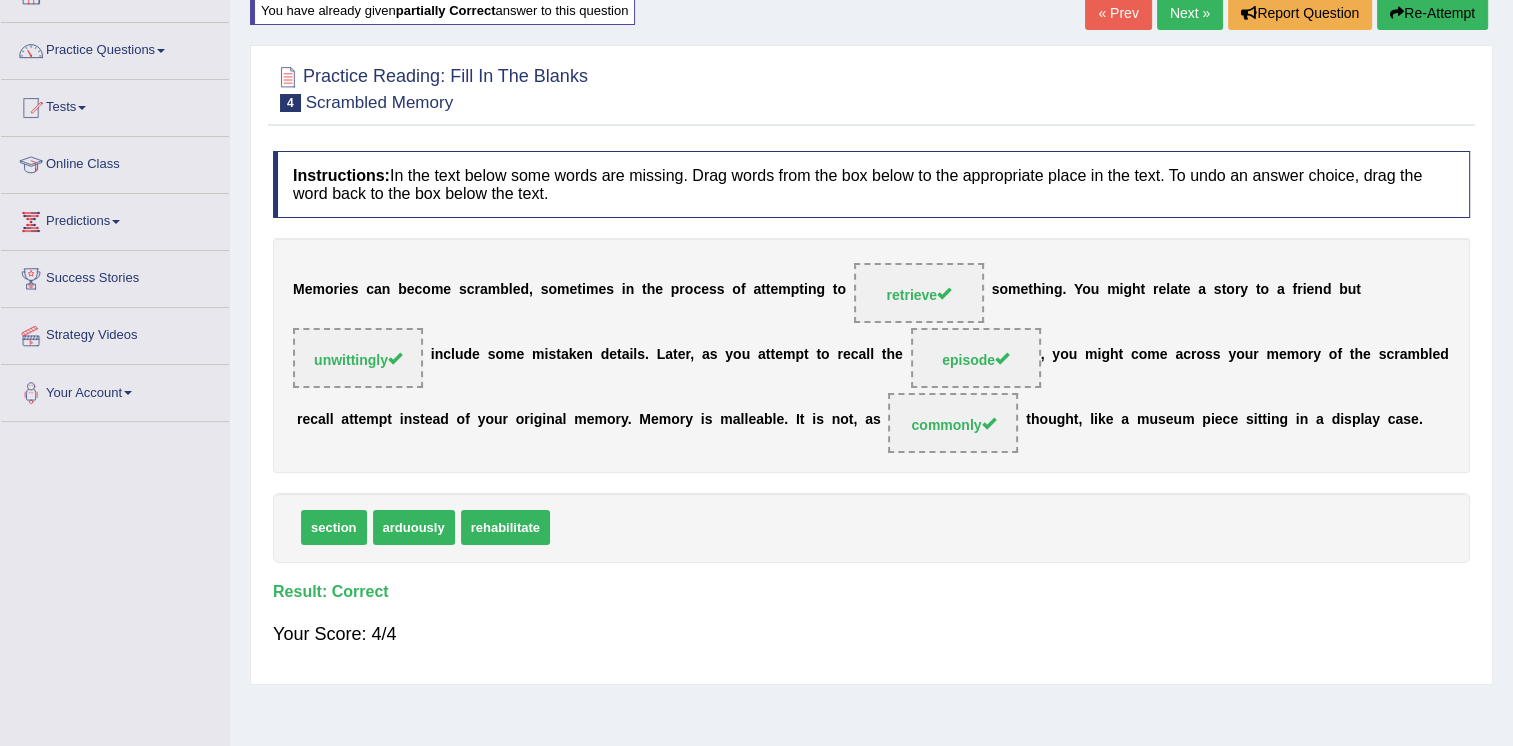 scroll, scrollTop: 0, scrollLeft: 0, axis: both 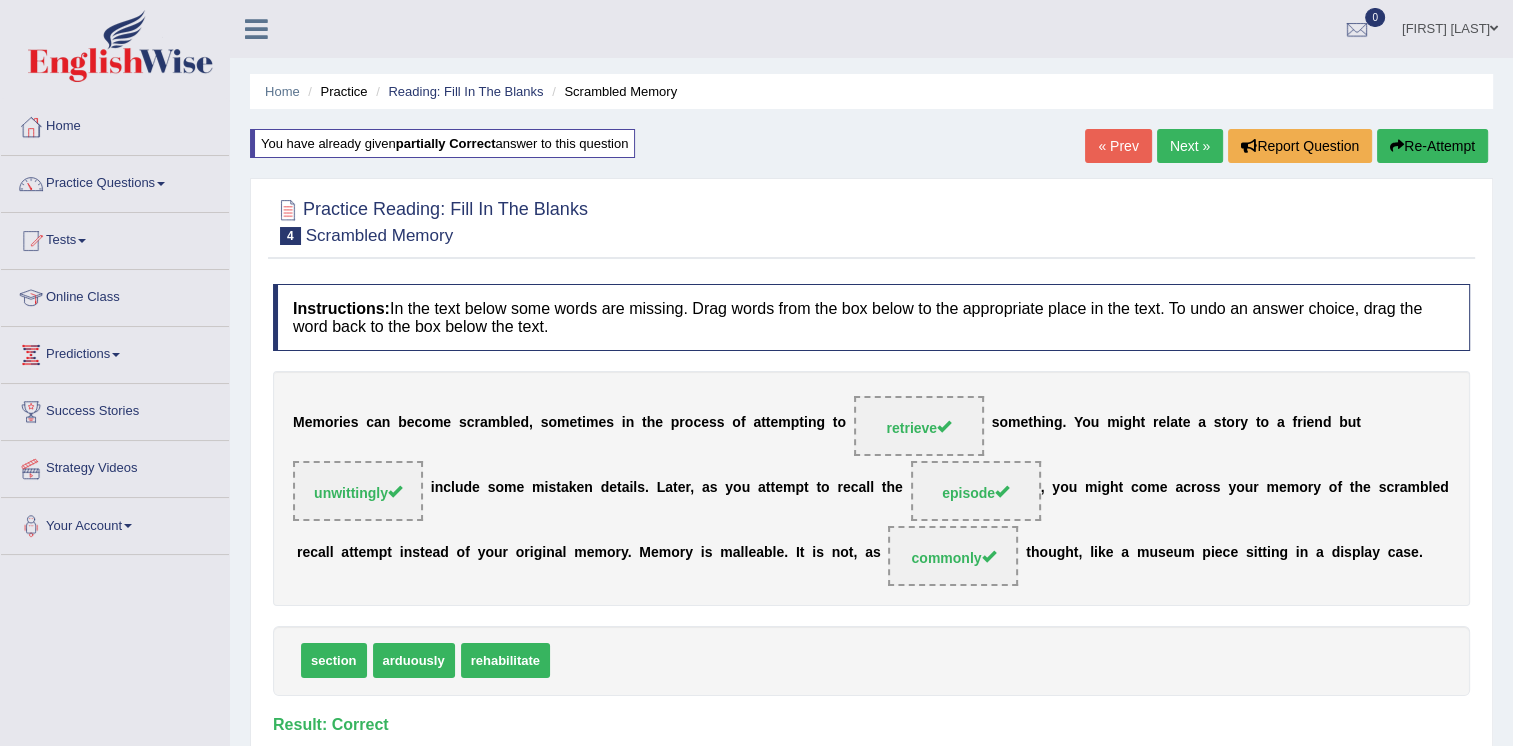 click on "Next »" at bounding box center (1190, 146) 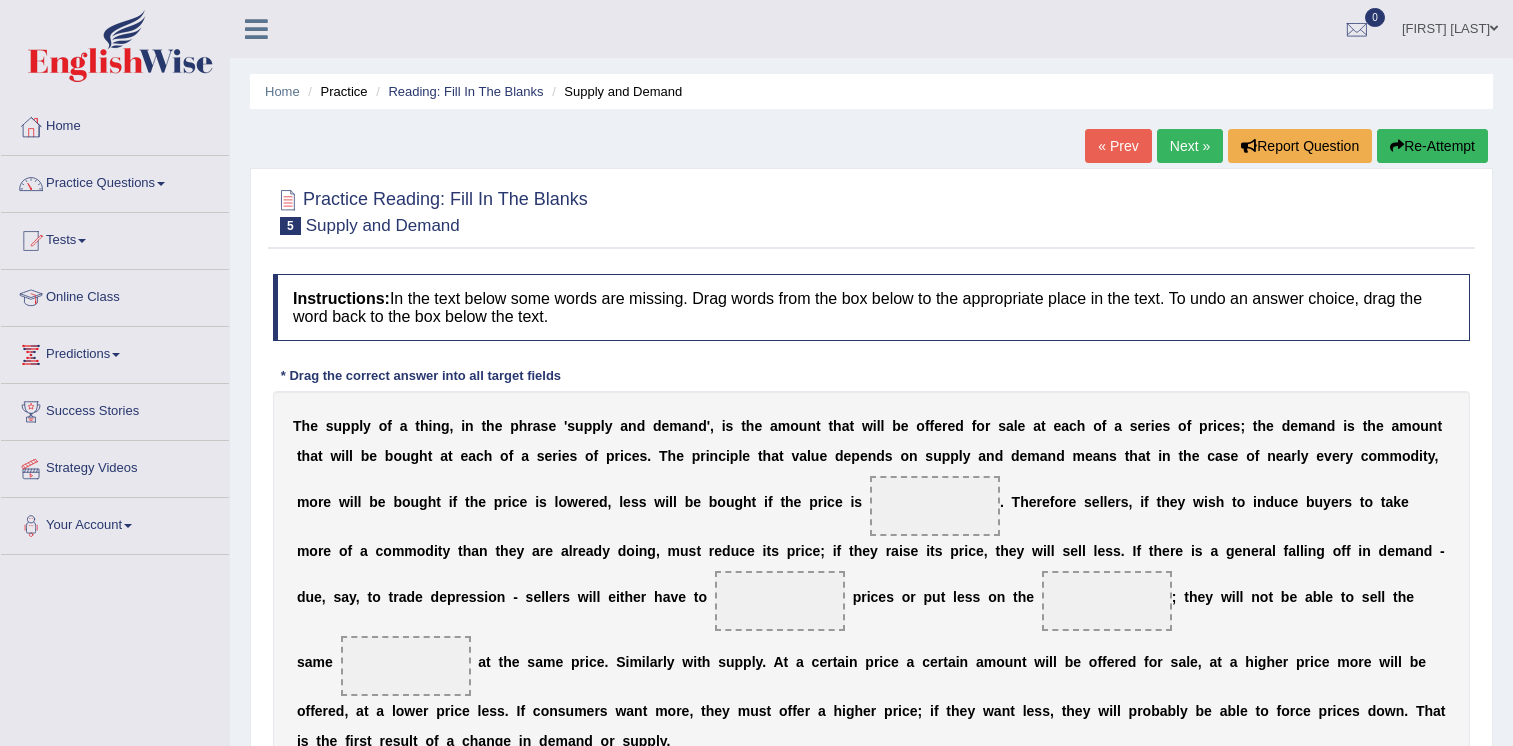 scroll, scrollTop: 0, scrollLeft: 0, axis: both 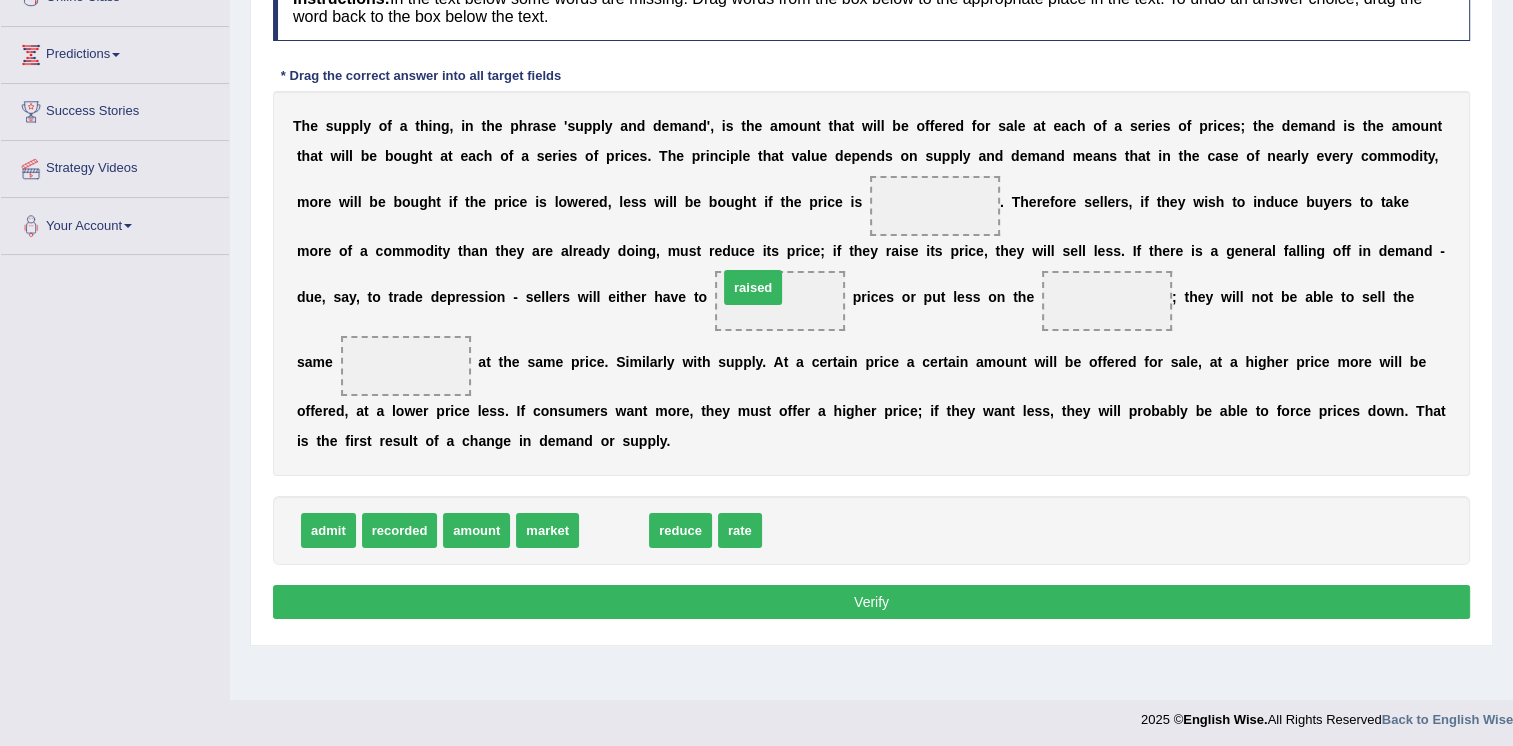 drag, startPoint x: 608, startPoint y: 474, endPoint x: 747, endPoint y: 231, distance: 279.9464 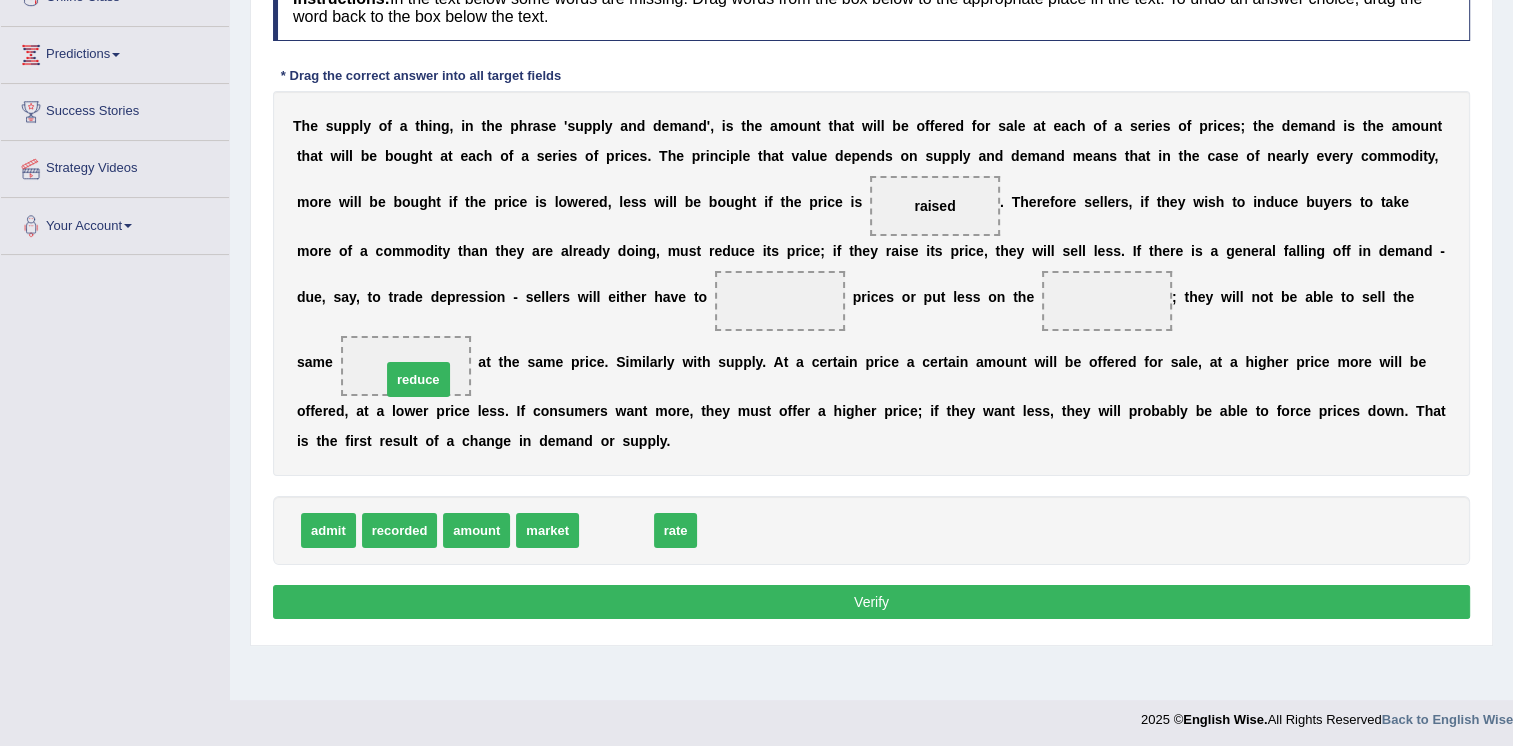 drag, startPoint x: 599, startPoint y: 472, endPoint x: 412, endPoint y: 319, distance: 241.6154 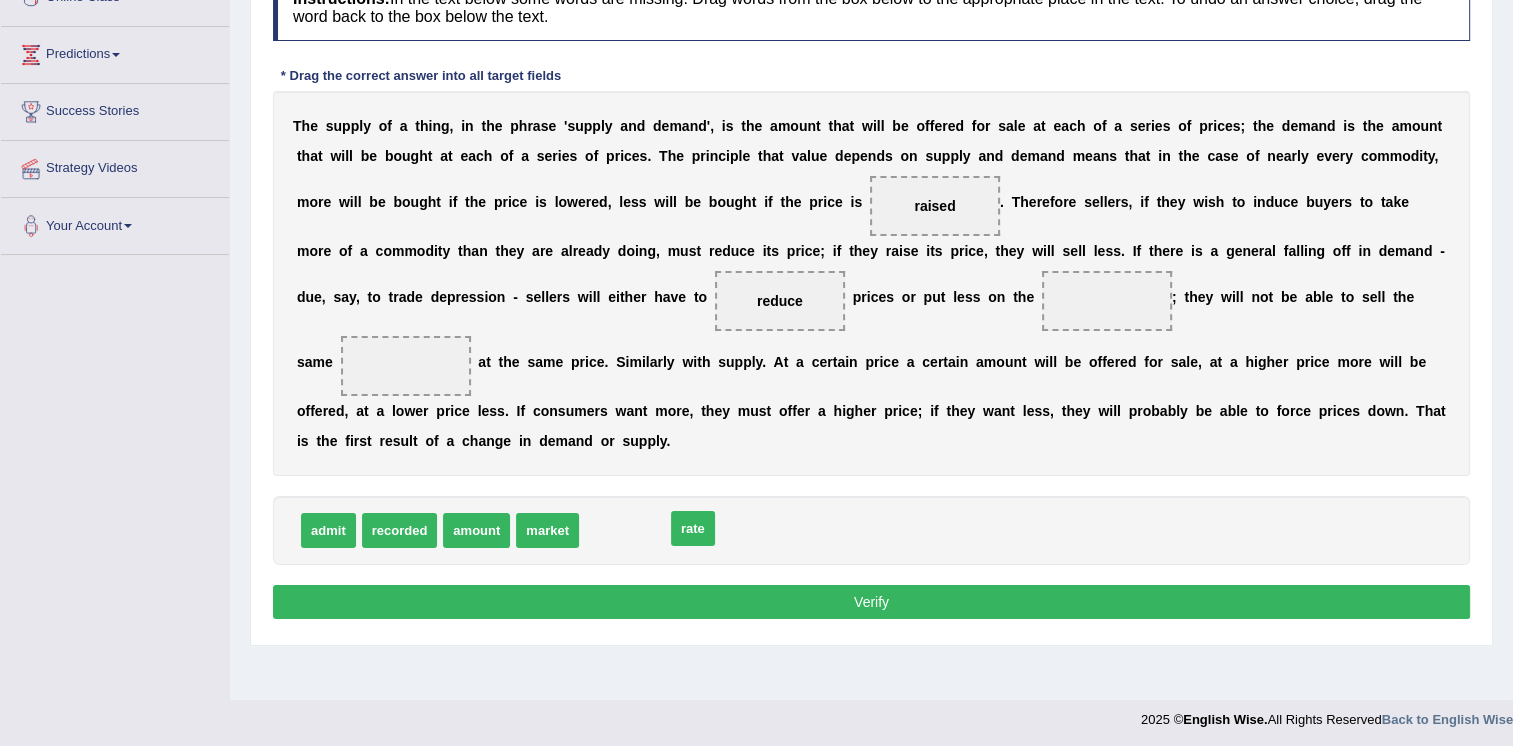 drag, startPoint x: 608, startPoint y: 471, endPoint x: 694, endPoint y: 469, distance: 86.023254 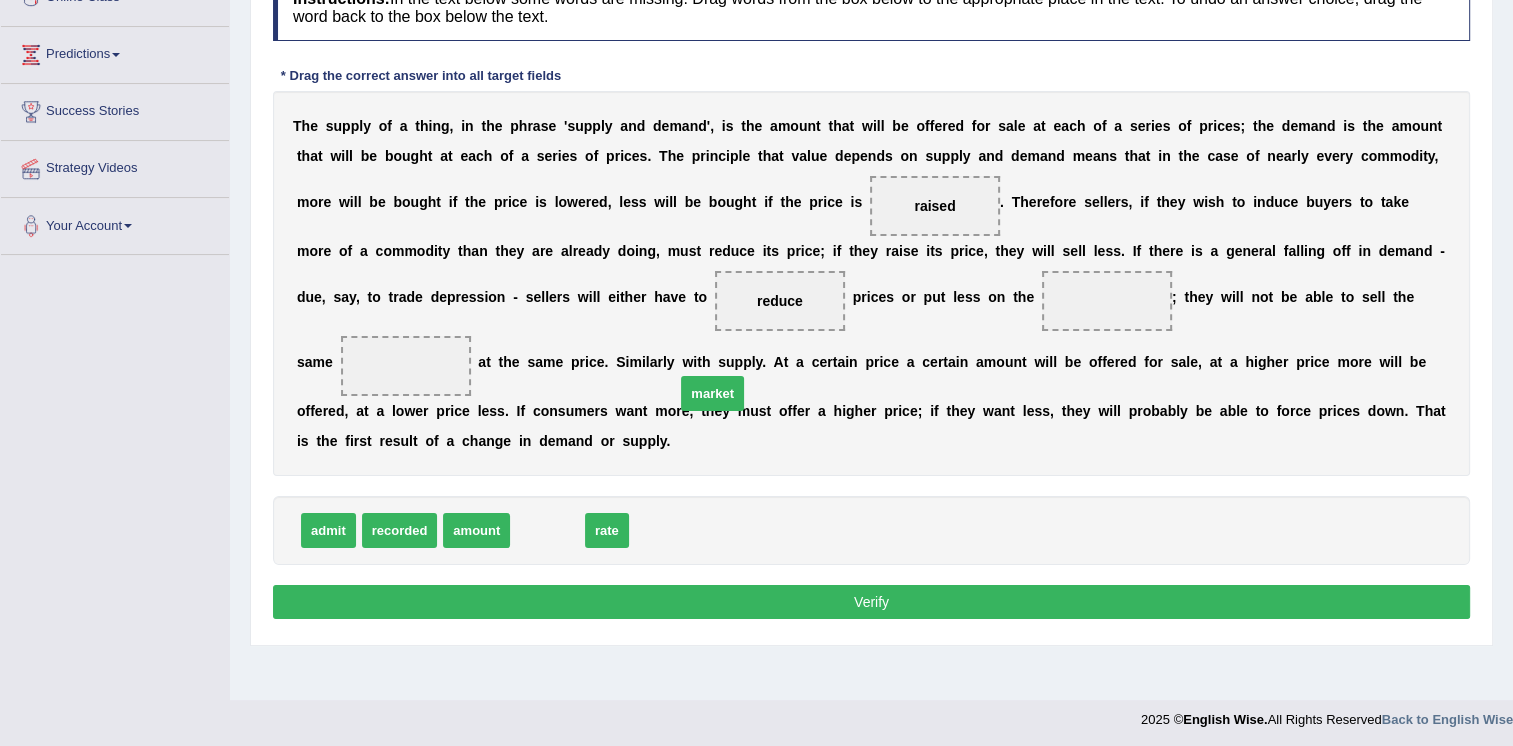drag, startPoint x: 569, startPoint y: 480, endPoint x: 685, endPoint y: 325, distance: 193.6001 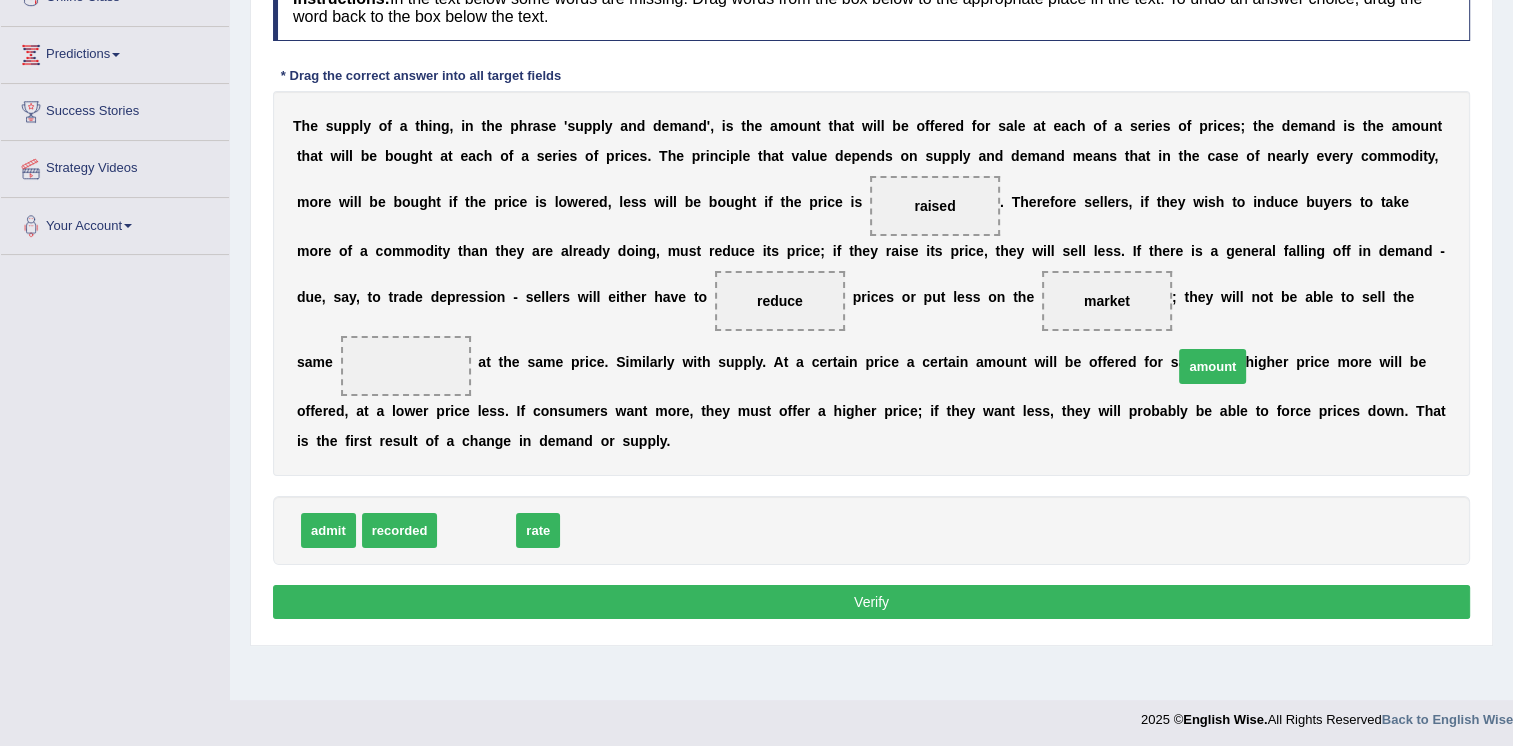 drag, startPoint x: 464, startPoint y: 468, endPoint x: 1198, endPoint y: 306, distance: 751.6648 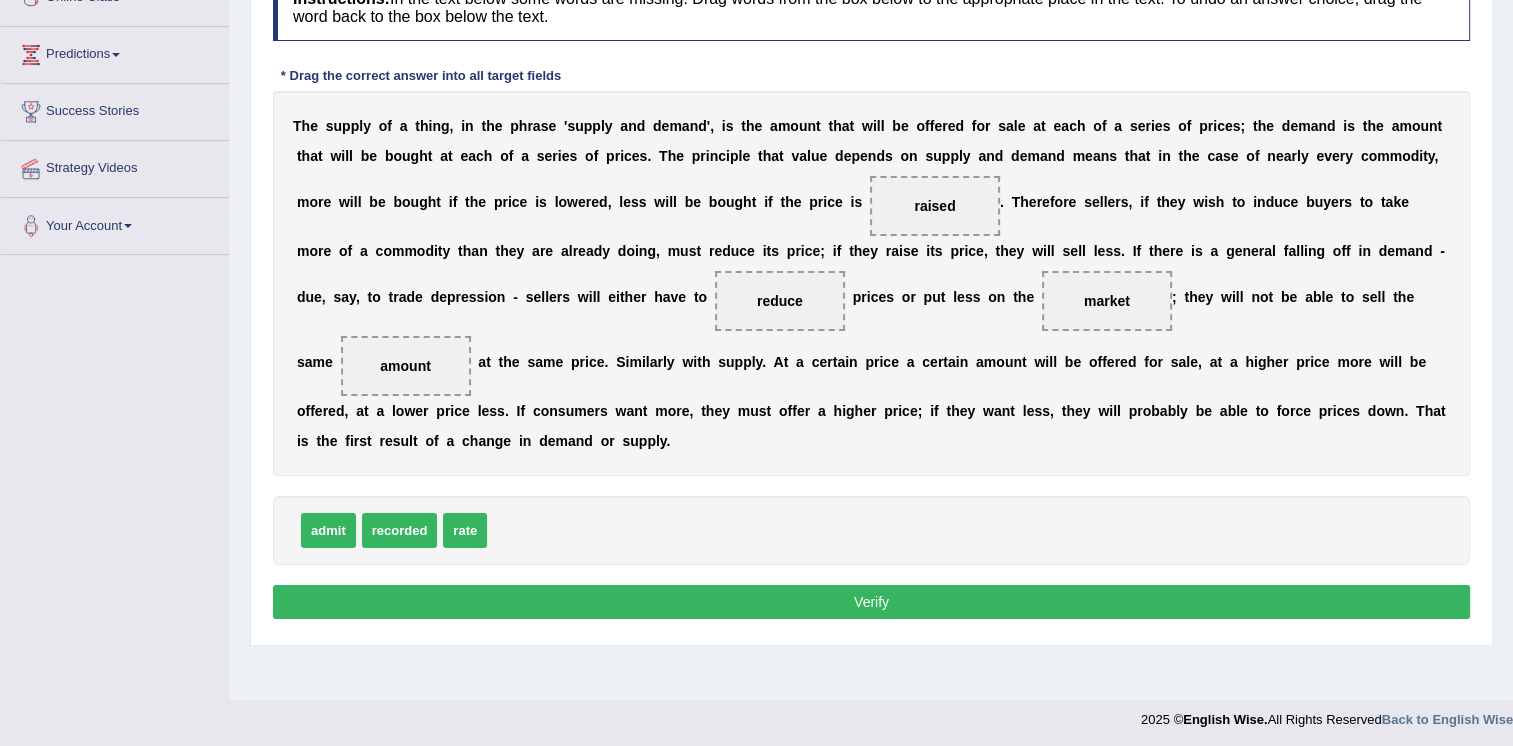 click on "Verify" at bounding box center [871, 602] 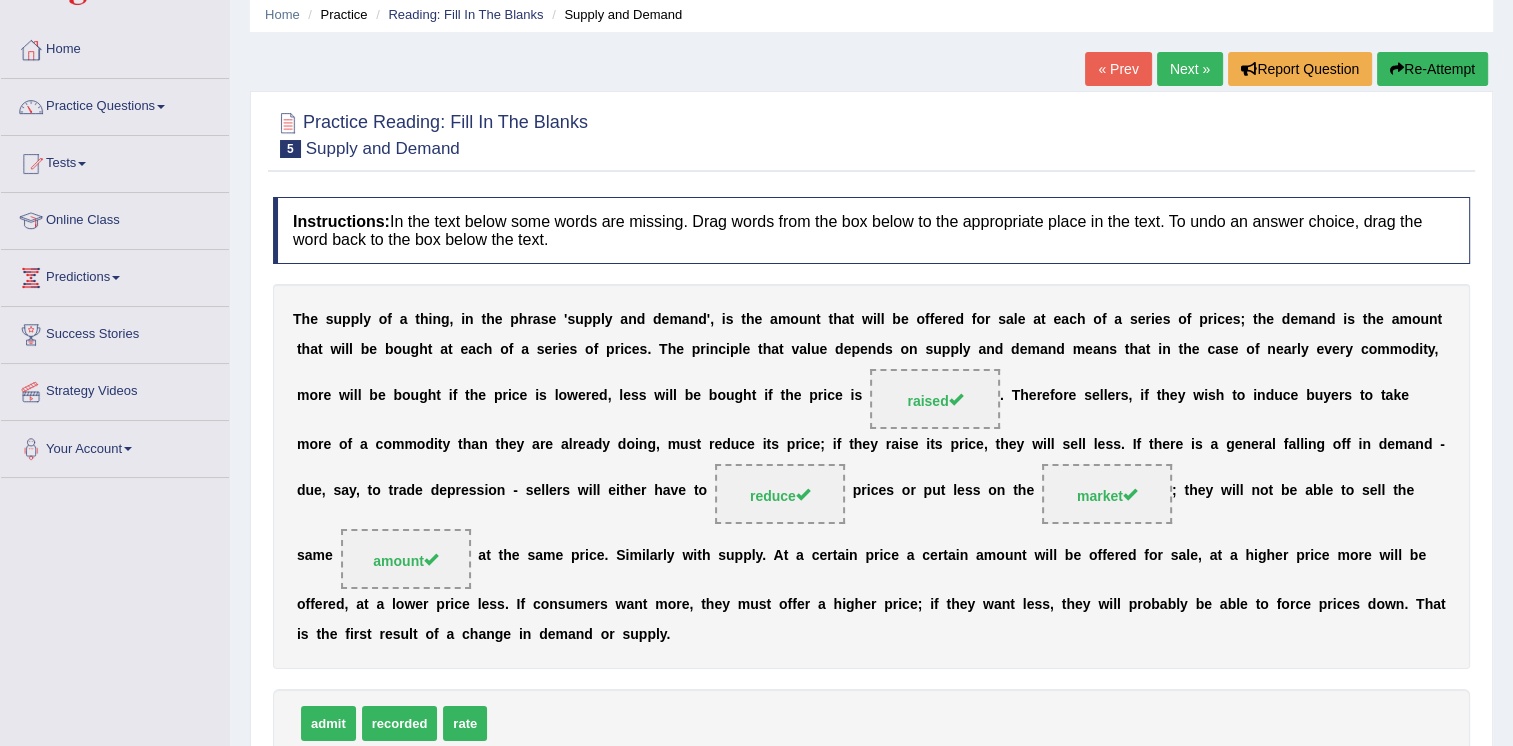 scroll, scrollTop: 0, scrollLeft: 0, axis: both 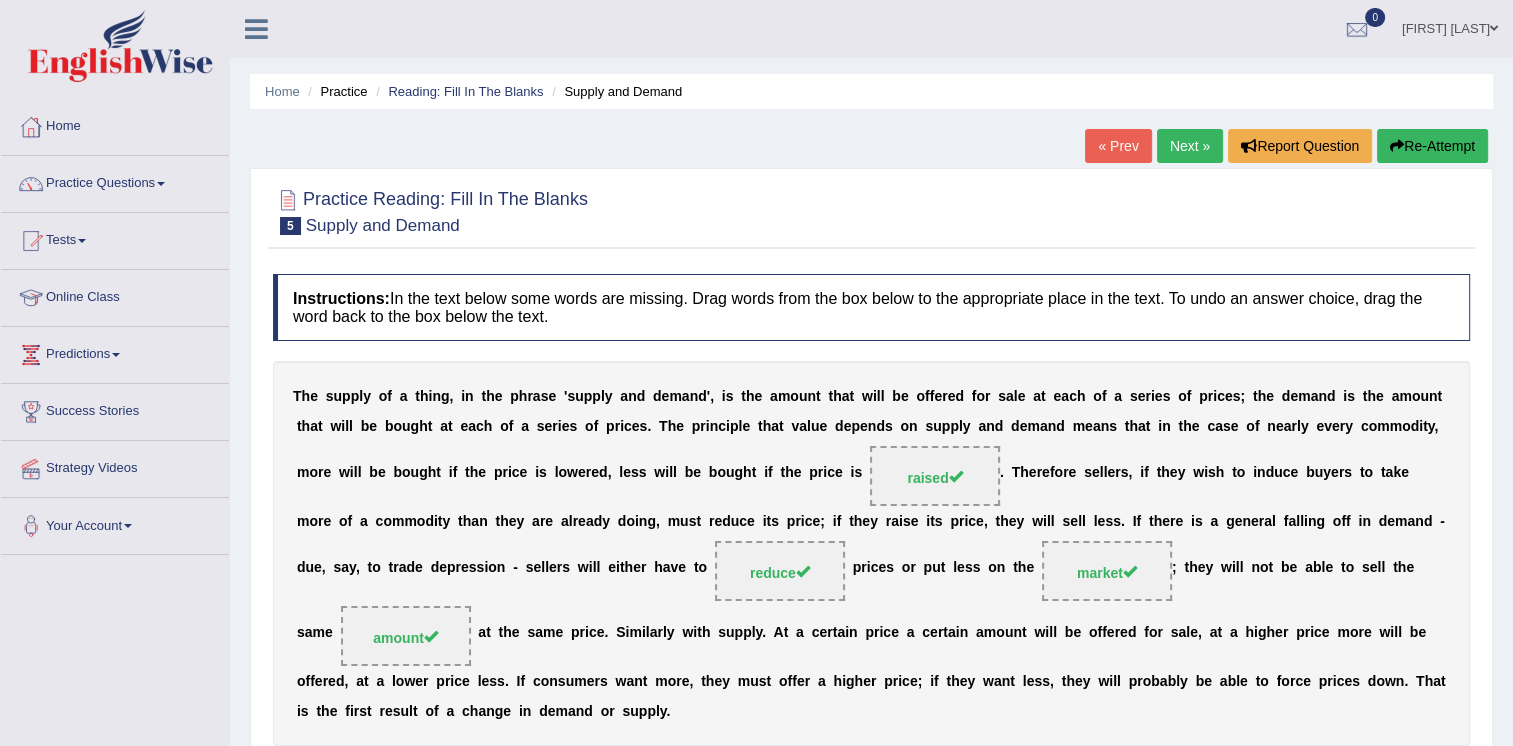 click on "Next »" at bounding box center [1190, 146] 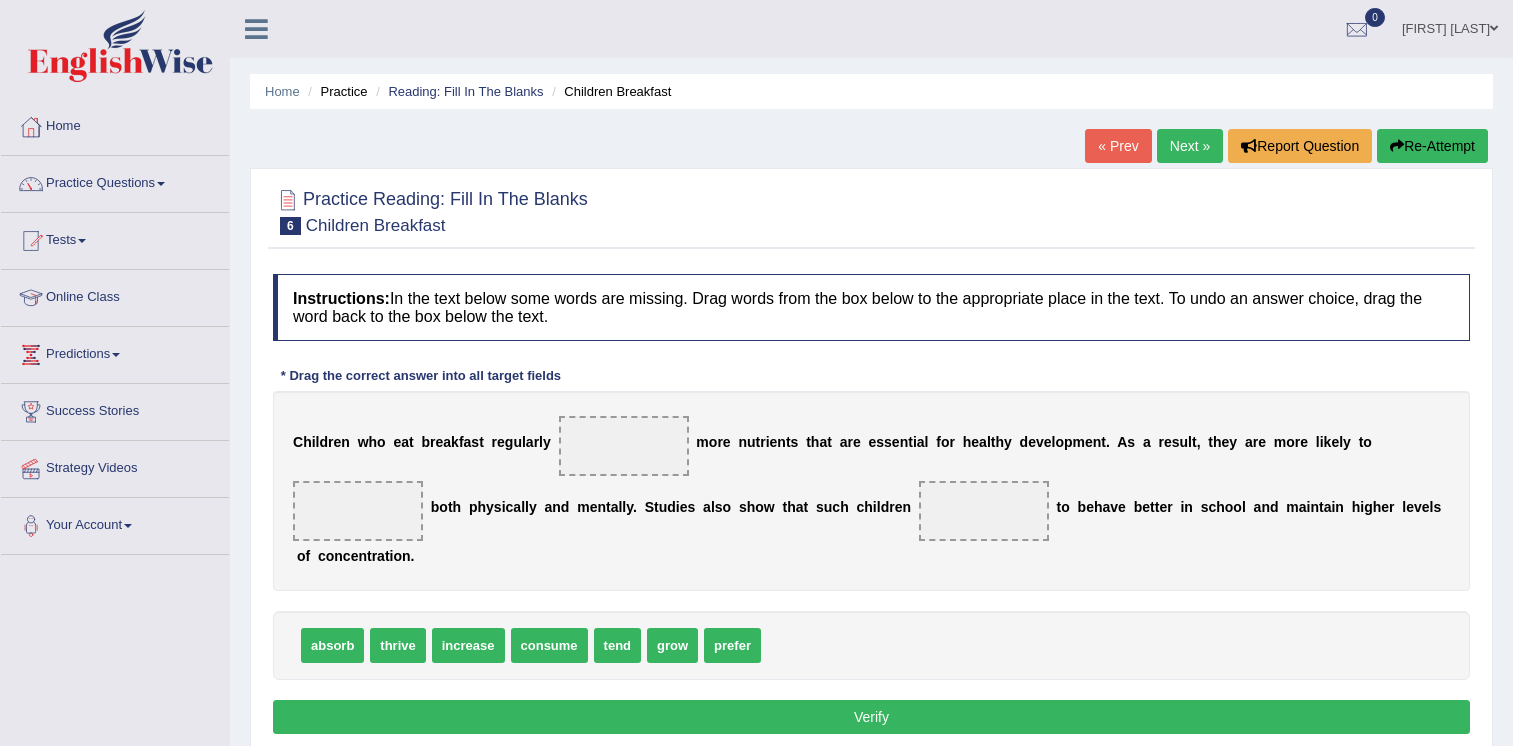 scroll, scrollTop: 200, scrollLeft: 0, axis: vertical 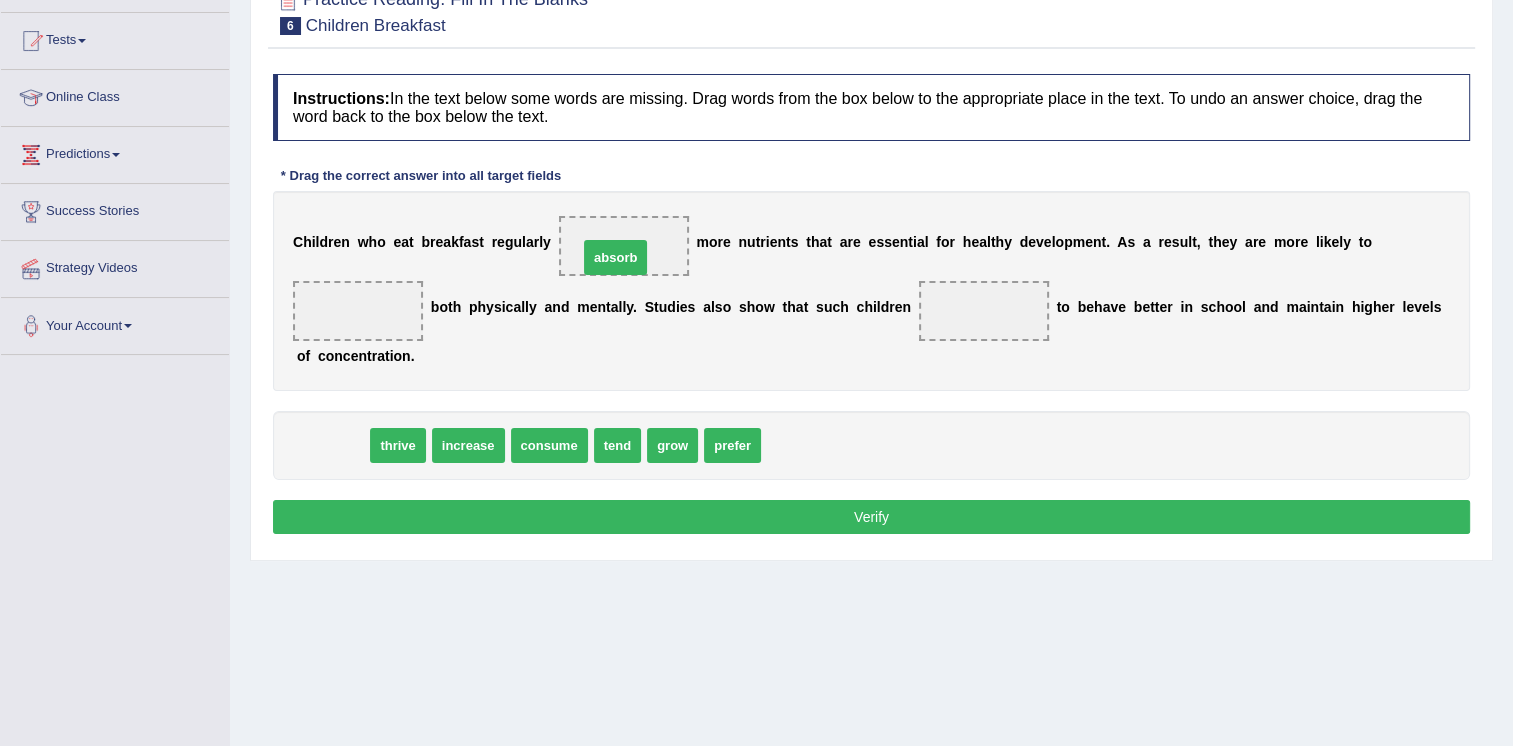 drag, startPoint x: 346, startPoint y: 450, endPoint x: 672, endPoint y: 336, distance: 345.3578 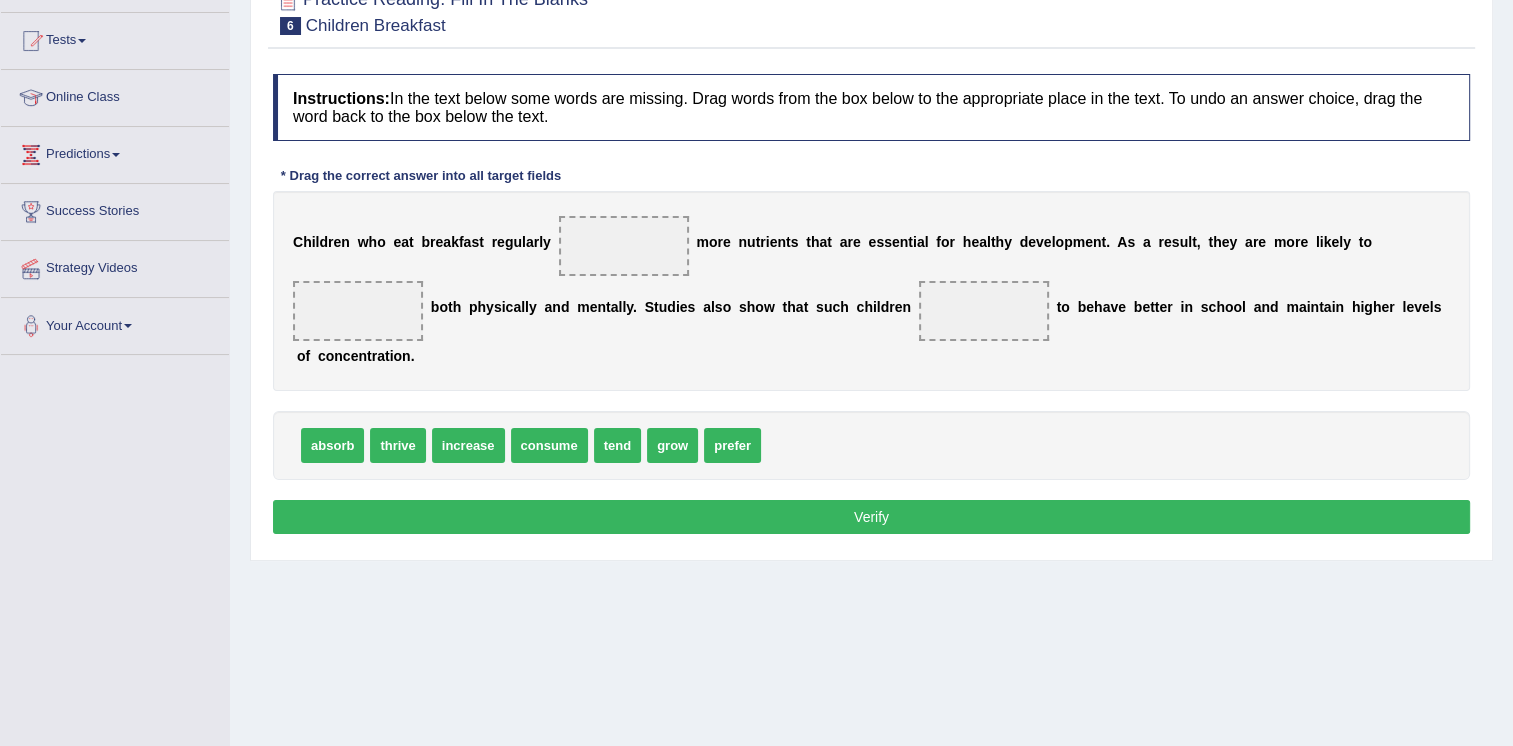 drag, startPoint x: 292, startPoint y: 446, endPoint x: 332, endPoint y: 455, distance: 41 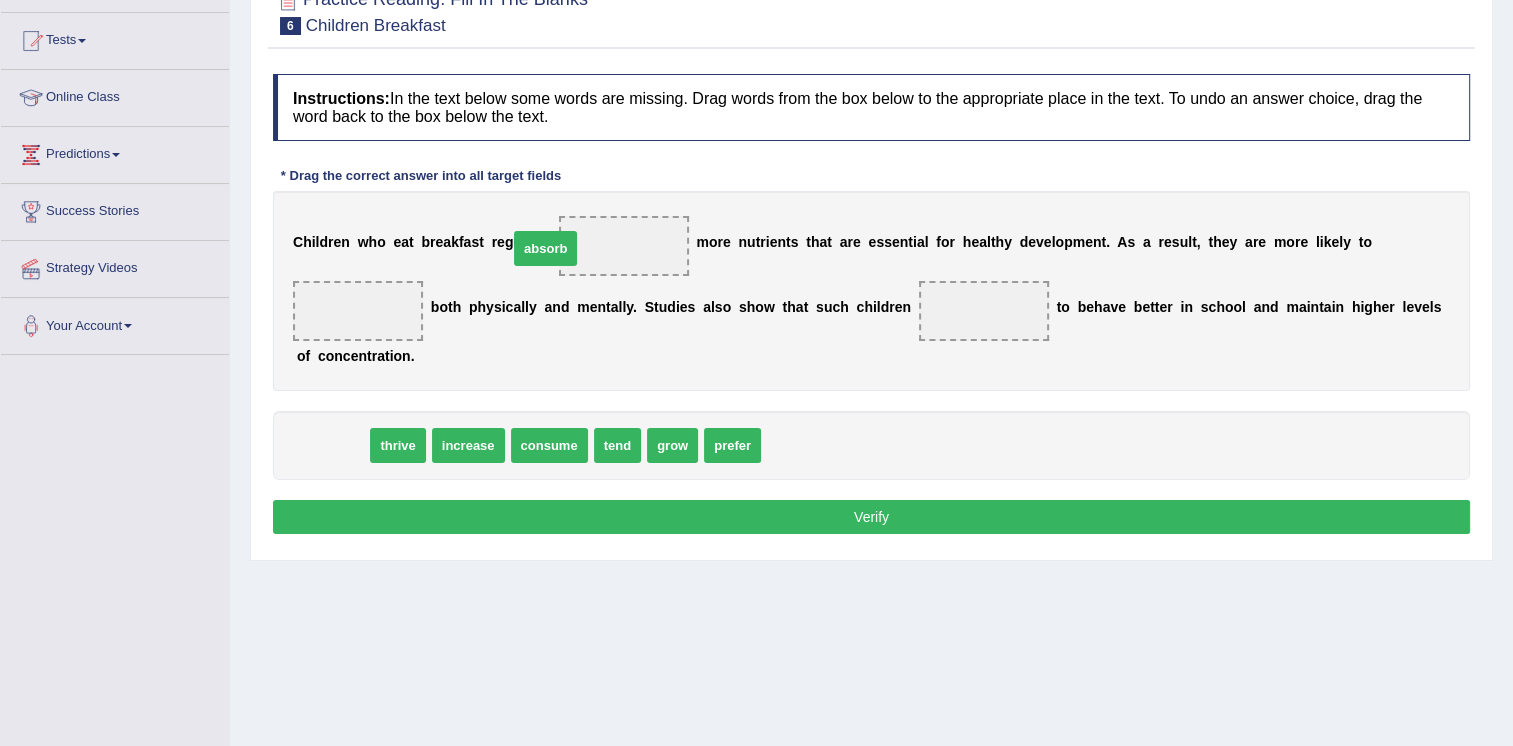 drag, startPoint x: 332, startPoint y: 455, endPoint x: 545, endPoint y: 258, distance: 290.13446 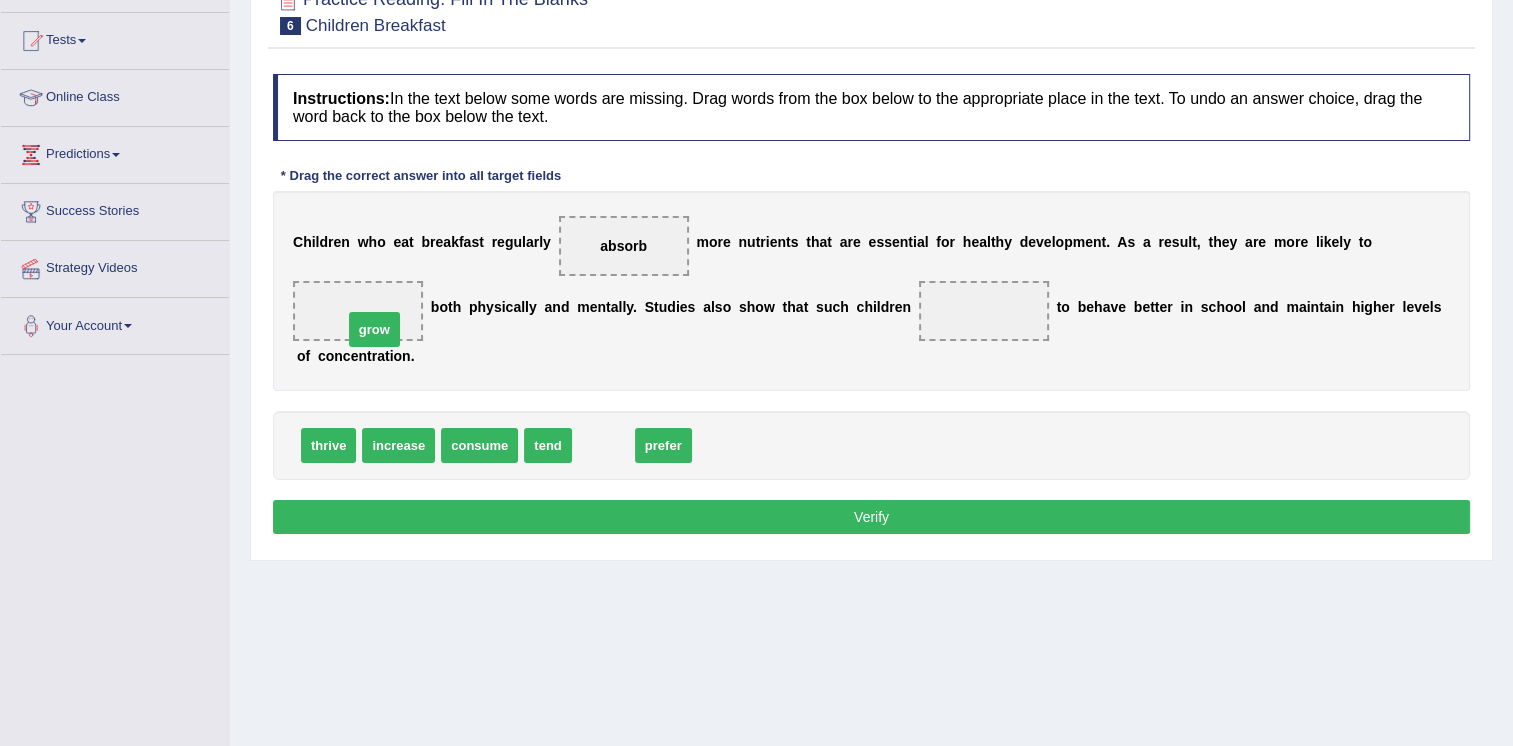 drag, startPoint x: 580, startPoint y: 442, endPoint x: 351, endPoint y: 326, distance: 256.7041 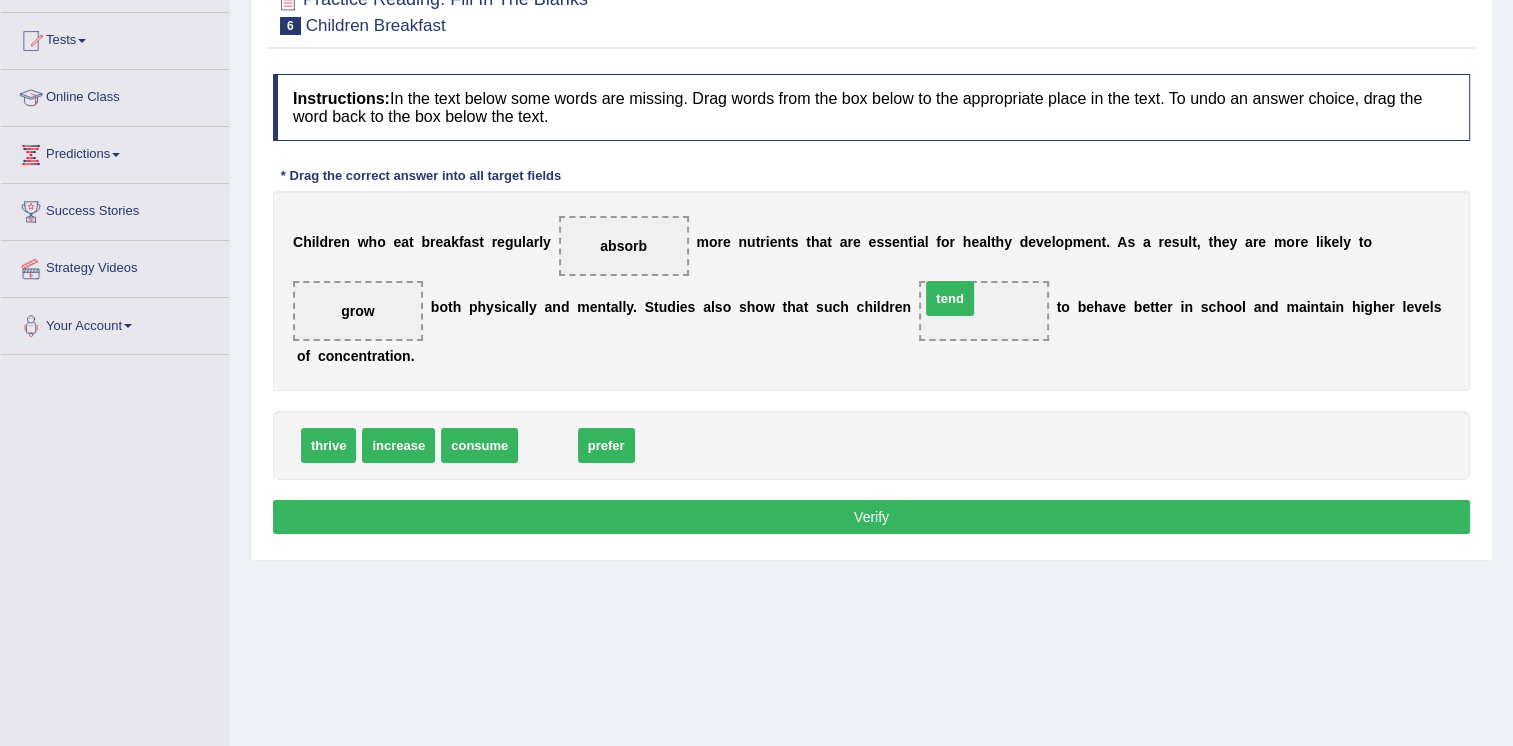drag, startPoint x: 542, startPoint y: 450, endPoint x: 944, endPoint y: 303, distance: 428.03387 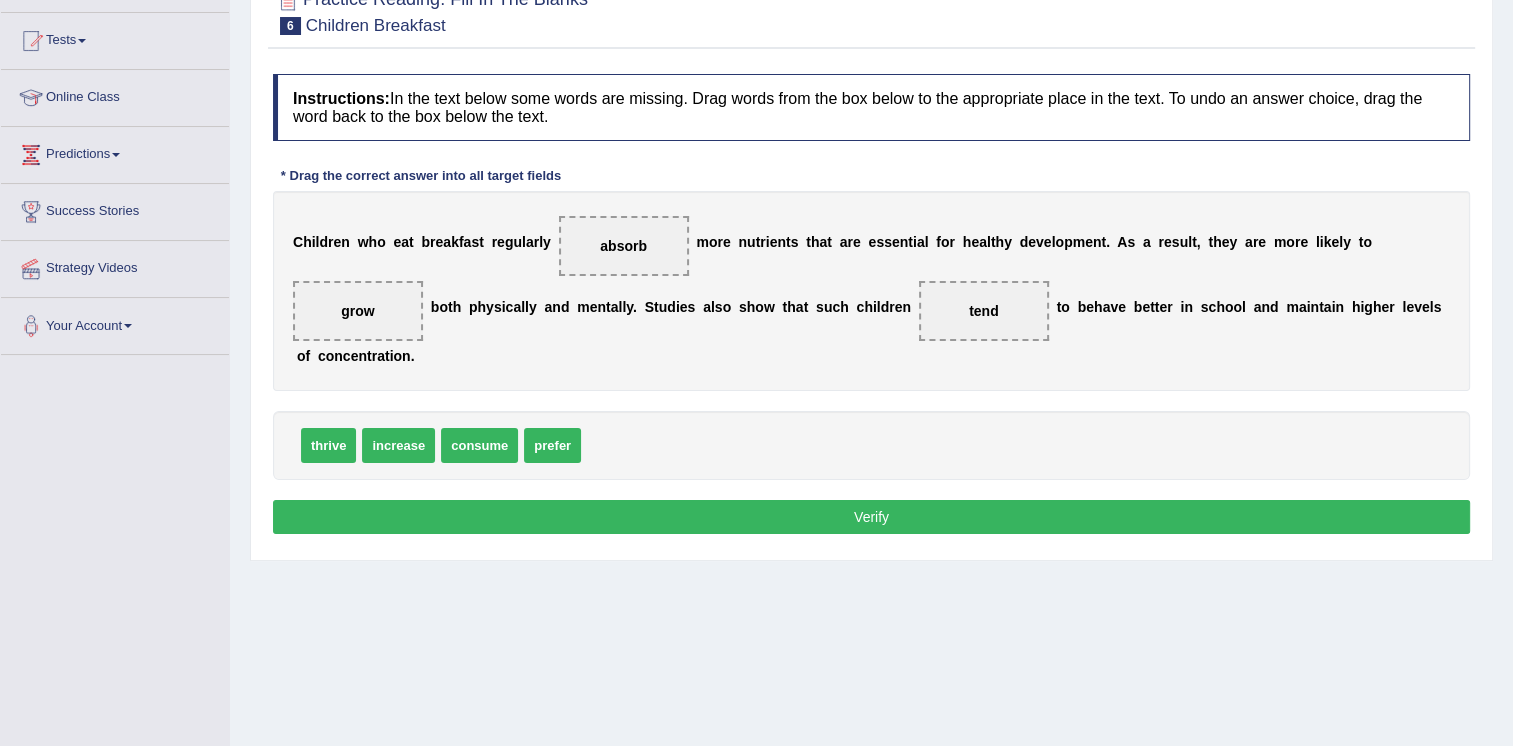 click on "Verify" at bounding box center [871, 517] 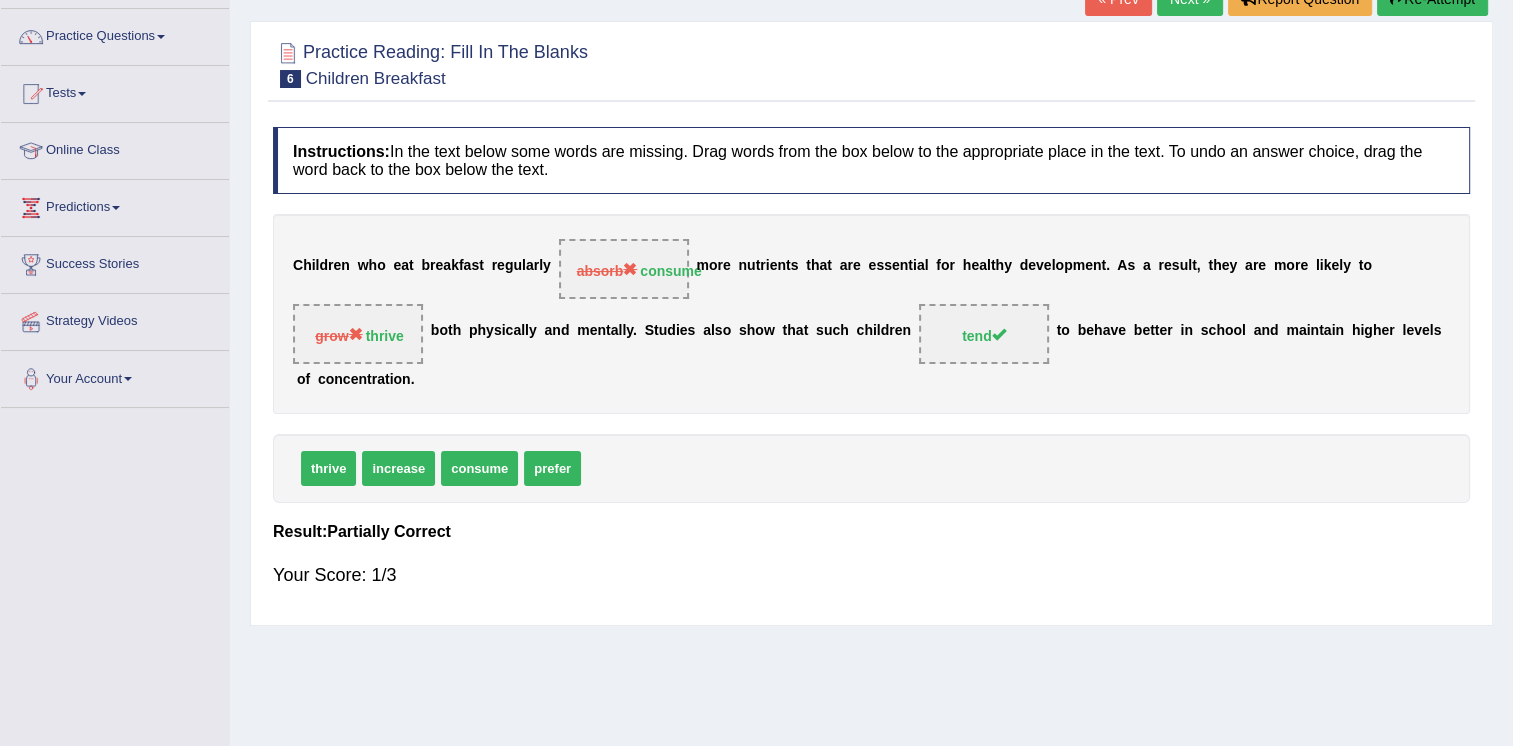 scroll, scrollTop: 100, scrollLeft: 0, axis: vertical 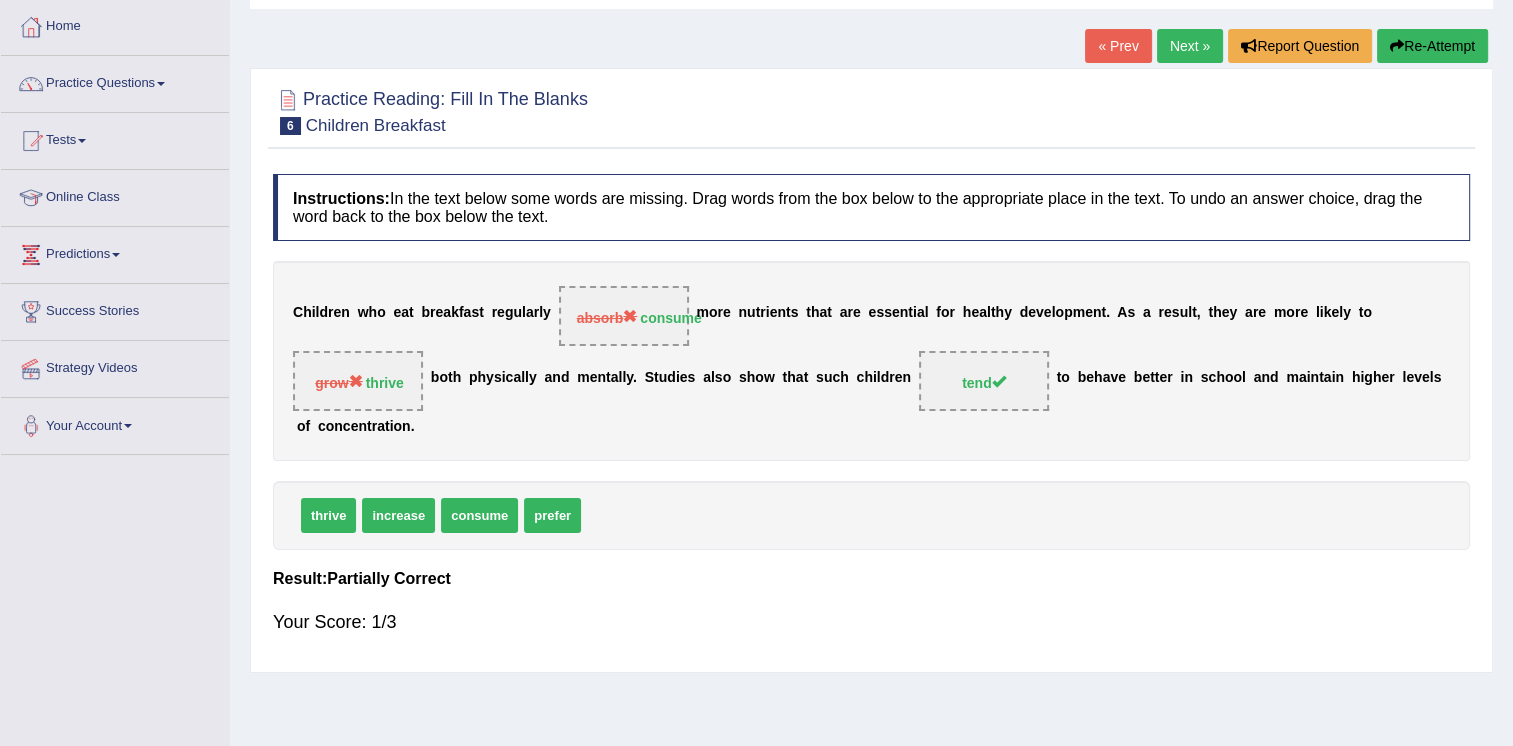 click on "Re-Attempt" at bounding box center (1432, 46) 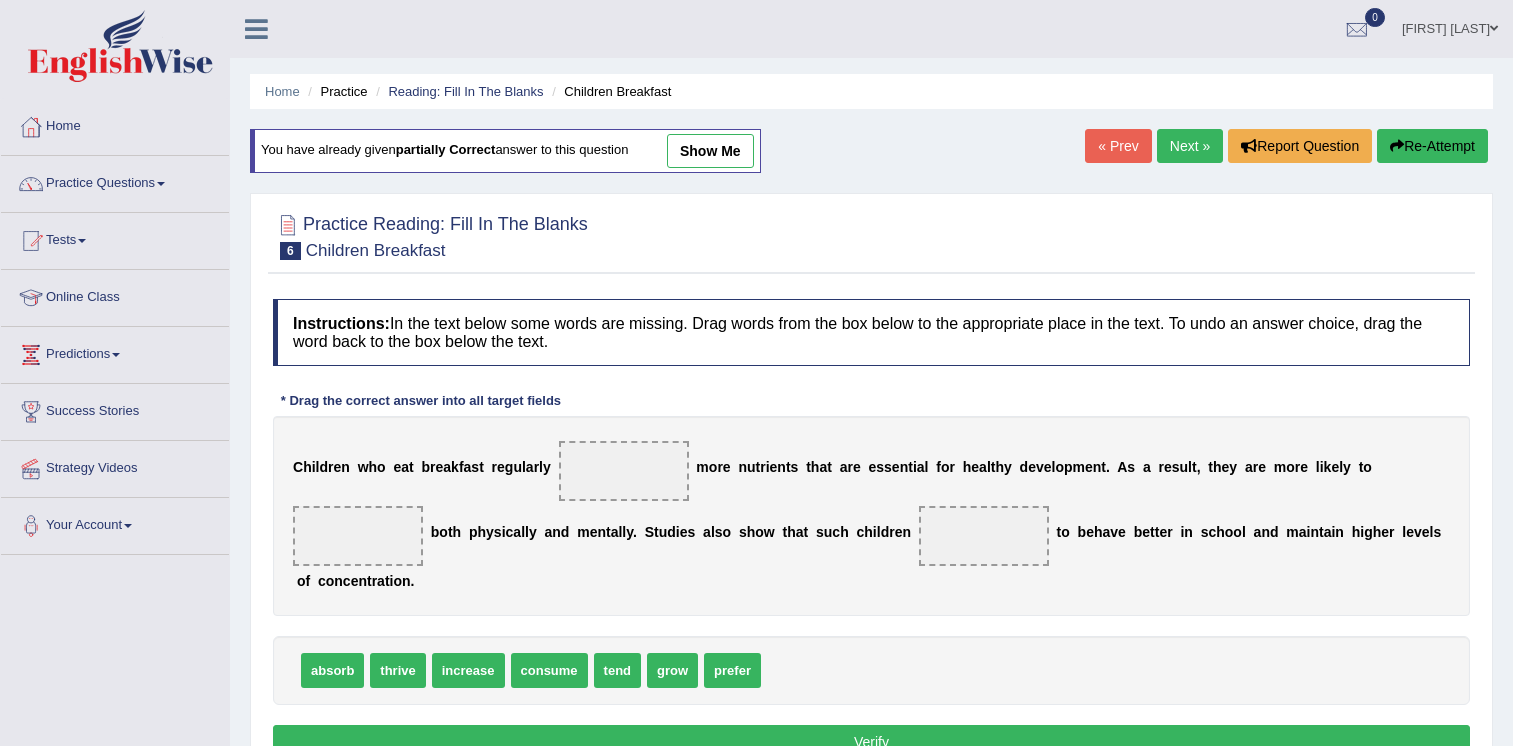 scroll, scrollTop: 100, scrollLeft: 0, axis: vertical 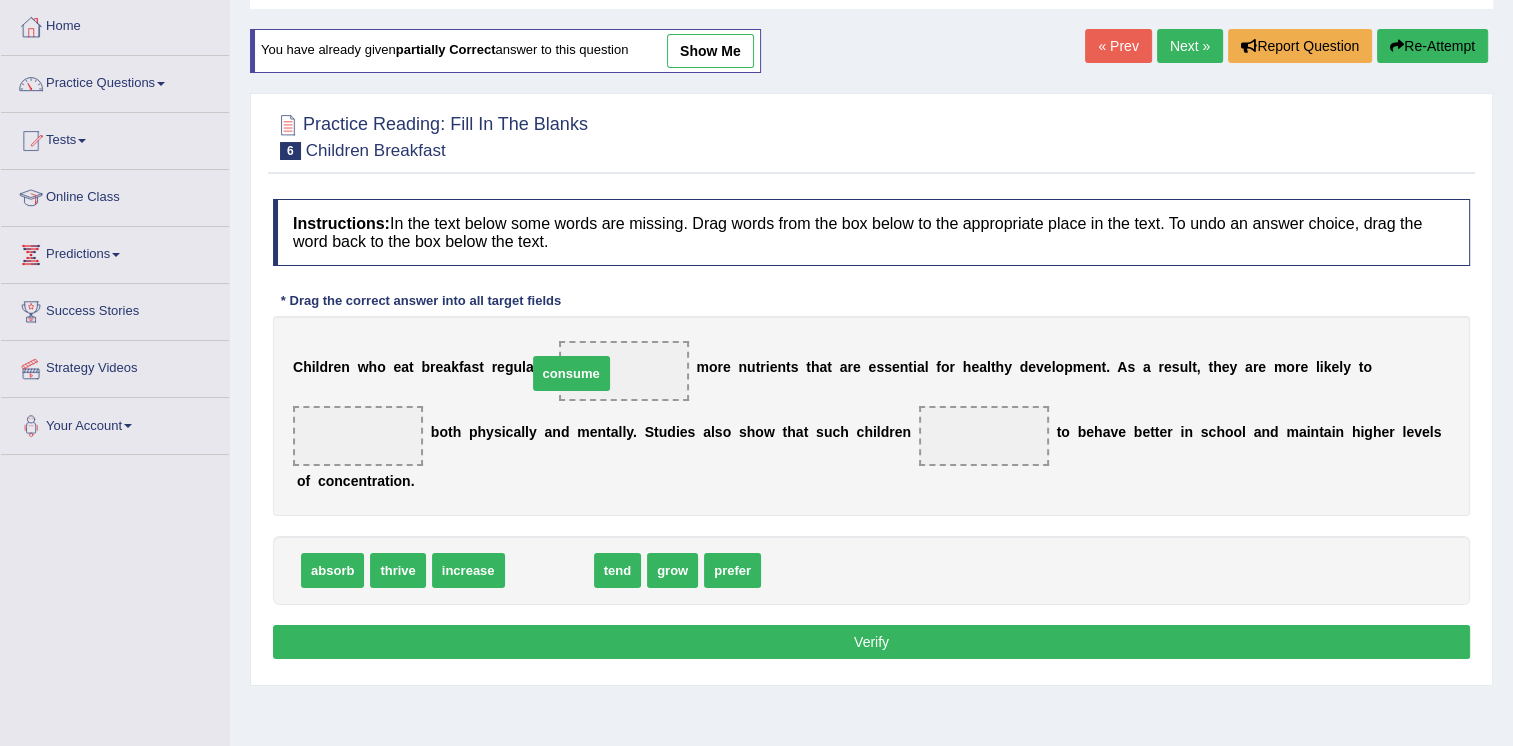 drag, startPoint x: 522, startPoint y: 571, endPoint x: 545, endPoint y: 369, distance: 203.30519 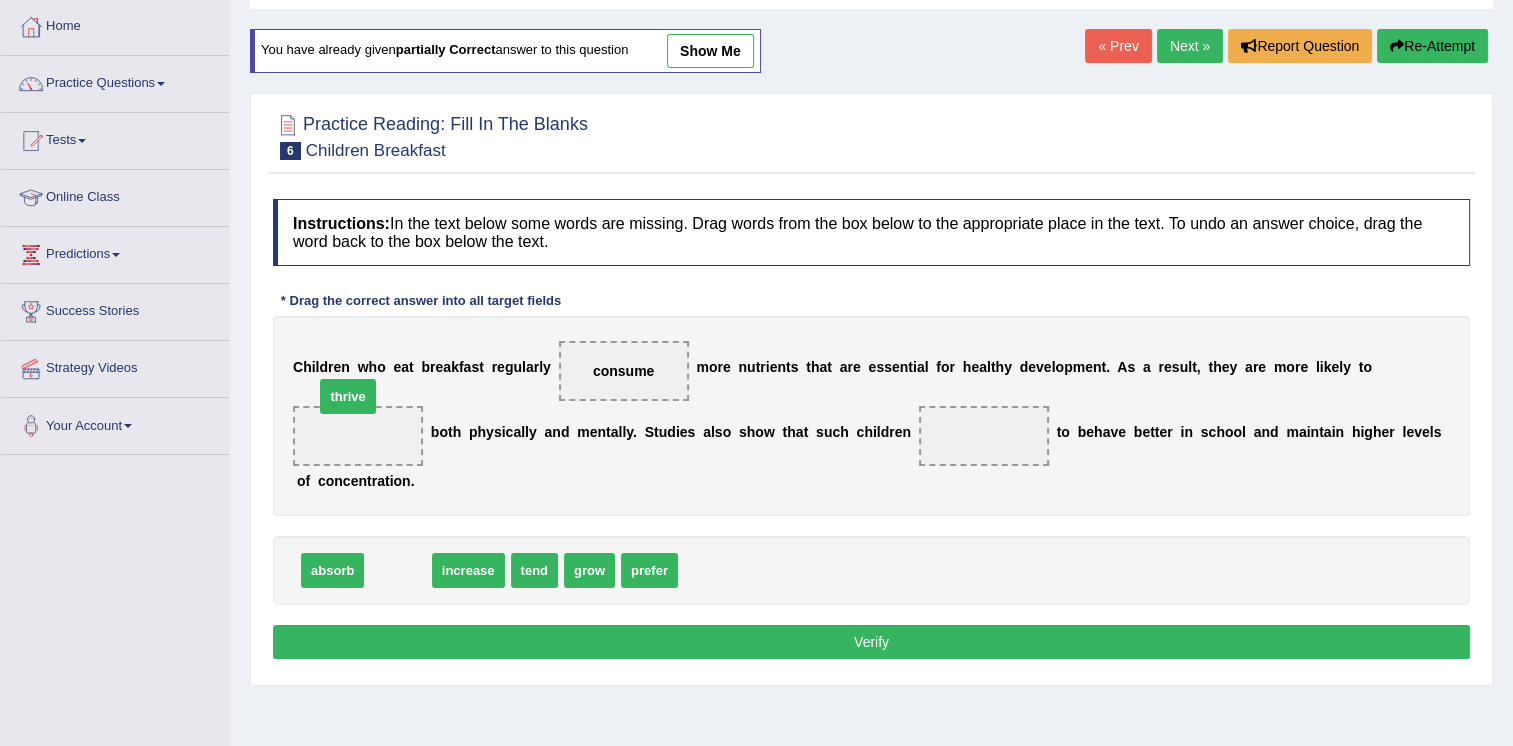drag, startPoint x: 400, startPoint y: 570, endPoint x: 356, endPoint y: 410, distance: 165.93974 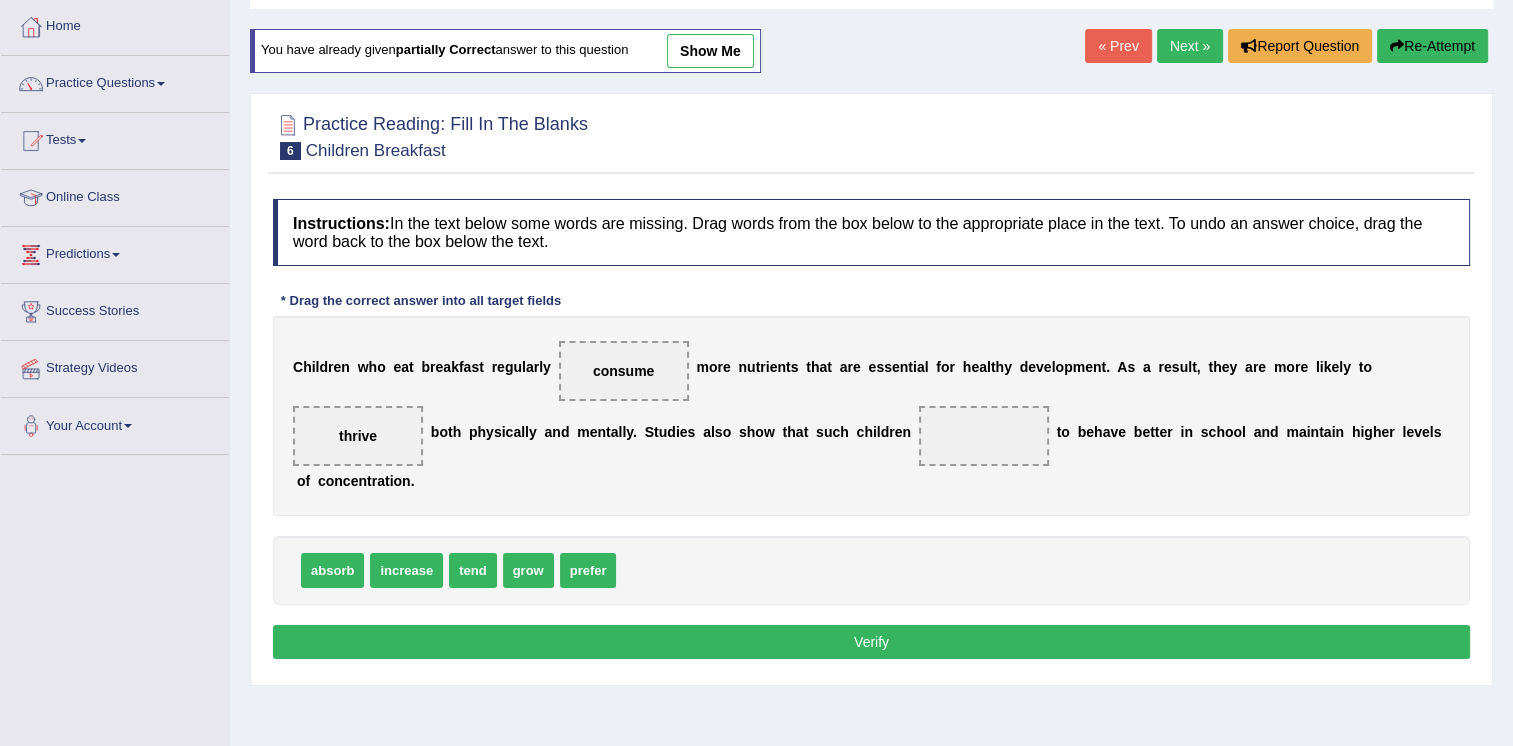 click on "prefer" at bounding box center [588, 570] 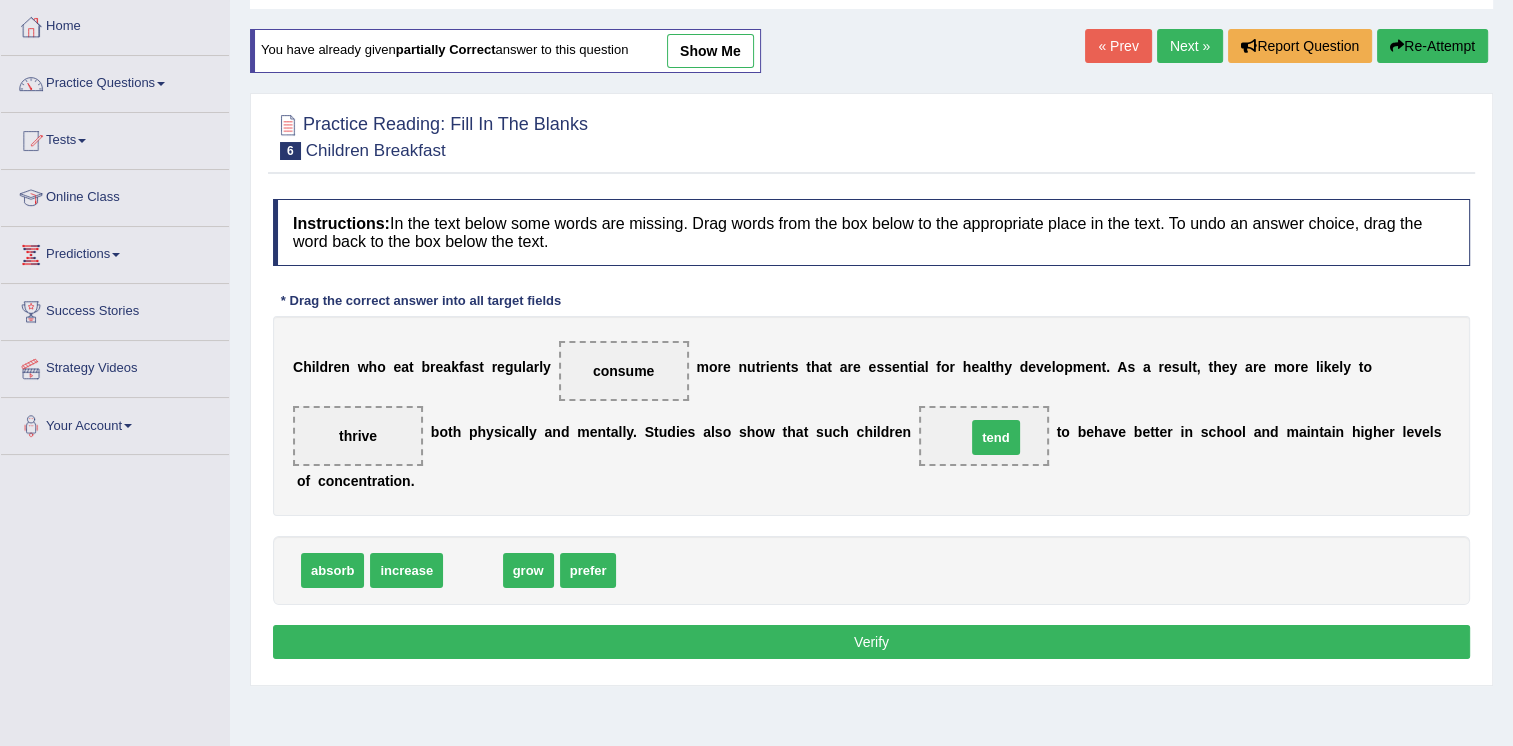 drag, startPoint x: 470, startPoint y: 573, endPoint x: 995, endPoint y: 439, distance: 541.8312 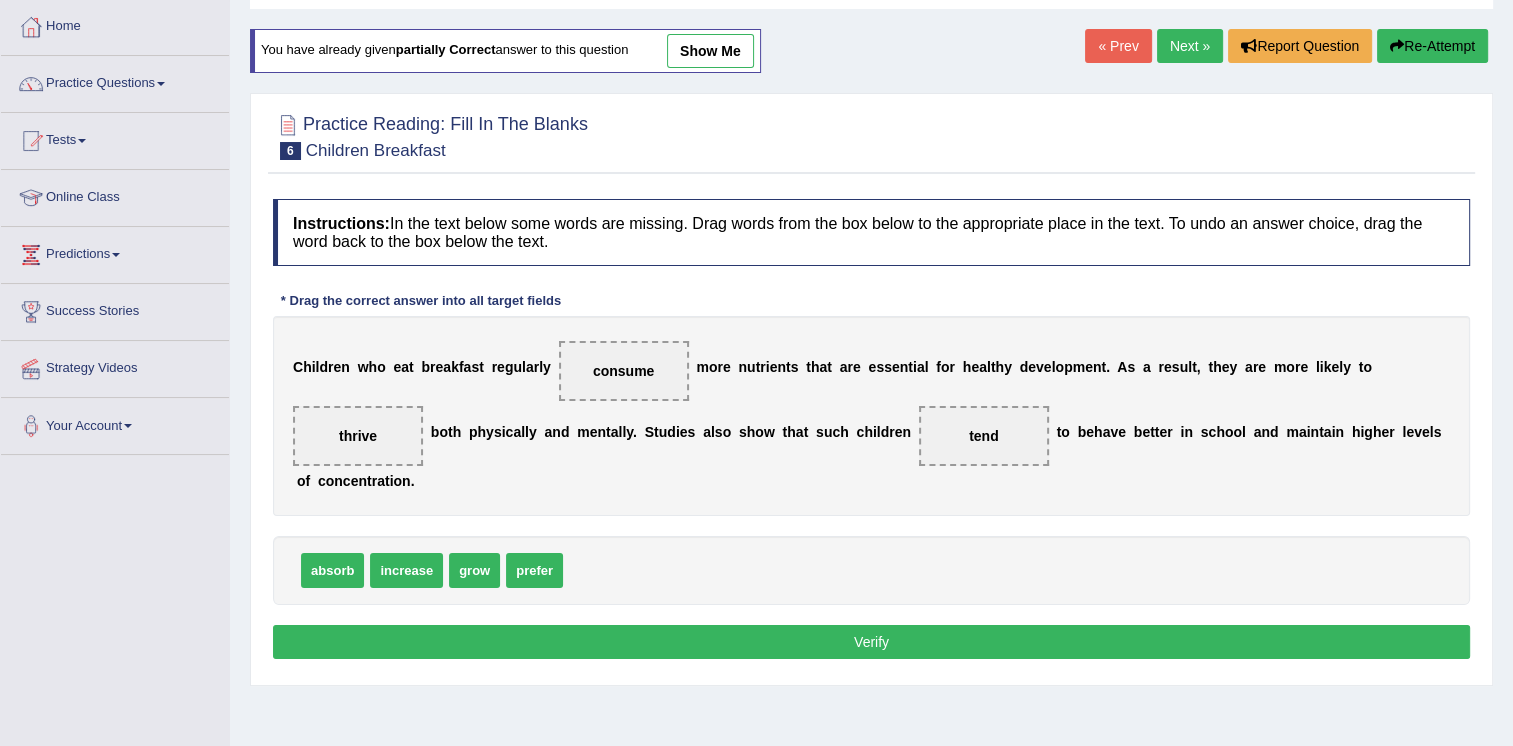 click on "Instructions:  In the text below some words are missing. Drag words from the box below to the appropriate place in the text. To undo an answer choice, drag the word back to the box below the text.
* Drag the correct answer into all target fields C h i l d r e n    w h o    e a t    b r e a k f a s t    r e g u l a r l y    consume    m o r e    n u t r i e n t s    t h a t    a r e    e s s e n t i a l    f o r    h e a l t h y    d e v e l o p m e n t .    A s    a    r e s u l t ,    t h e y    a r e    m o r e    l i k e l y    t o    thrive    b o t h    p h y s i c a l l y    a n d    m e n t a l l y .    S t u d i e s    a l s o    s h o w    t h a t    s u c h    c h i l d r e n    tend    t o    b e h a v e    b e t t e r    i n    s c h o o l    a n d    m a i n t a i n    h i g h e r    l e v e l s    o f    c o n c e n t r a t i o n . absorb increase grow prefer Result:  Verify" at bounding box center [871, 432] 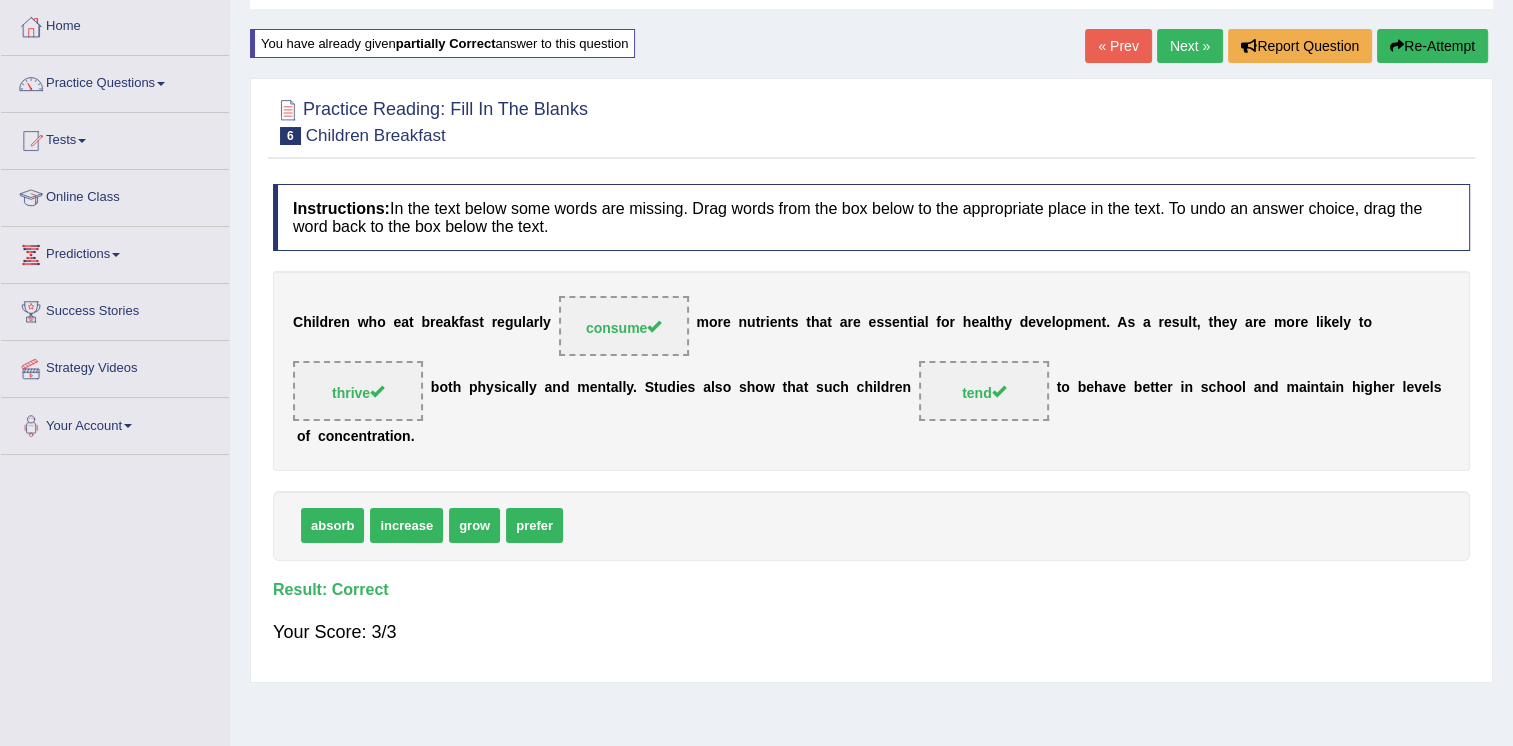 click on "Next »" at bounding box center [1190, 46] 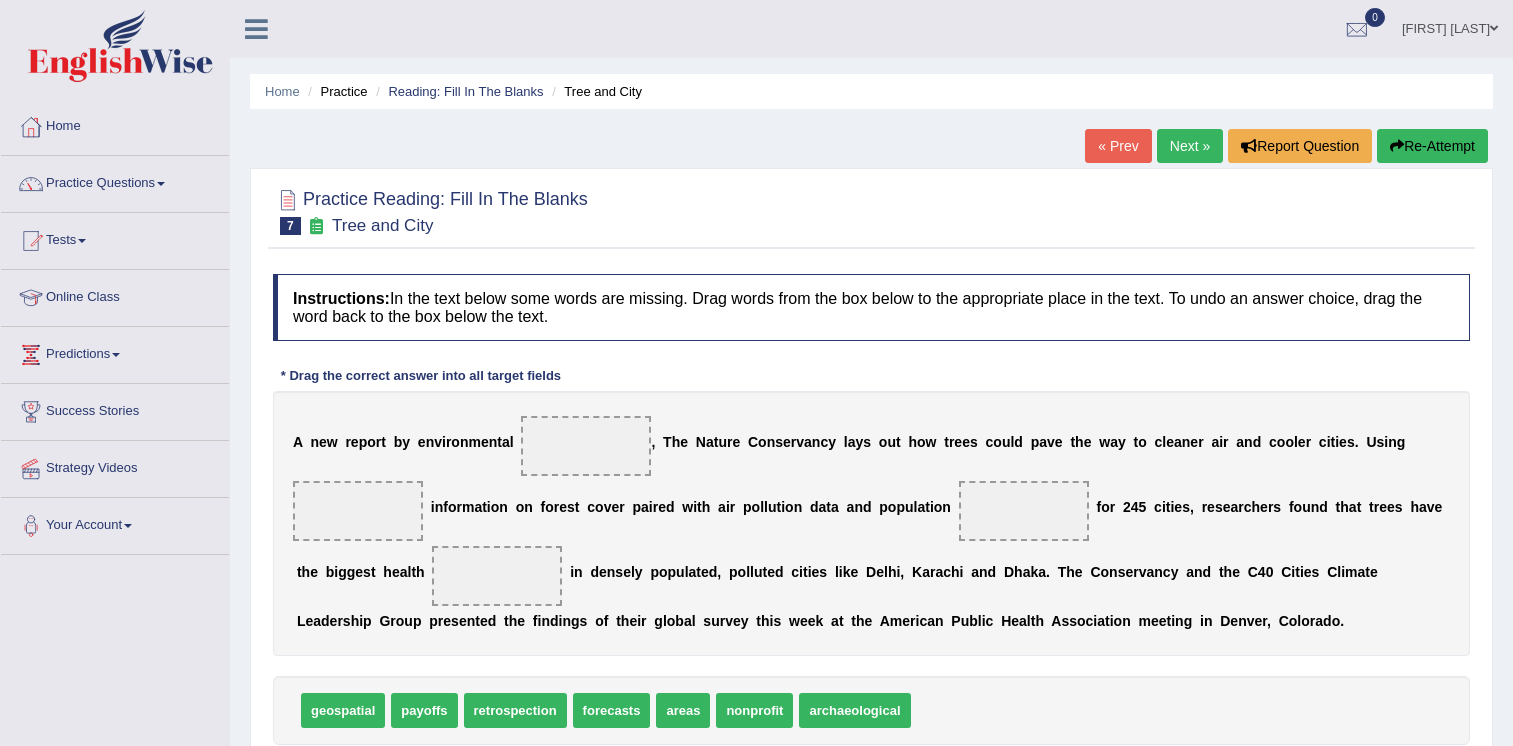 scroll, scrollTop: 0, scrollLeft: 0, axis: both 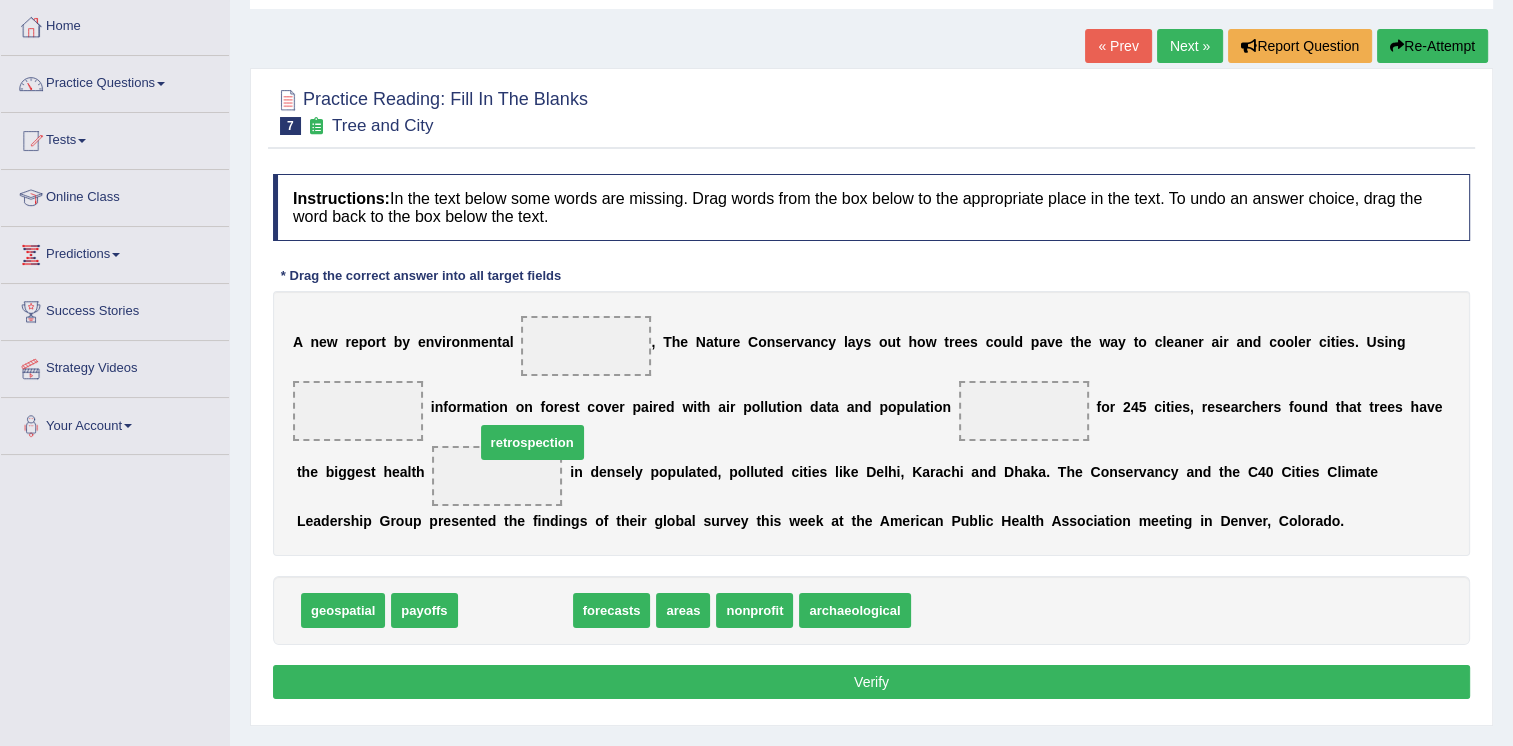 drag, startPoint x: 530, startPoint y: 601, endPoint x: 576, endPoint y: 365, distance: 240.44125 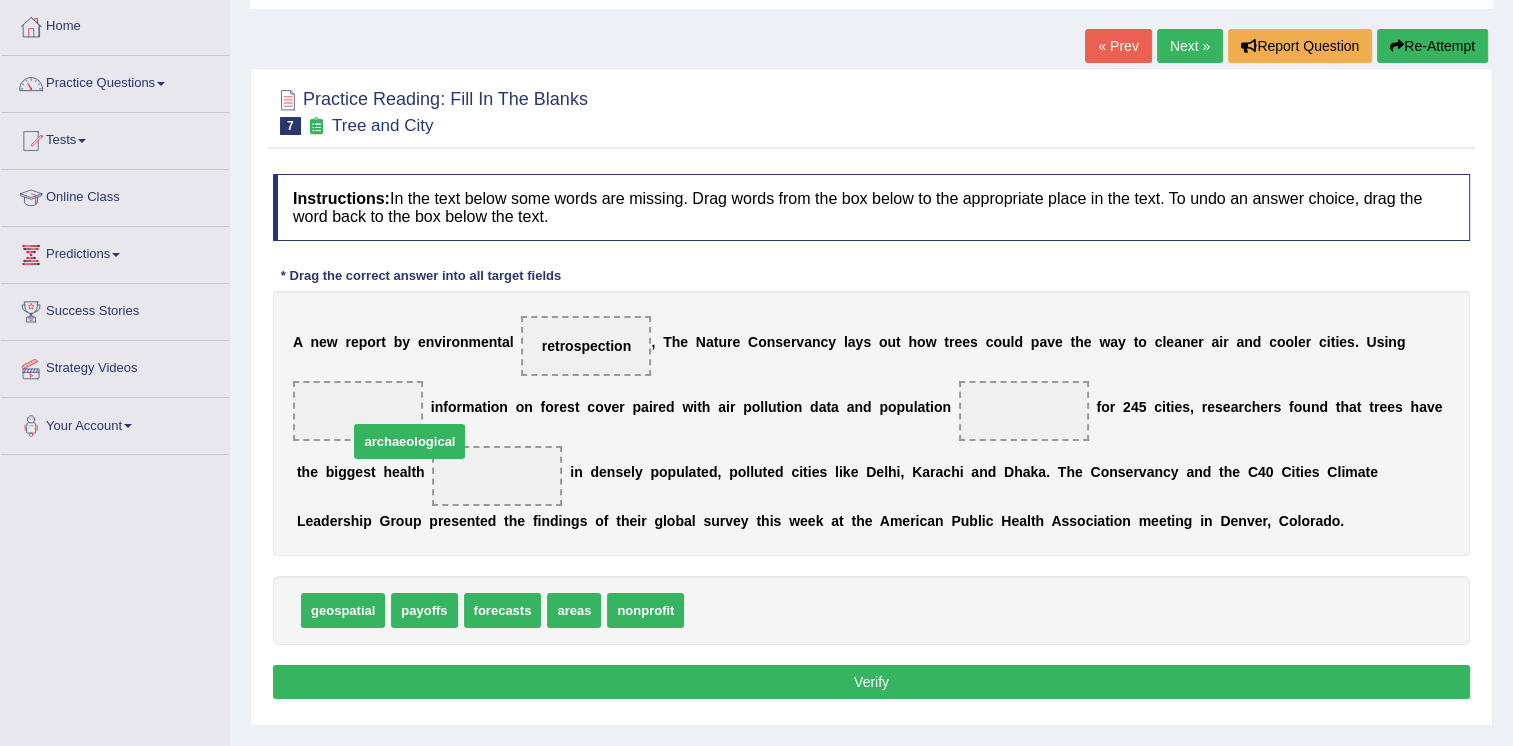 drag, startPoint x: 774, startPoint y: 612, endPoint x: 428, endPoint y: 436, distance: 388.19067 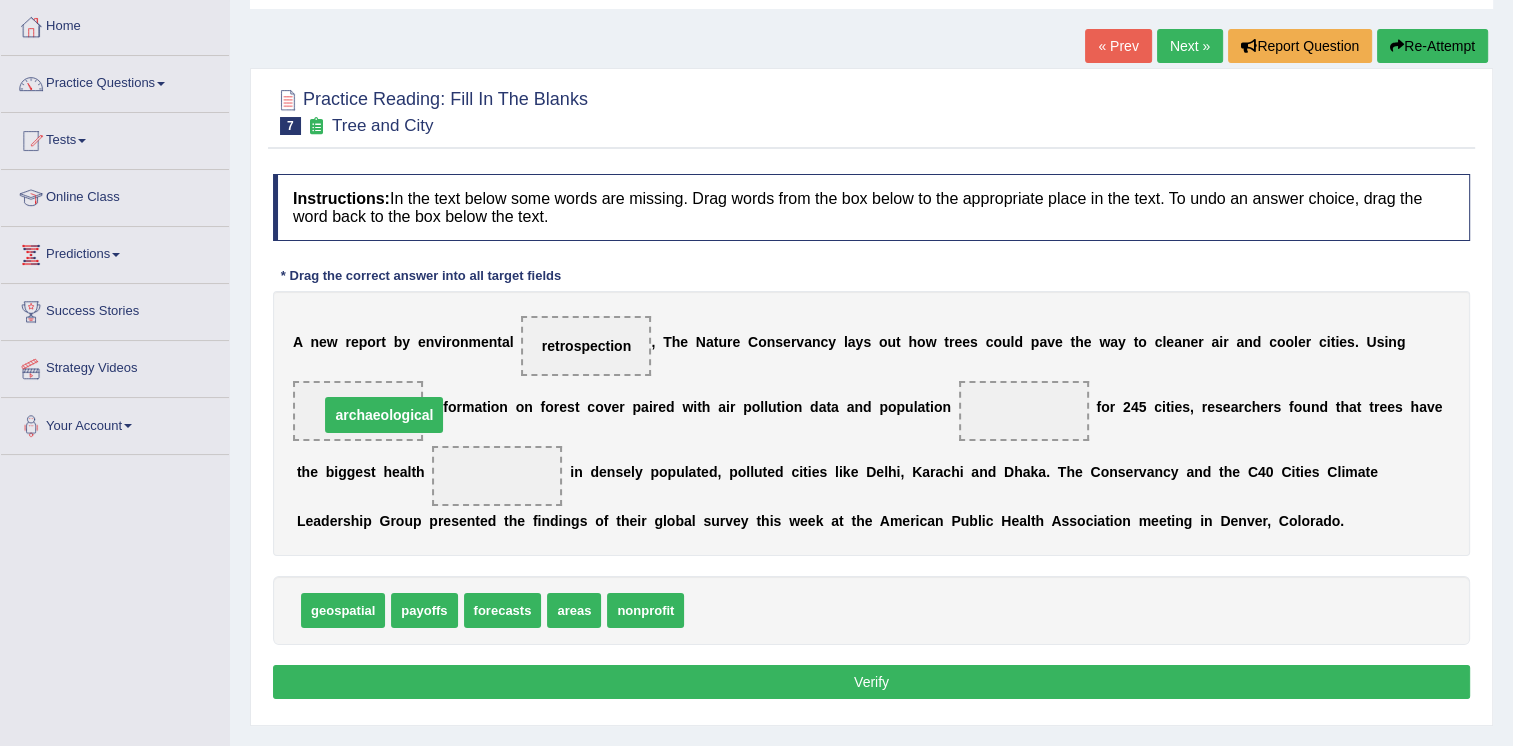 drag, startPoint x: 461, startPoint y: 480, endPoint x: 344, endPoint y: 419, distance: 131.94696 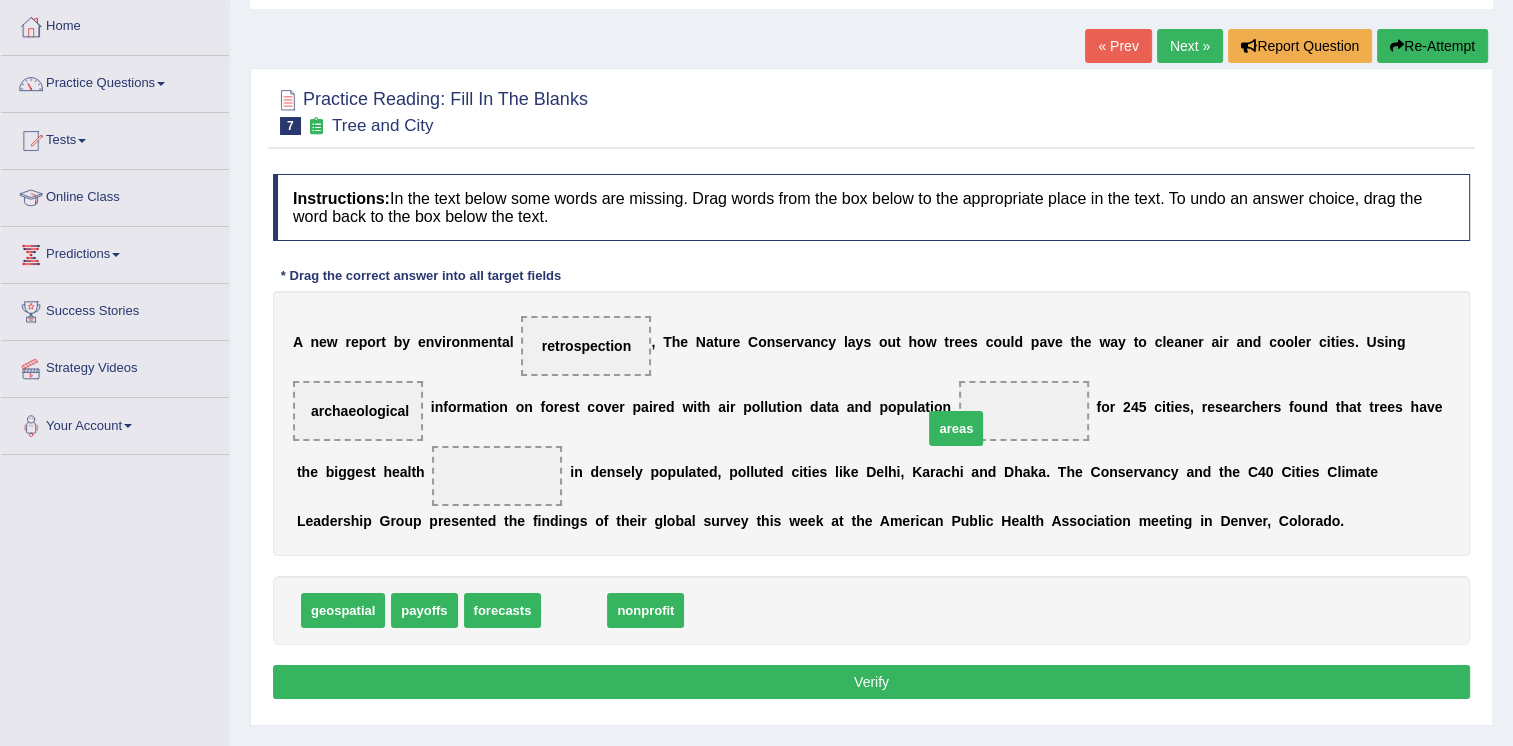 drag, startPoint x: 568, startPoint y: 616, endPoint x: 951, endPoint y: 433, distance: 424.4738 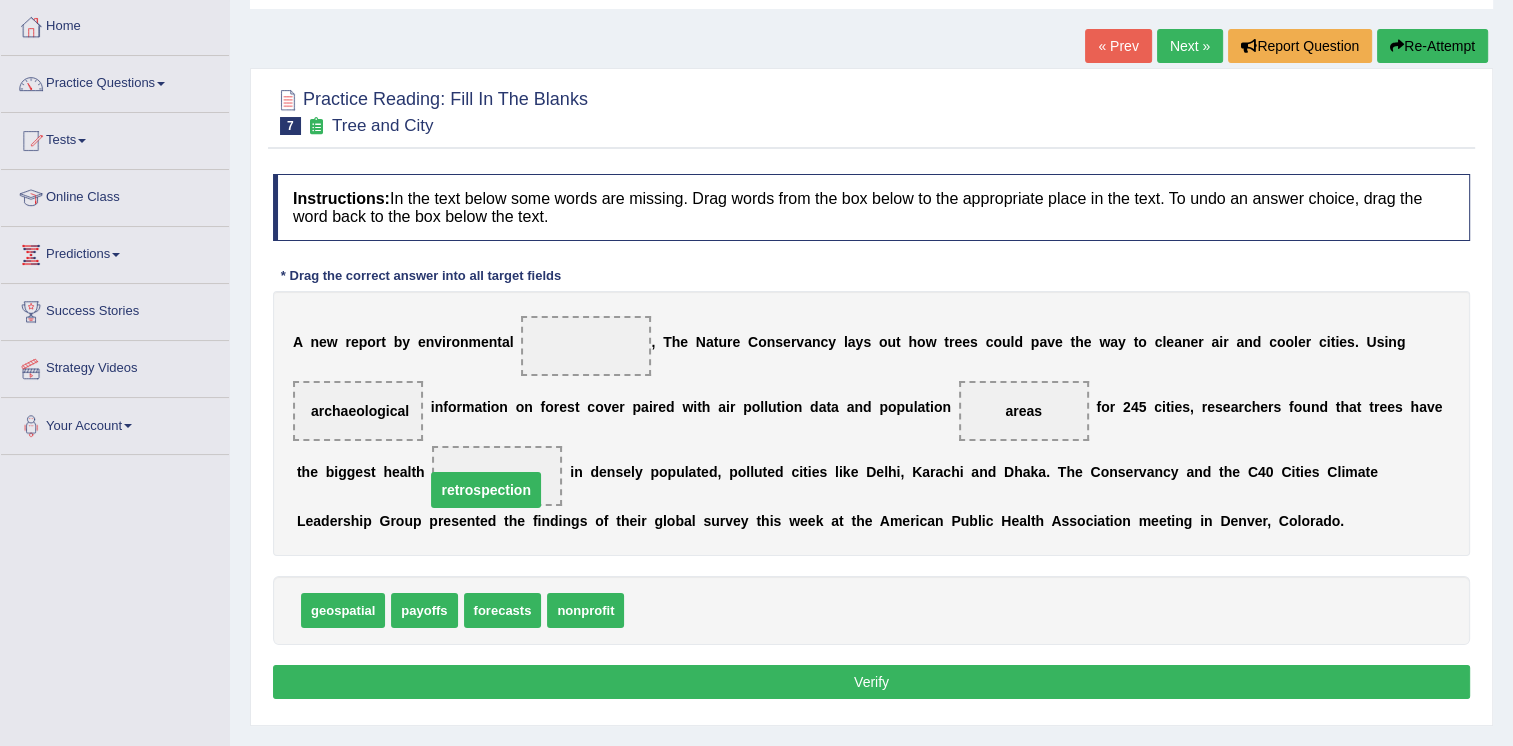 drag, startPoint x: 604, startPoint y: 342, endPoint x: 496, endPoint y: 486, distance: 180 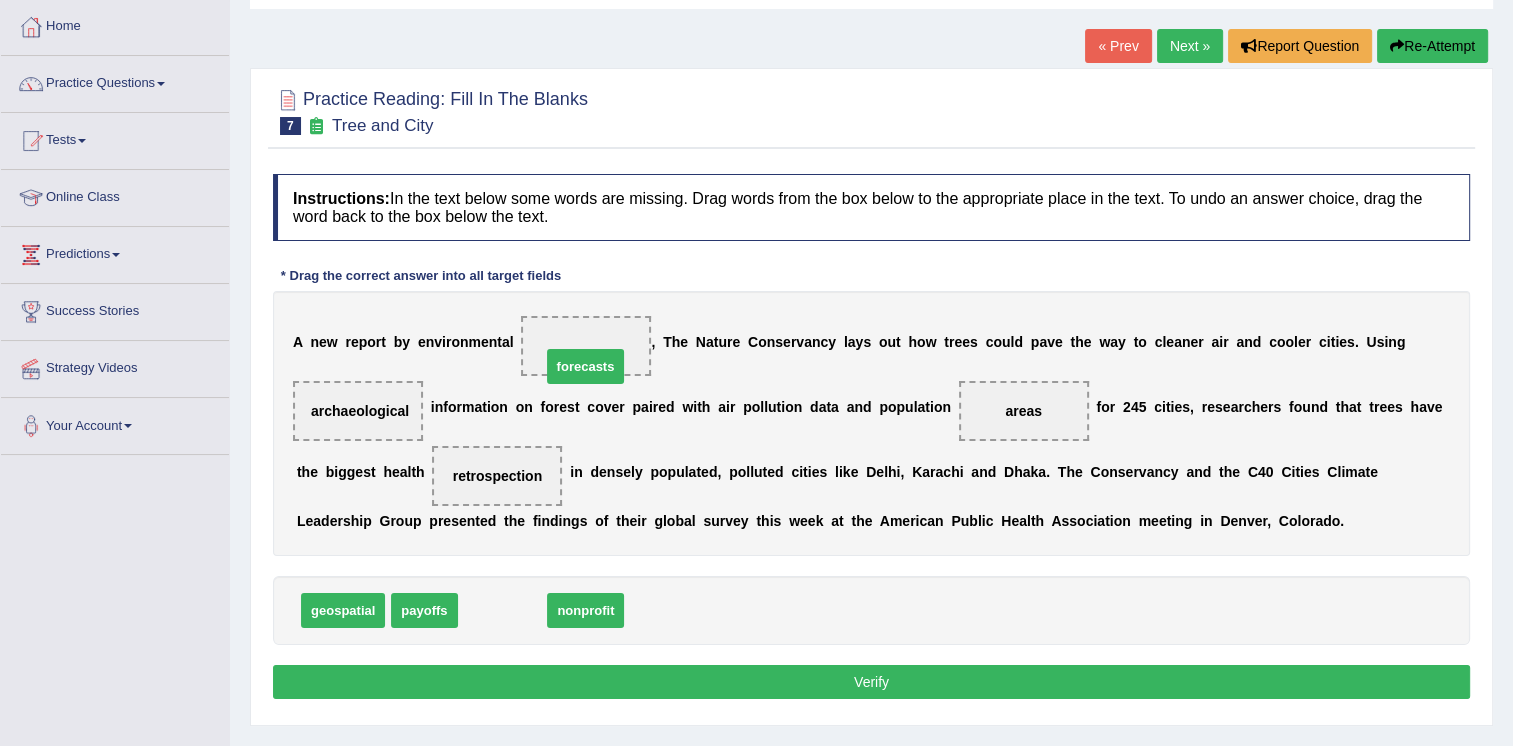 drag, startPoint x: 509, startPoint y: 606, endPoint x: 592, endPoint y: 362, distance: 257.73047 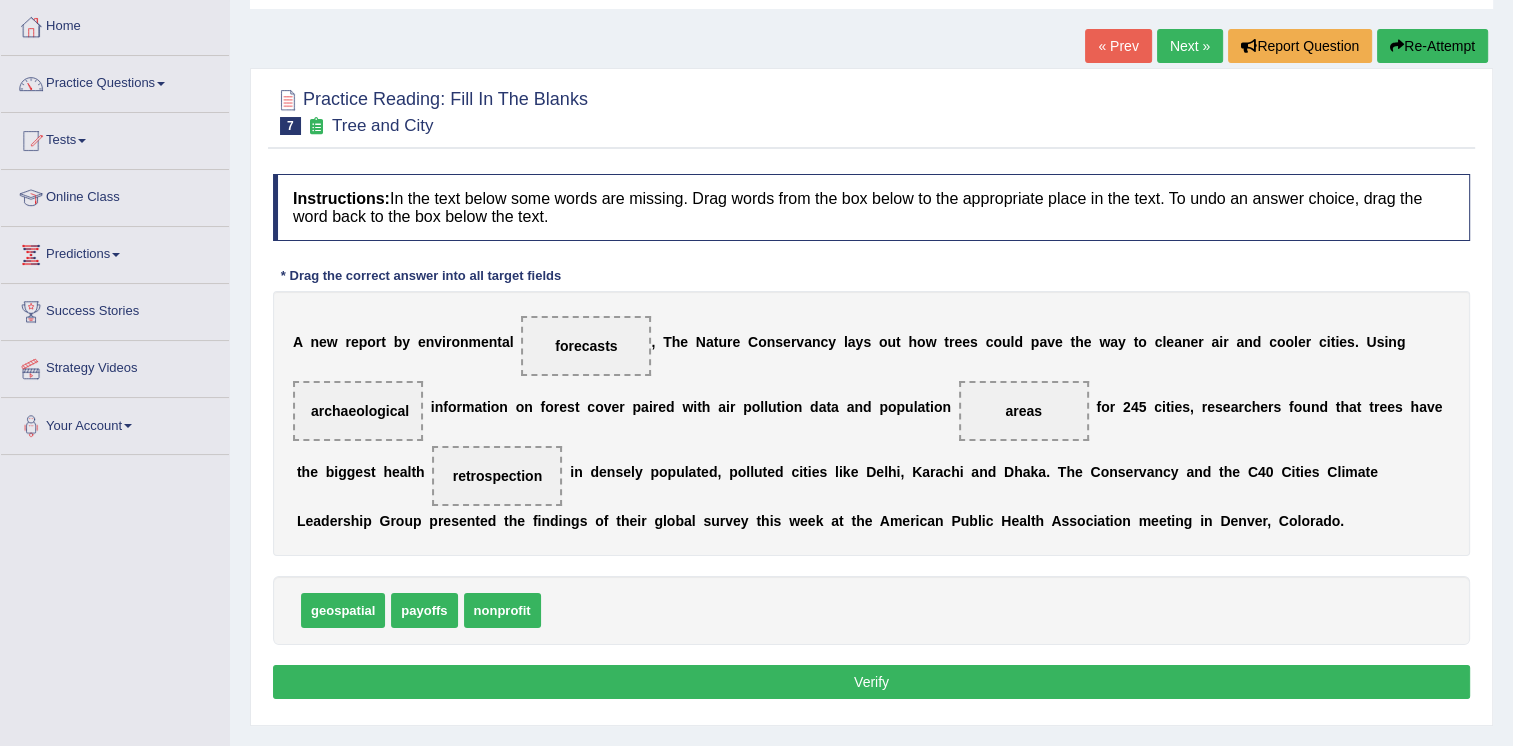 click on "Verify" at bounding box center [871, 682] 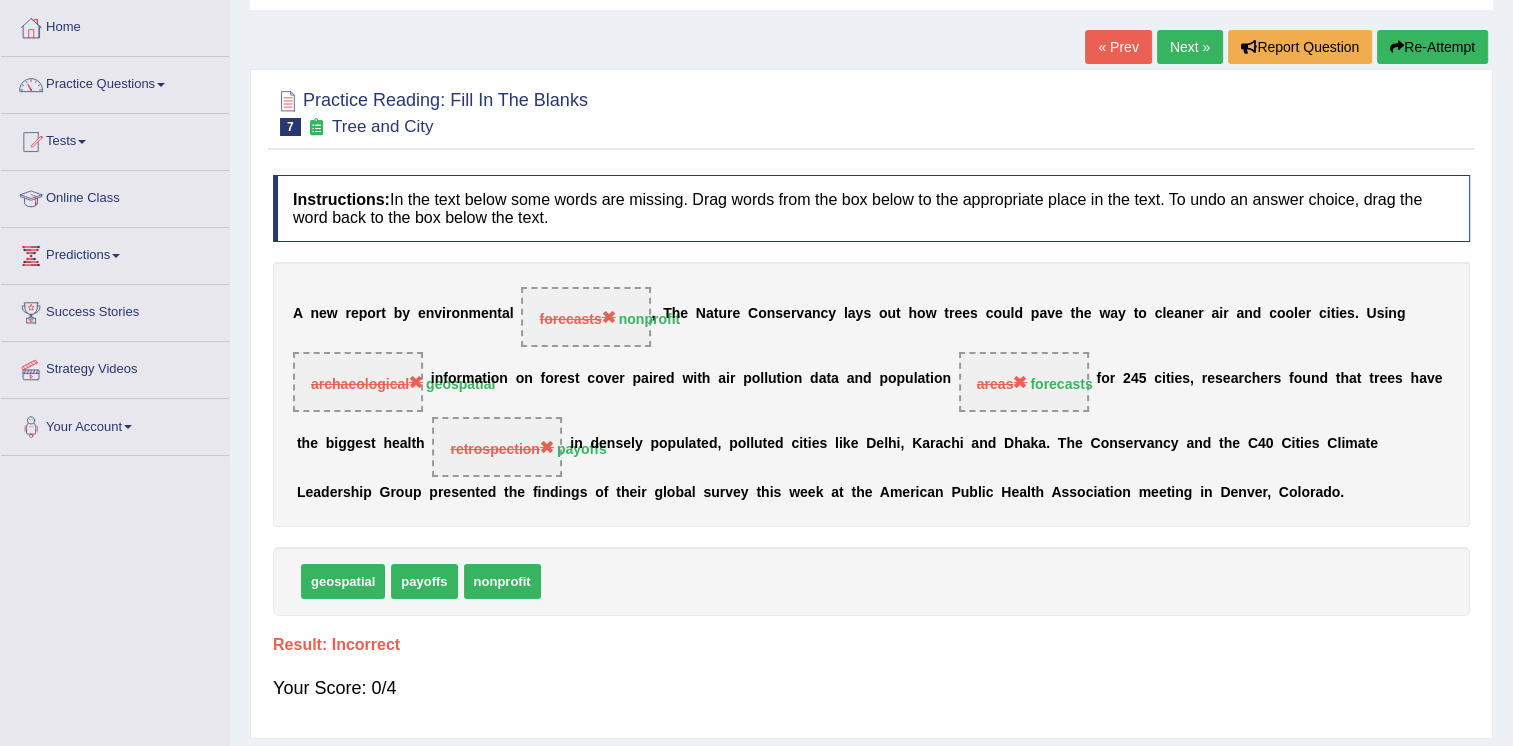 scroll, scrollTop: 100, scrollLeft: 0, axis: vertical 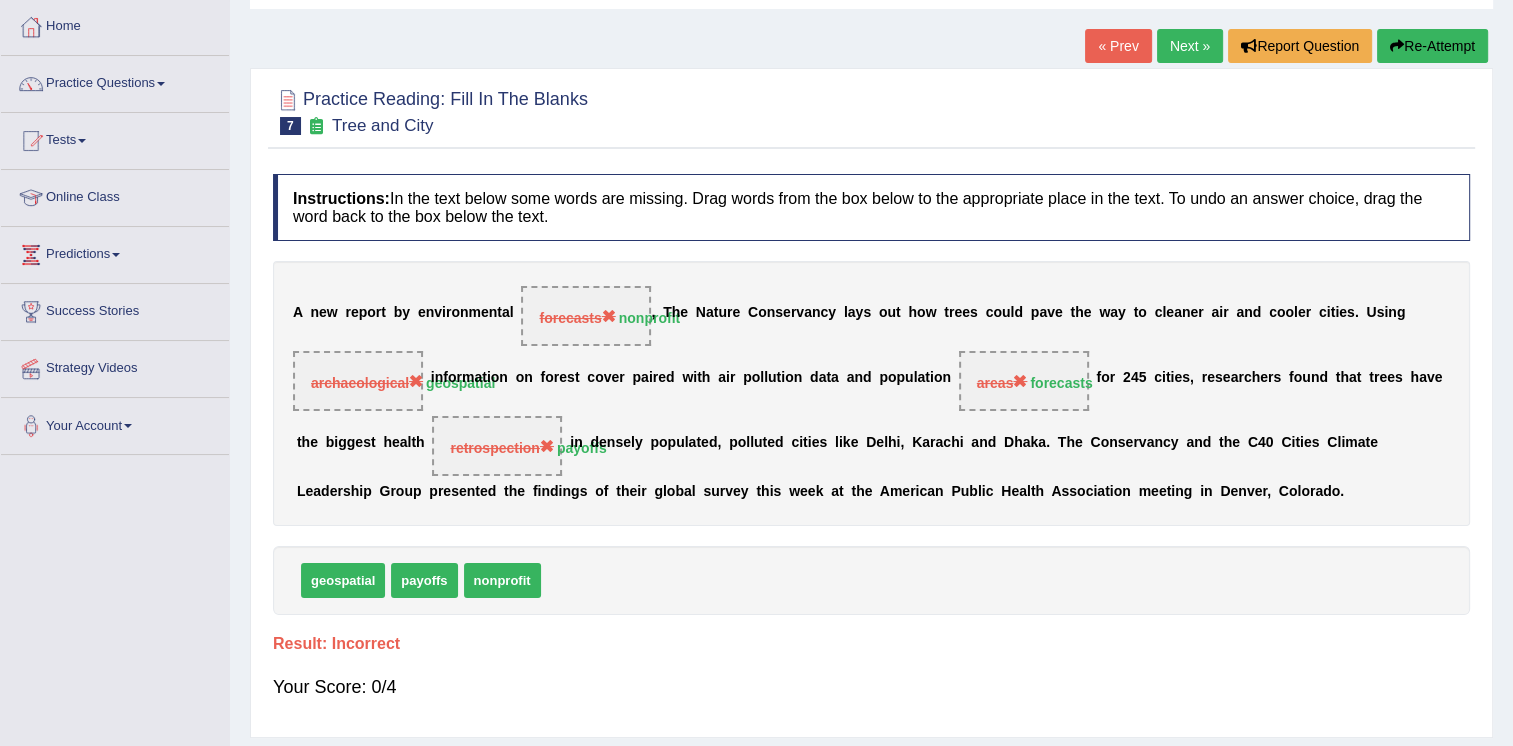 click on "Re-Attempt" at bounding box center [1432, 46] 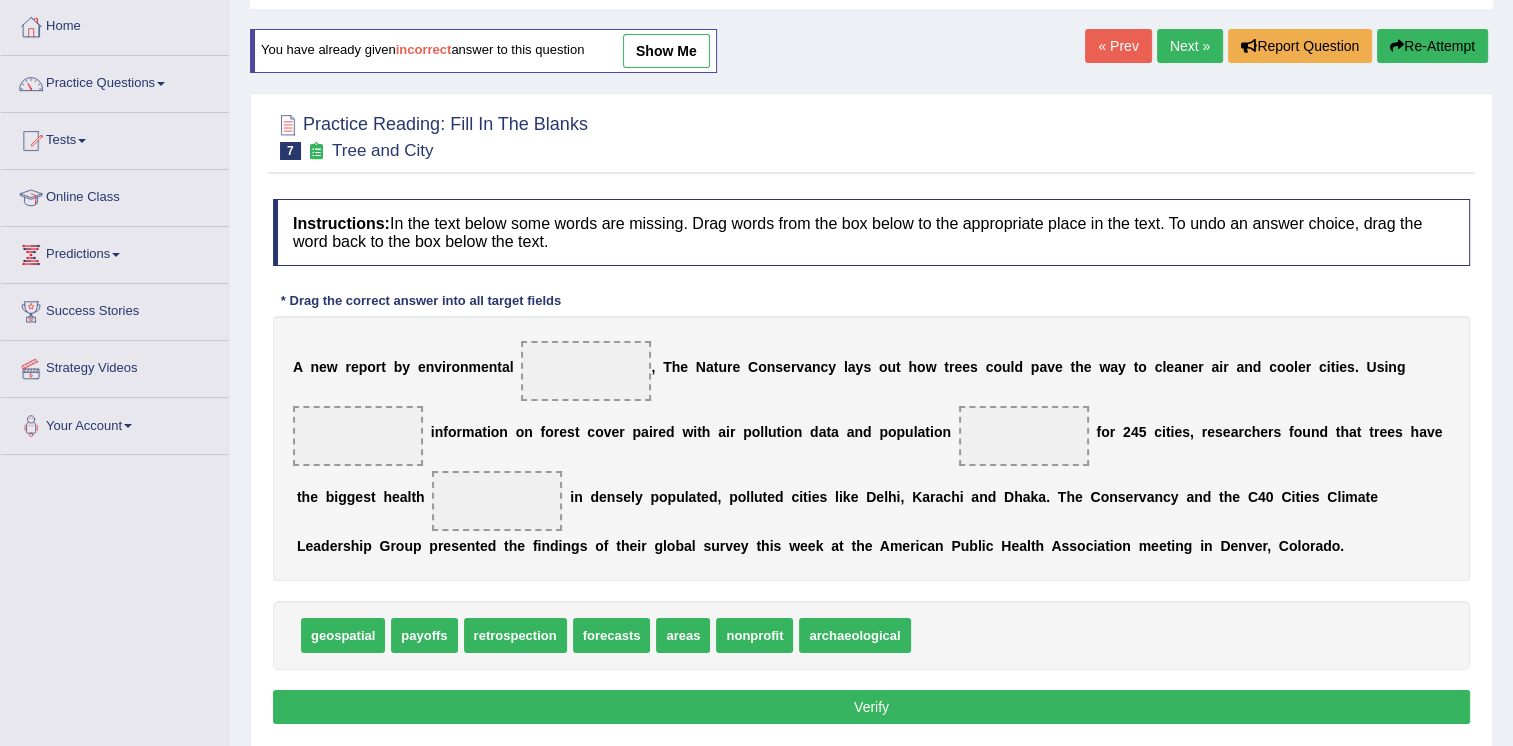 scroll, scrollTop: 100, scrollLeft: 0, axis: vertical 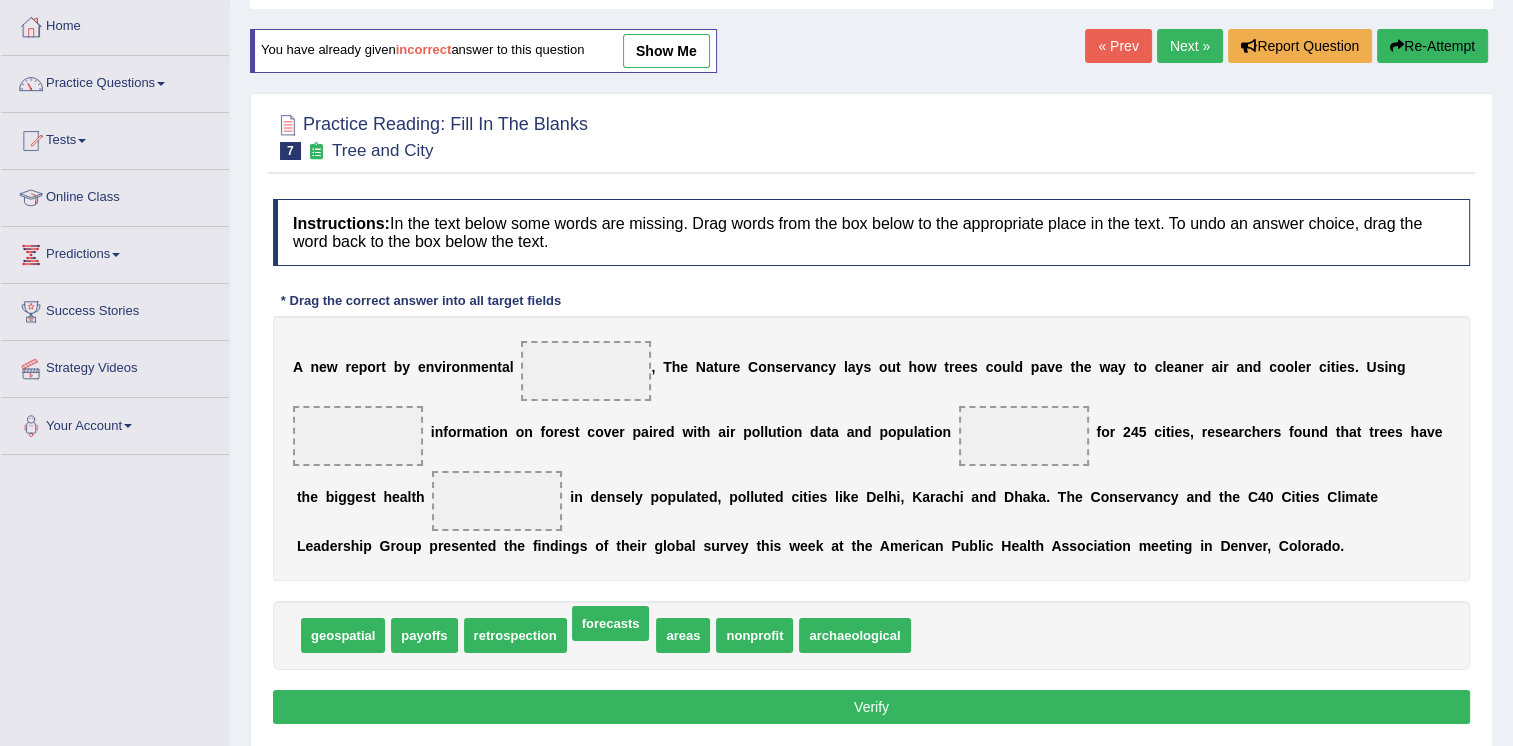 drag, startPoint x: 608, startPoint y: 630, endPoint x: 607, endPoint y: 618, distance: 12.0415945 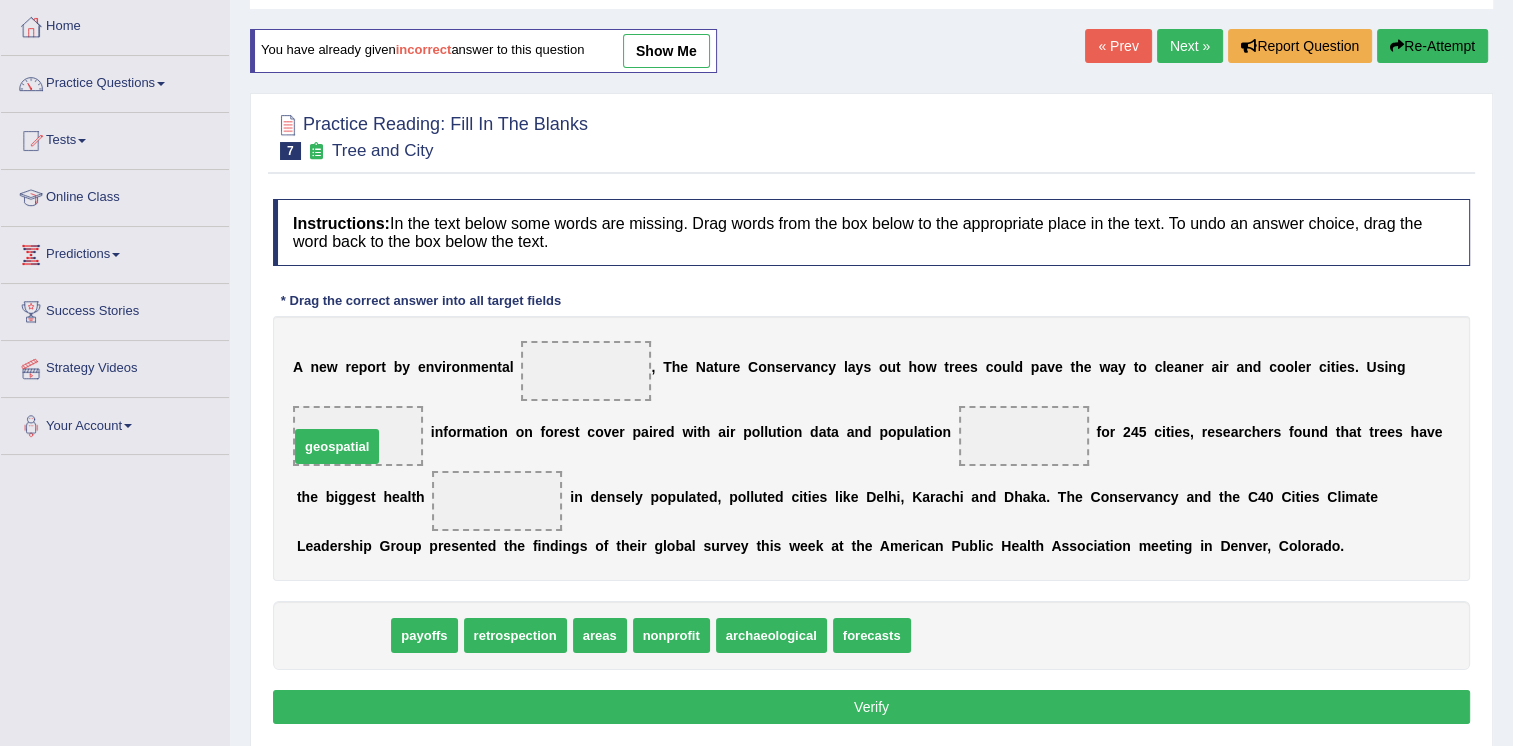 drag, startPoint x: 362, startPoint y: 638, endPoint x: 356, endPoint y: 449, distance: 189.09521 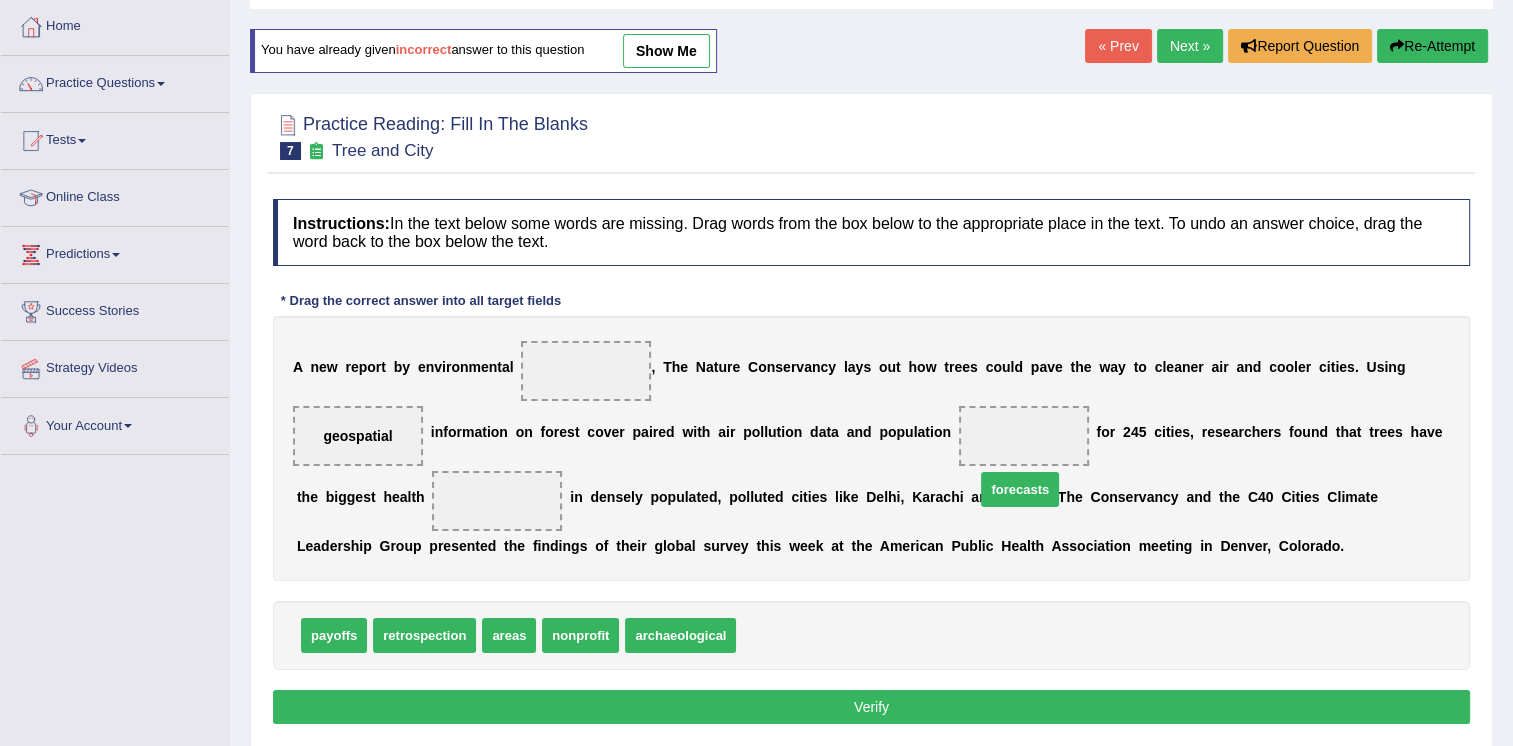 drag, startPoint x: 739, startPoint y: 638, endPoint x: 1008, endPoint y: 467, distance: 318.75067 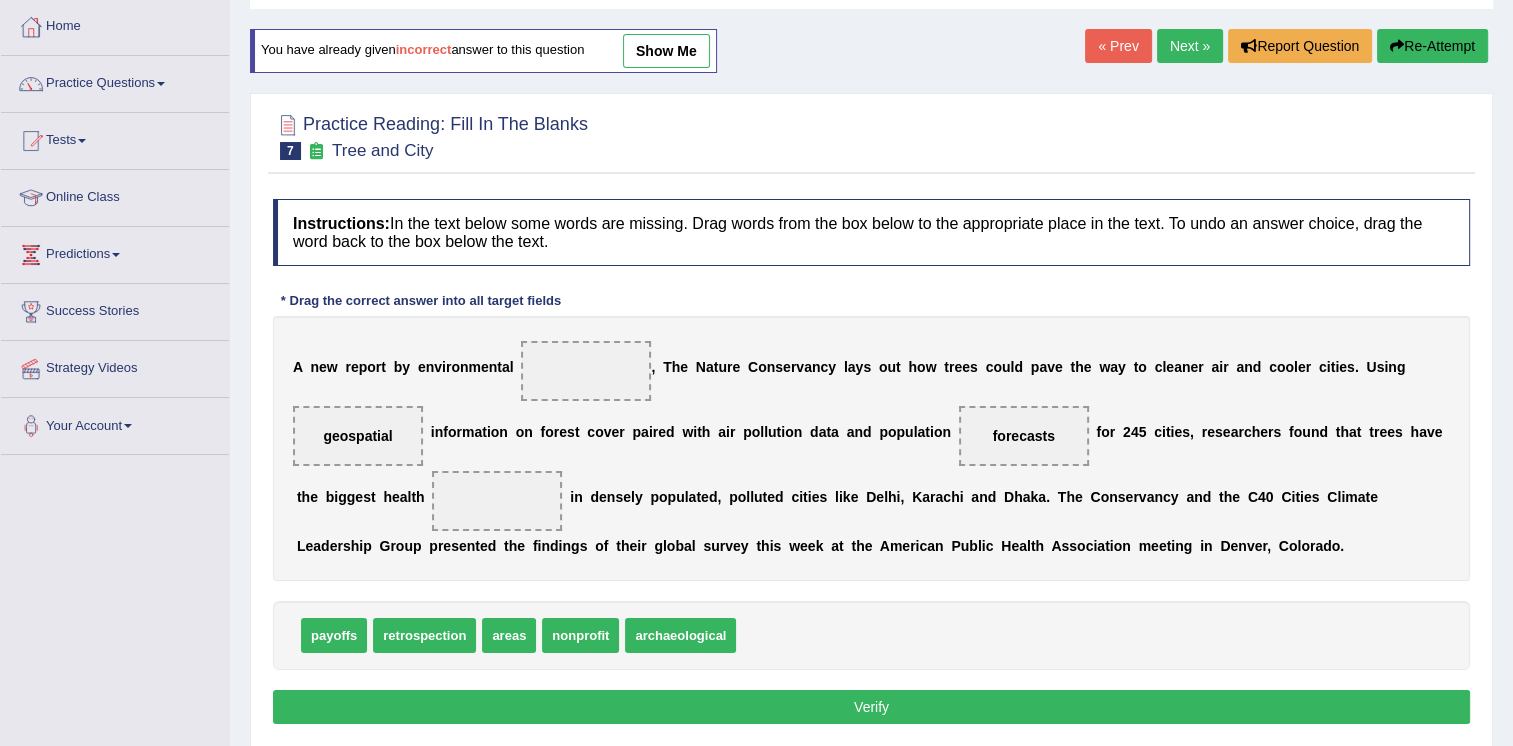 click on "Verify" at bounding box center [871, 707] 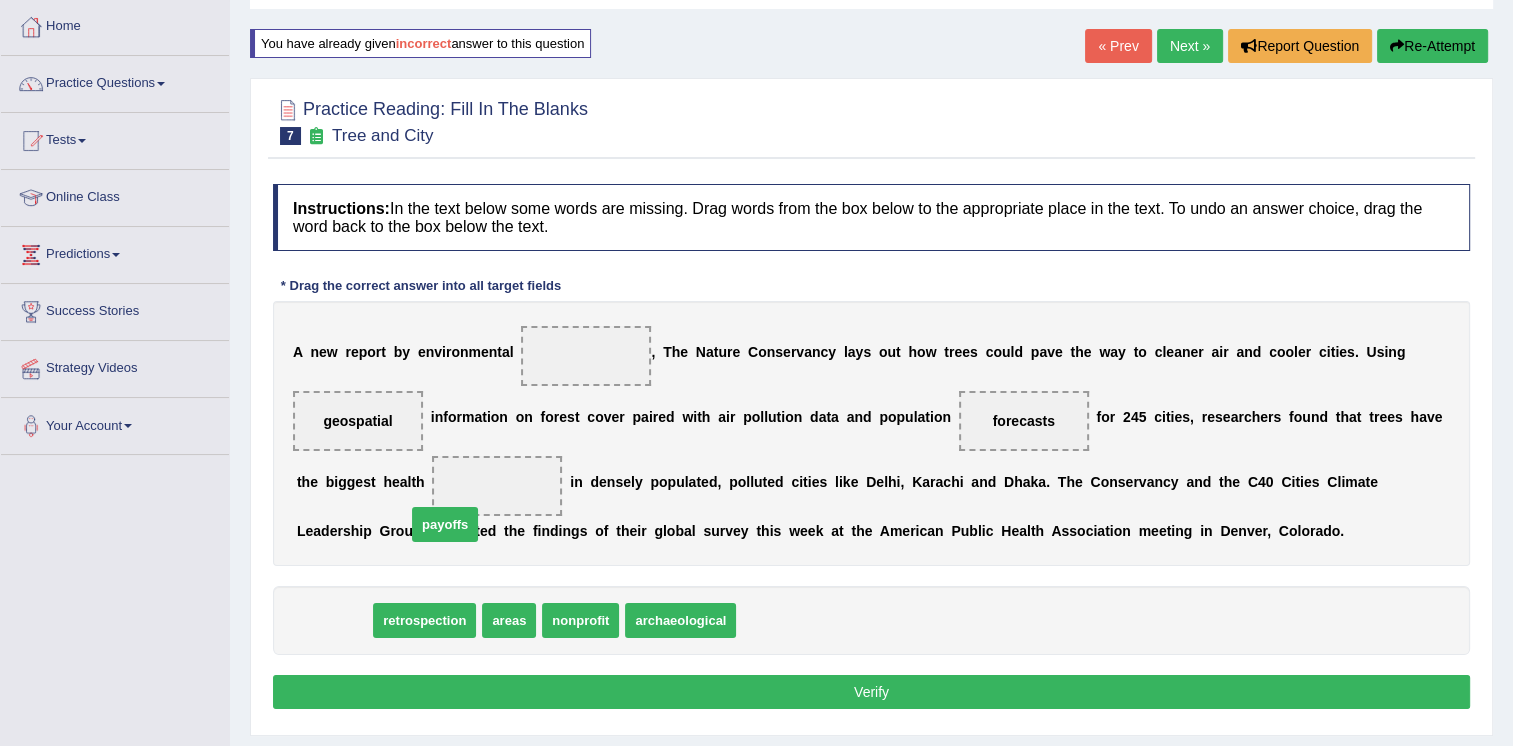 drag, startPoint x: 305, startPoint y: 630, endPoint x: 416, endPoint y: 498, distance: 172.46739 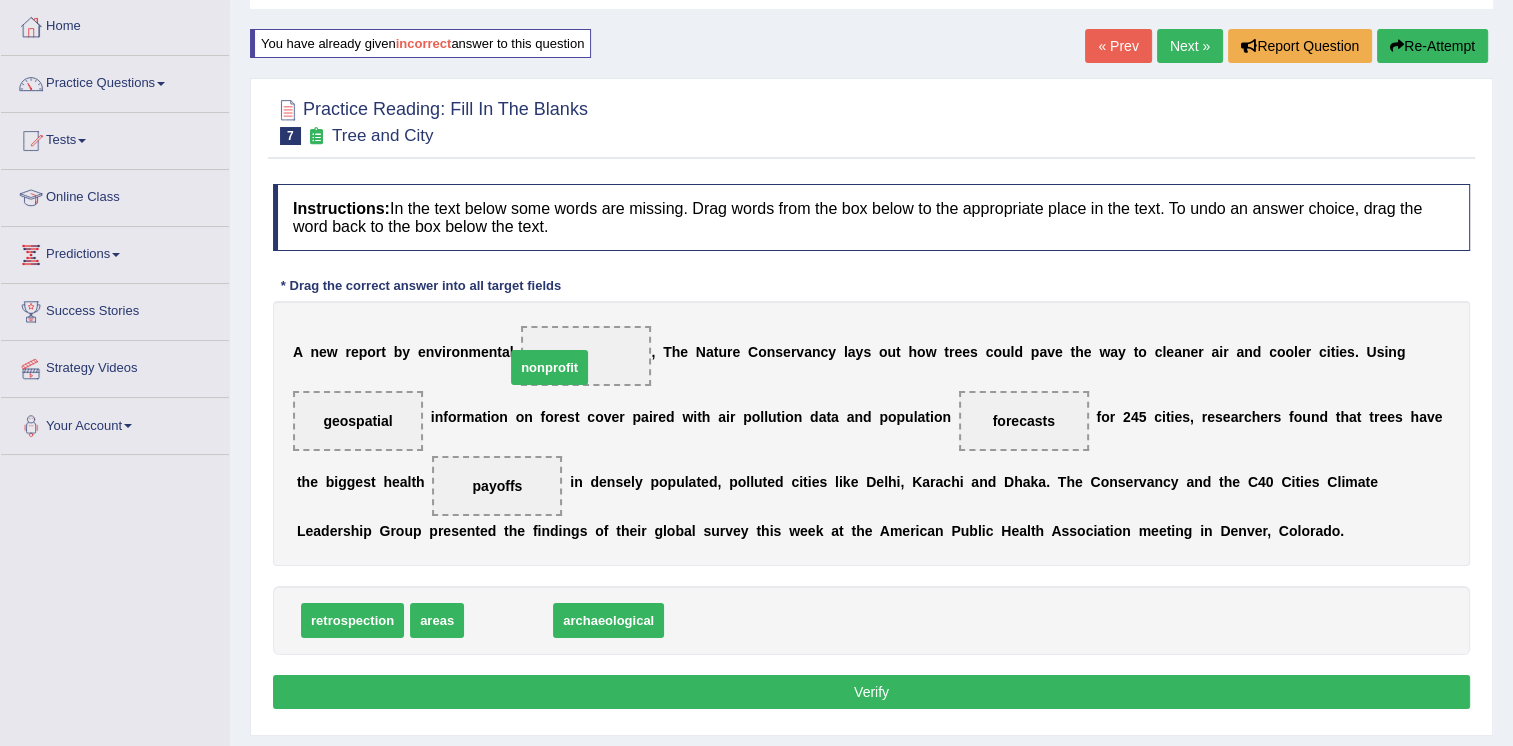 drag, startPoint x: 475, startPoint y: 614, endPoint x: 520, endPoint y: 354, distance: 263.8655 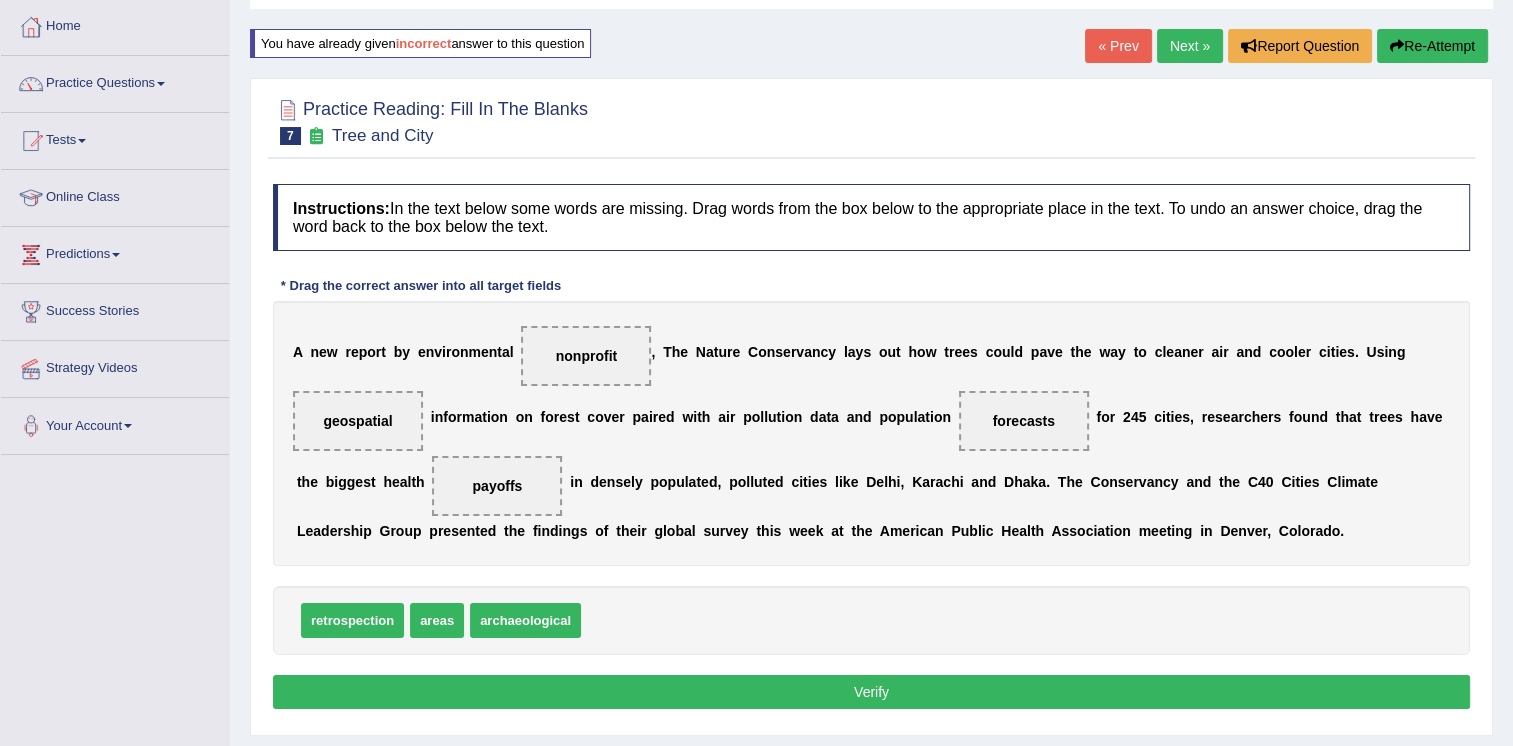 click on "Verify" at bounding box center [871, 692] 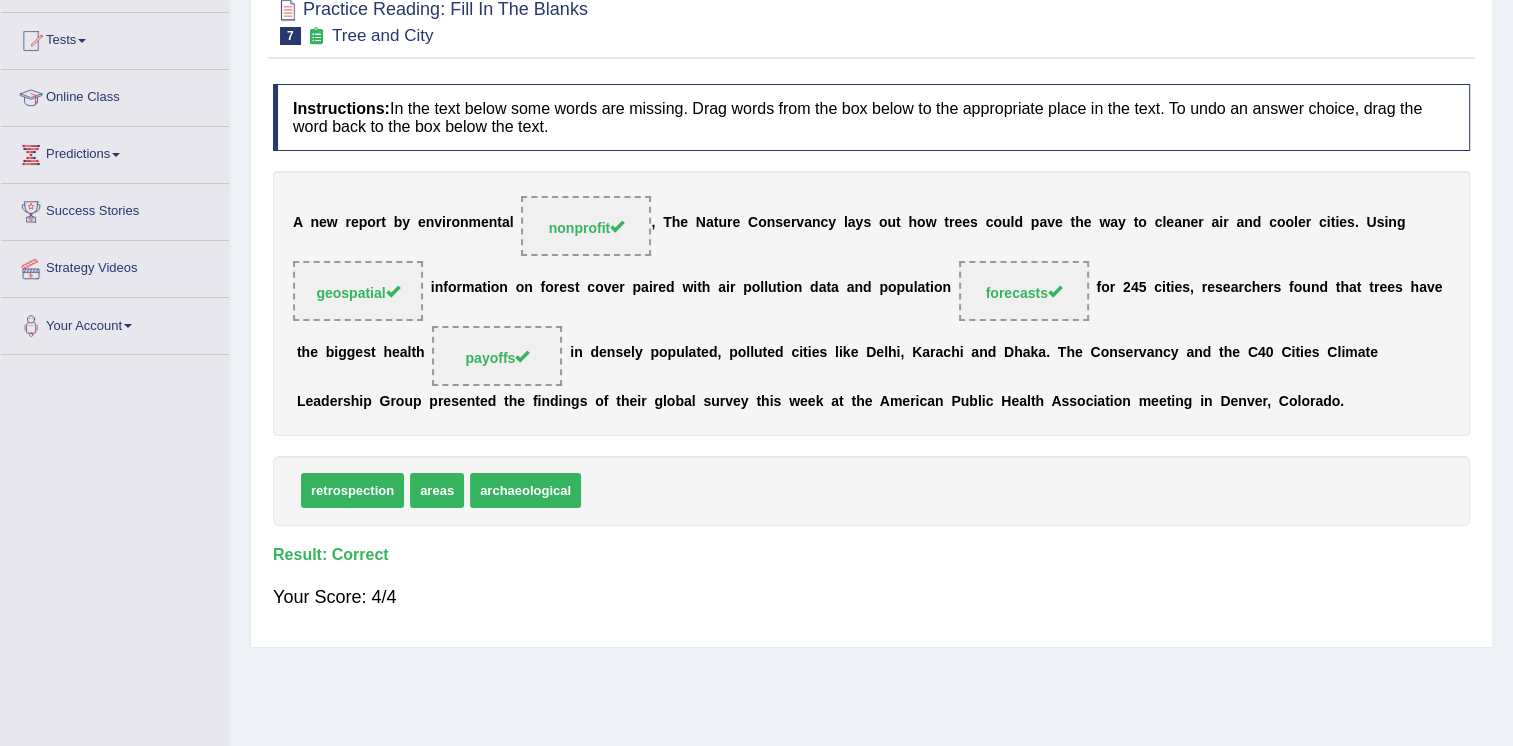 scroll, scrollTop: 0, scrollLeft: 0, axis: both 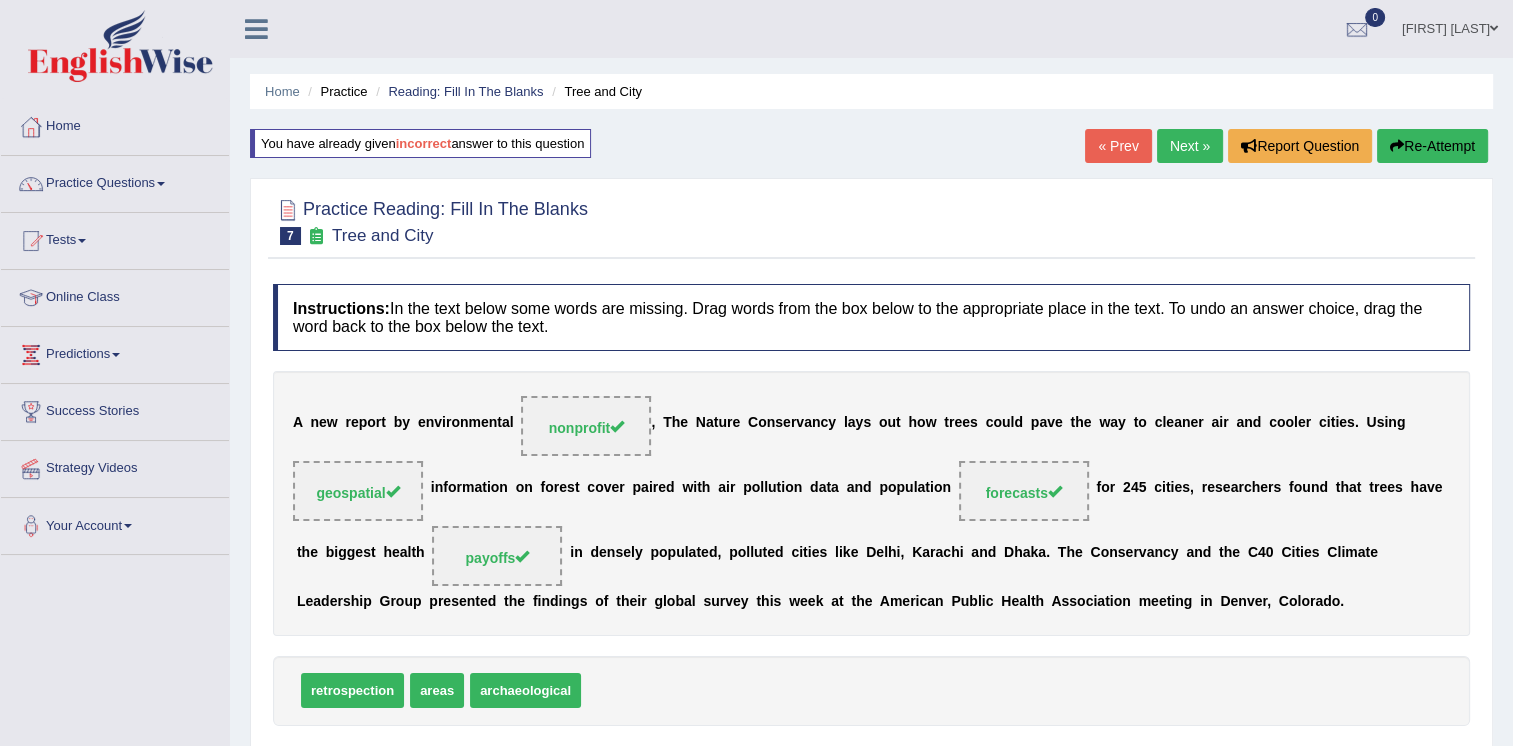 click on "Next »" at bounding box center (1190, 146) 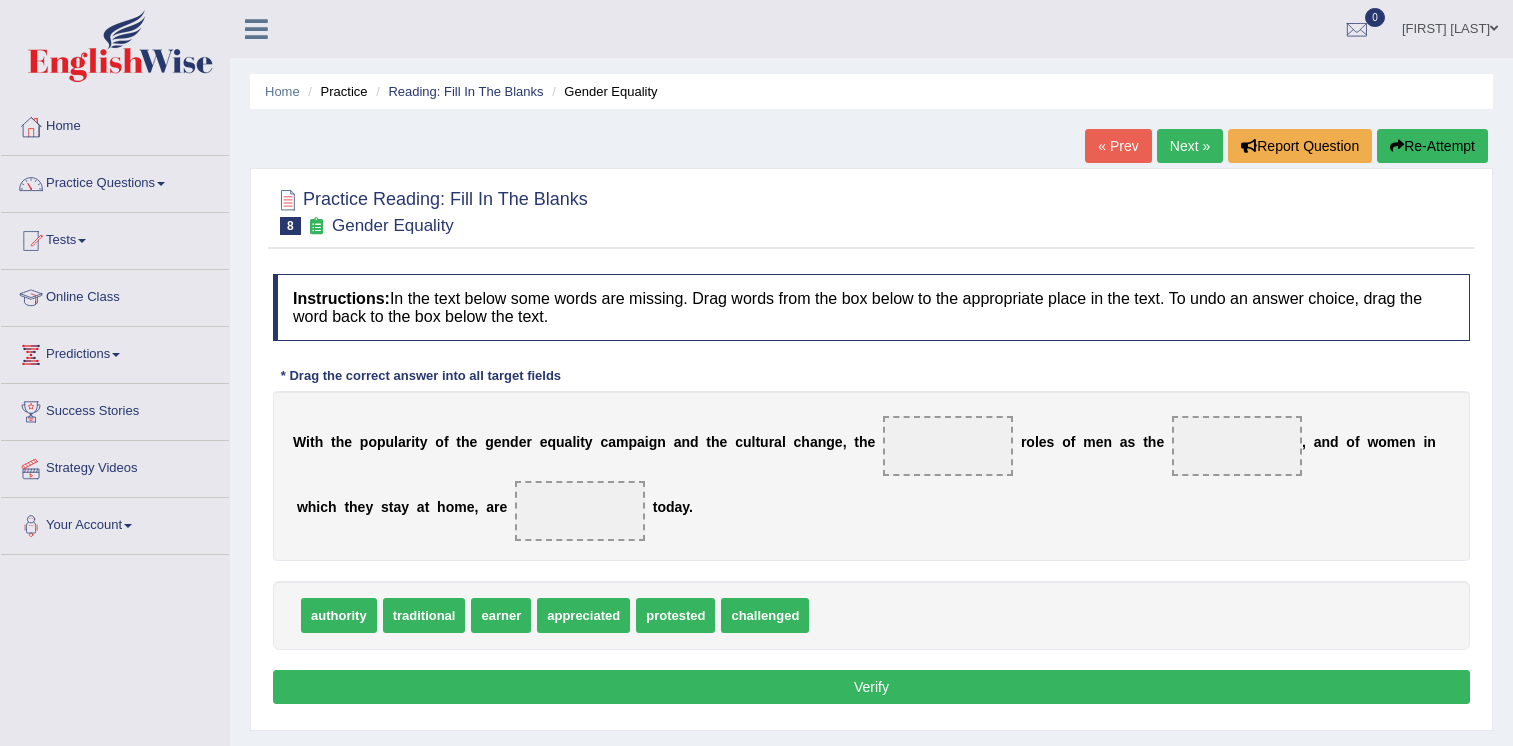 scroll, scrollTop: 0, scrollLeft: 0, axis: both 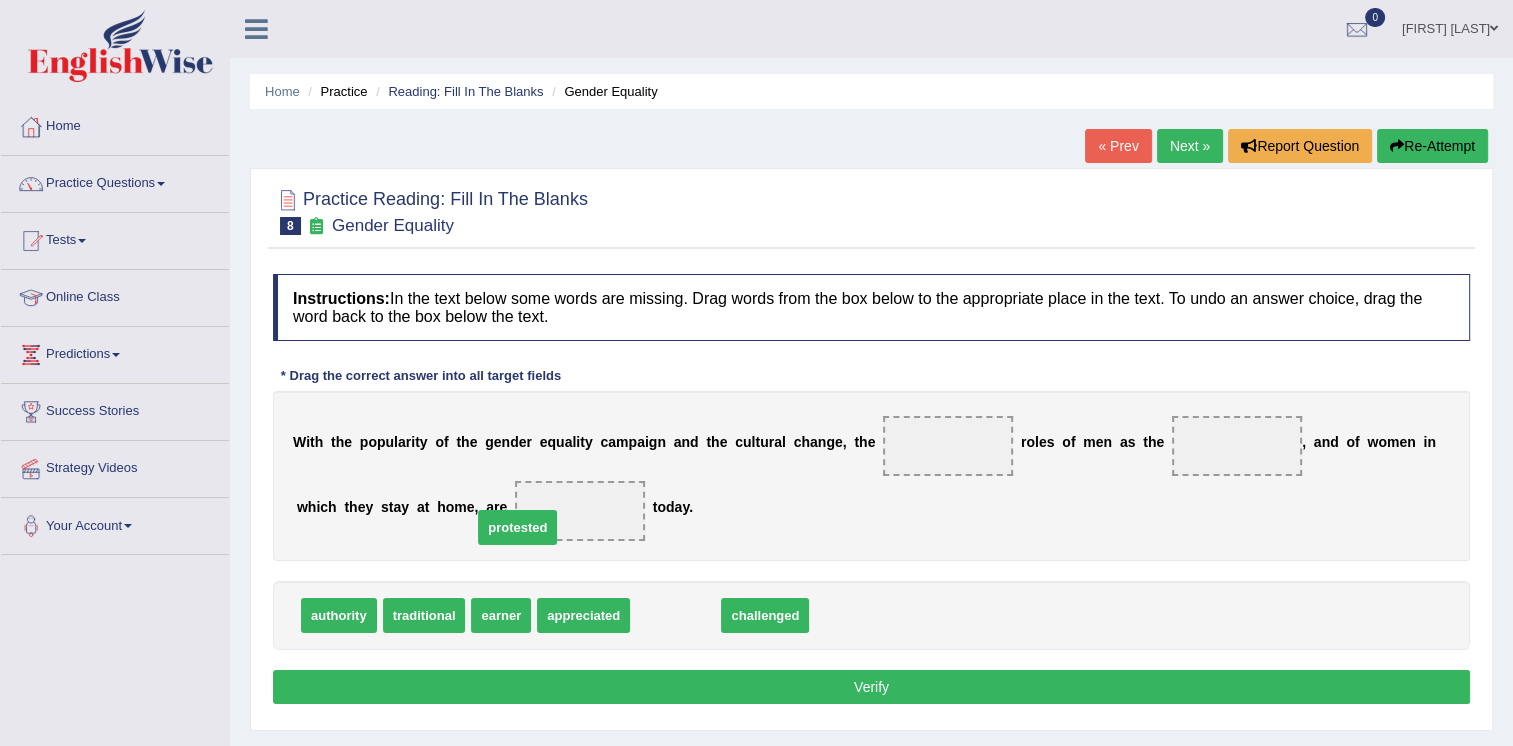 drag, startPoint x: 660, startPoint y: 610, endPoint x: 504, endPoint y: 518, distance: 181.1077 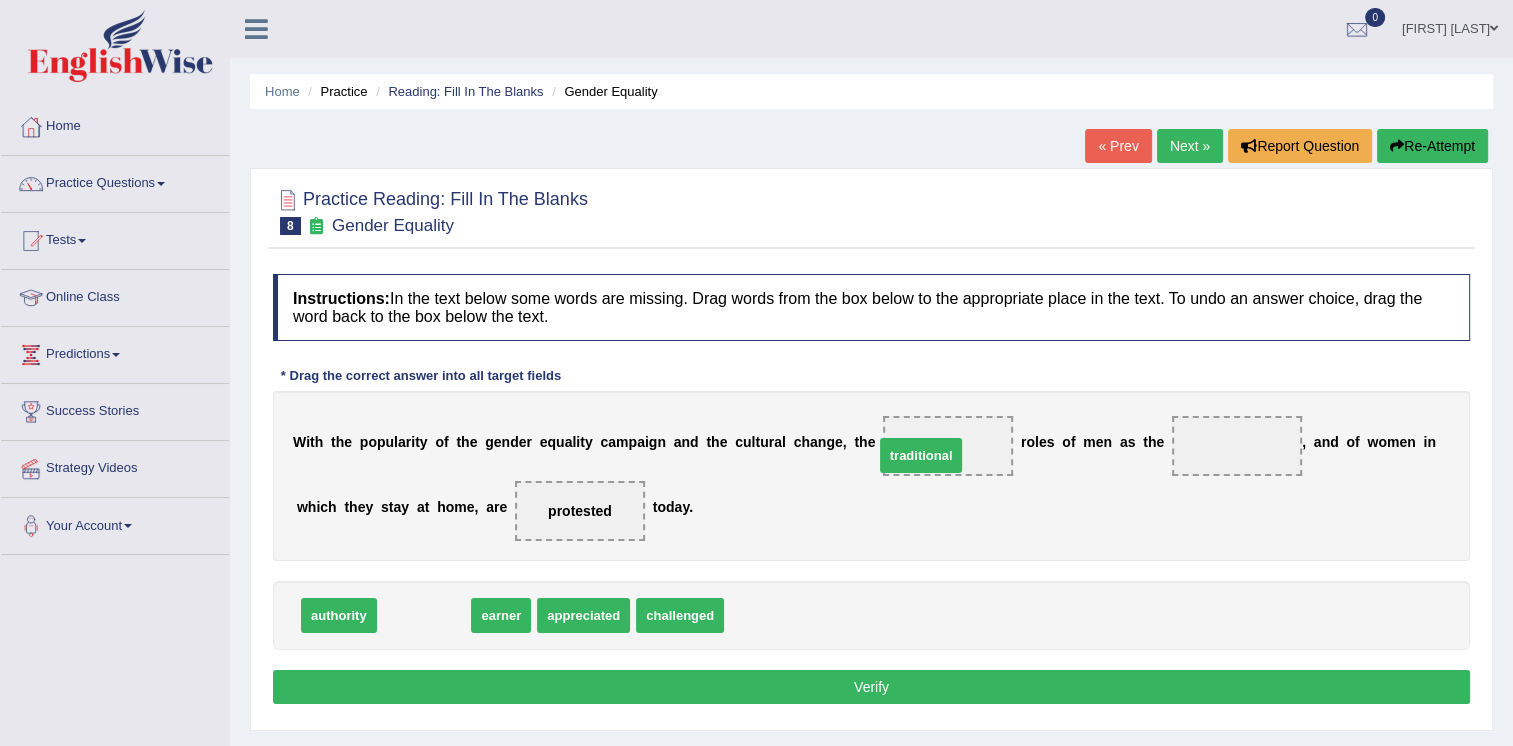 drag, startPoint x: 437, startPoint y: 622, endPoint x: 896, endPoint y: 396, distance: 511.62192 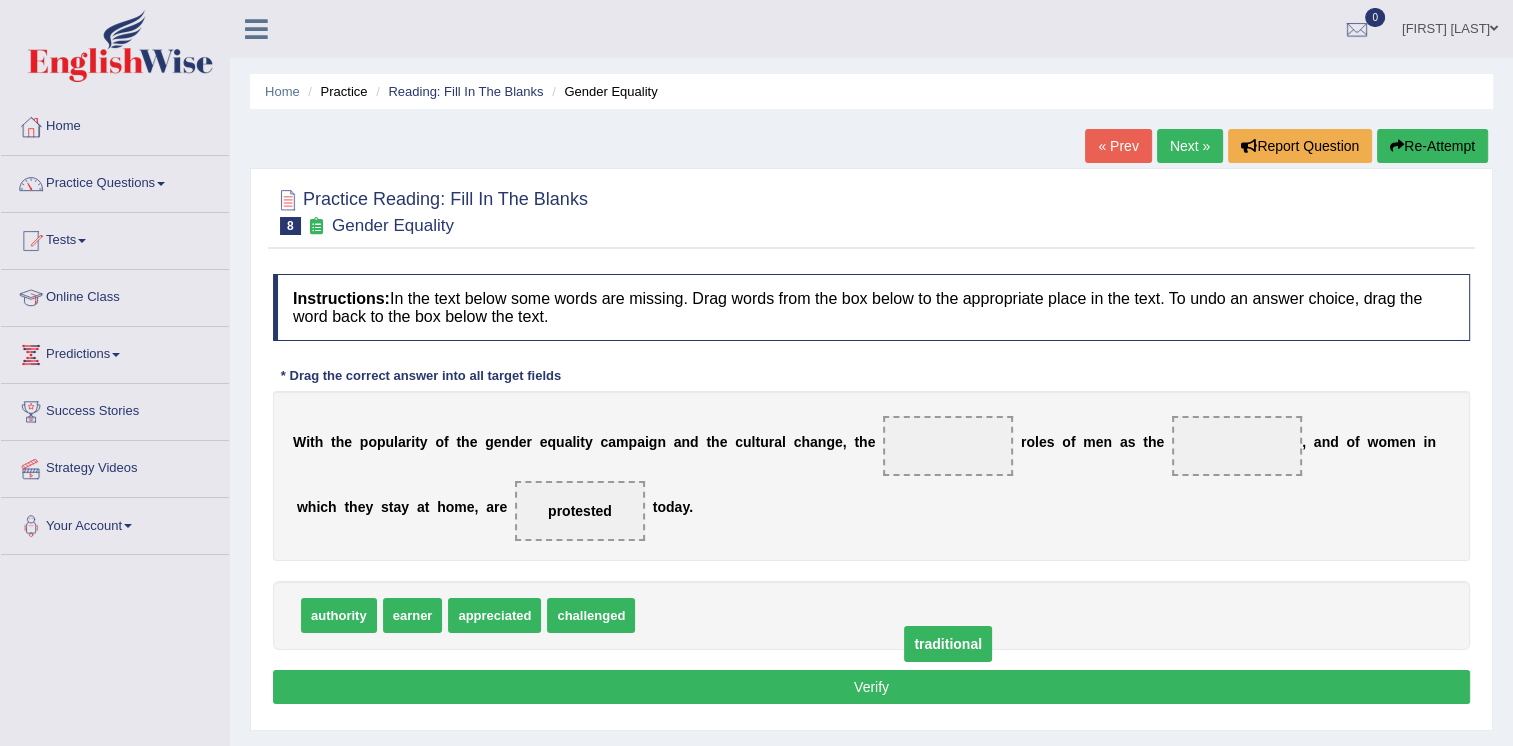 drag, startPoint x: 894, startPoint y: 449, endPoint x: 894, endPoint y: 649, distance: 200 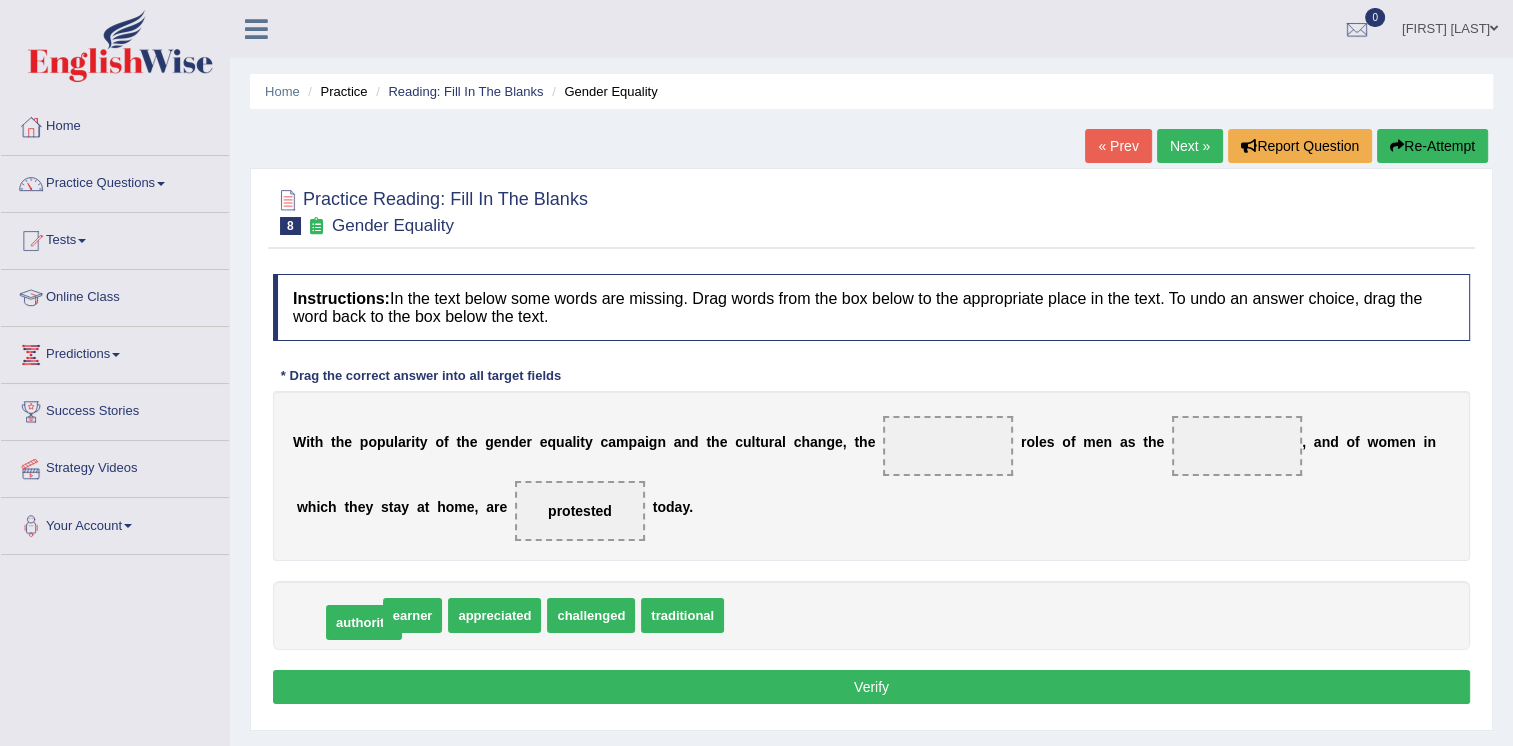 drag, startPoint x: 313, startPoint y: 607, endPoint x: 338, endPoint y: 614, distance: 25.96151 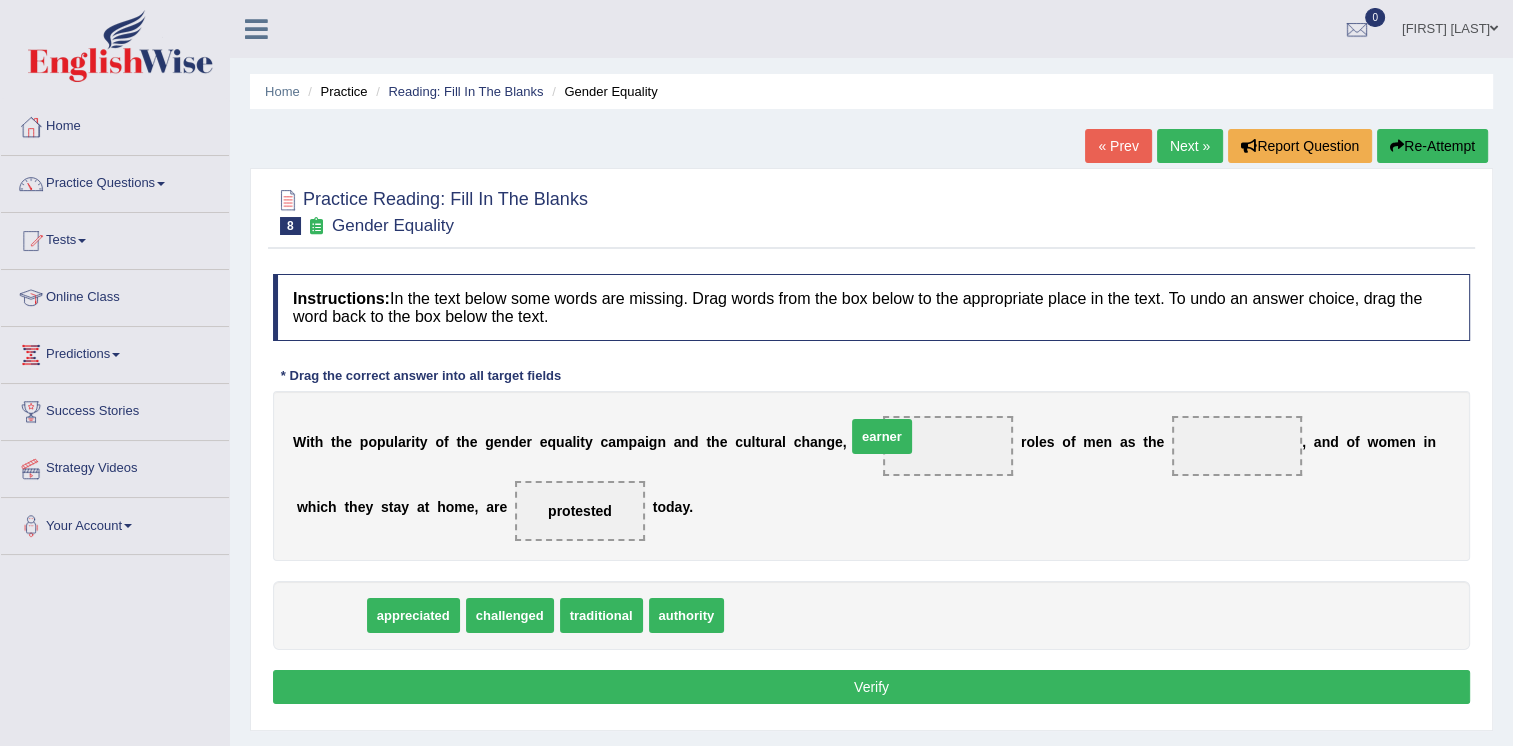 drag, startPoint x: 362, startPoint y: 639, endPoint x: 903, endPoint y: 447, distance: 574.0601 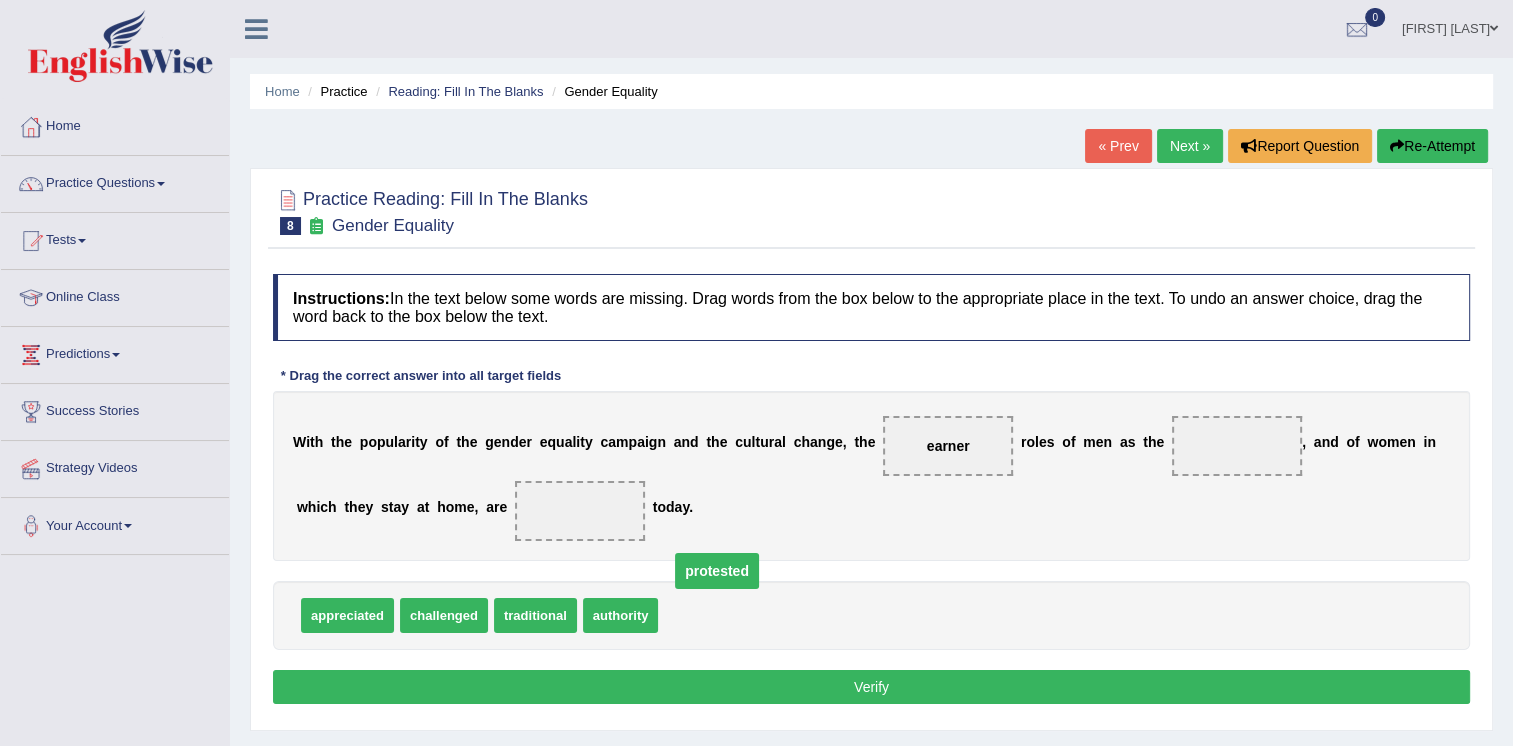 drag, startPoint x: 503, startPoint y: 512, endPoint x: 643, endPoint y: 574, distance: 153.11433 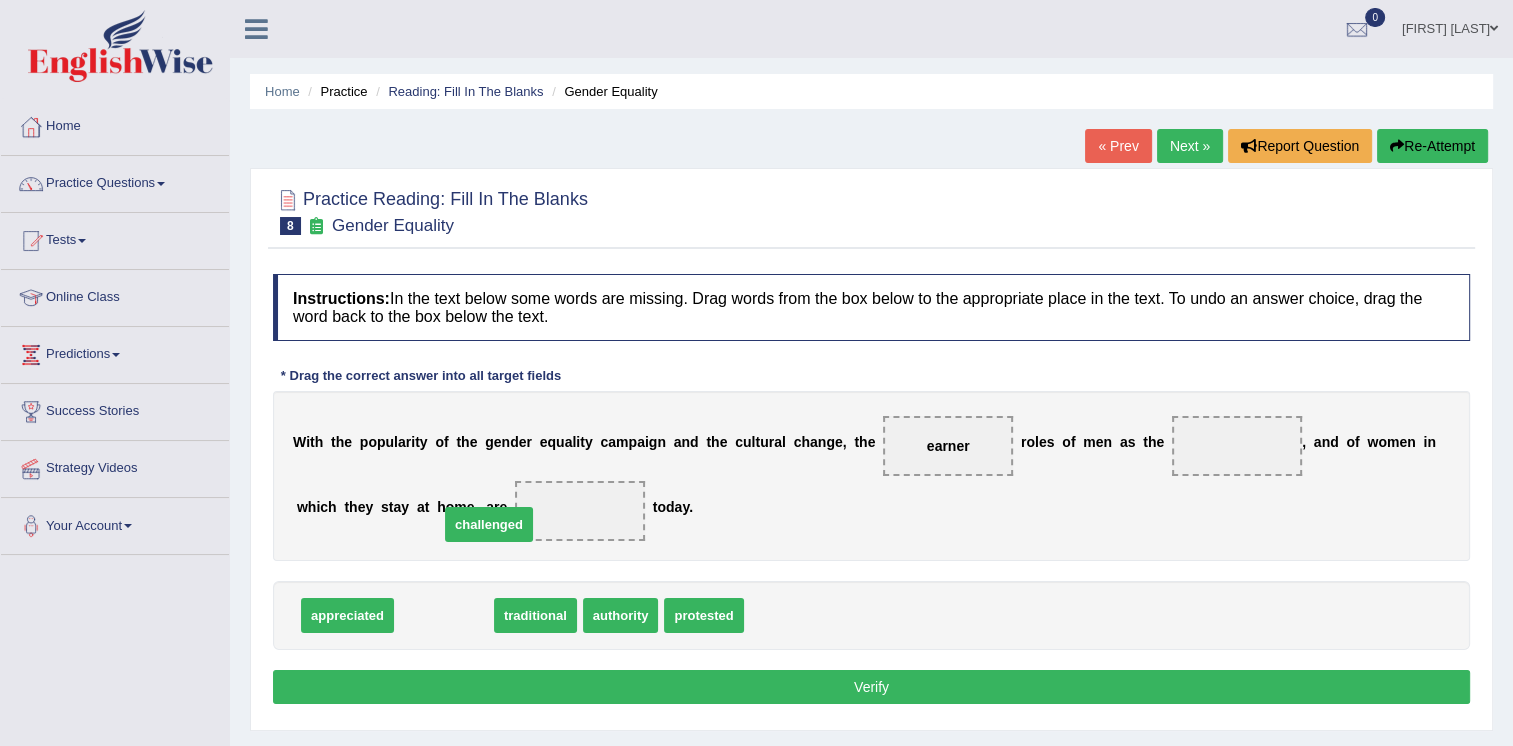 drag, startPoint x: 451, startPoint y: 610, endPoint x: 496, endPoint y: 523, distance: 97.94897 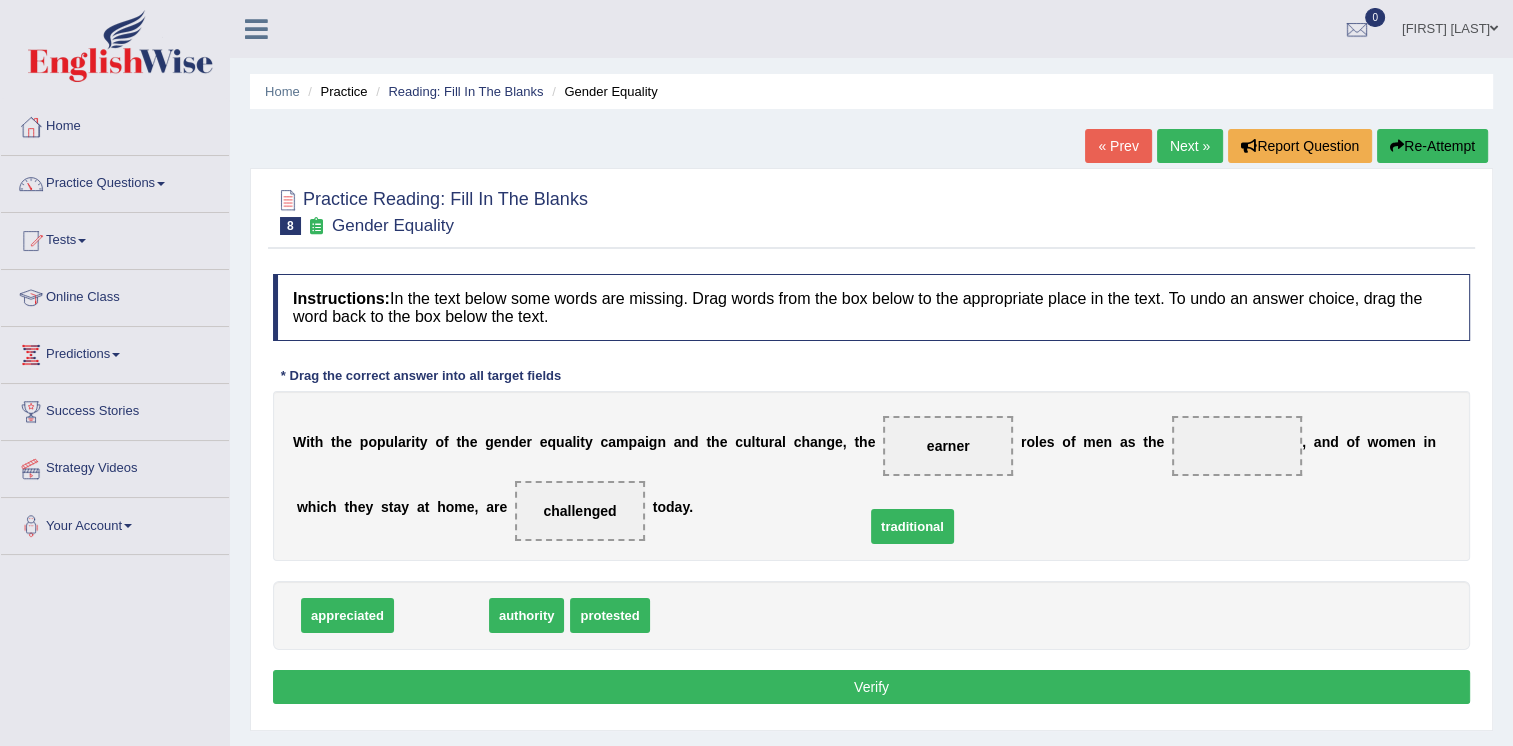 drag, startPoint x: 460, startPoint y: 624, endPoint x: 1086, endPoint y: 438, distance: 653.0482 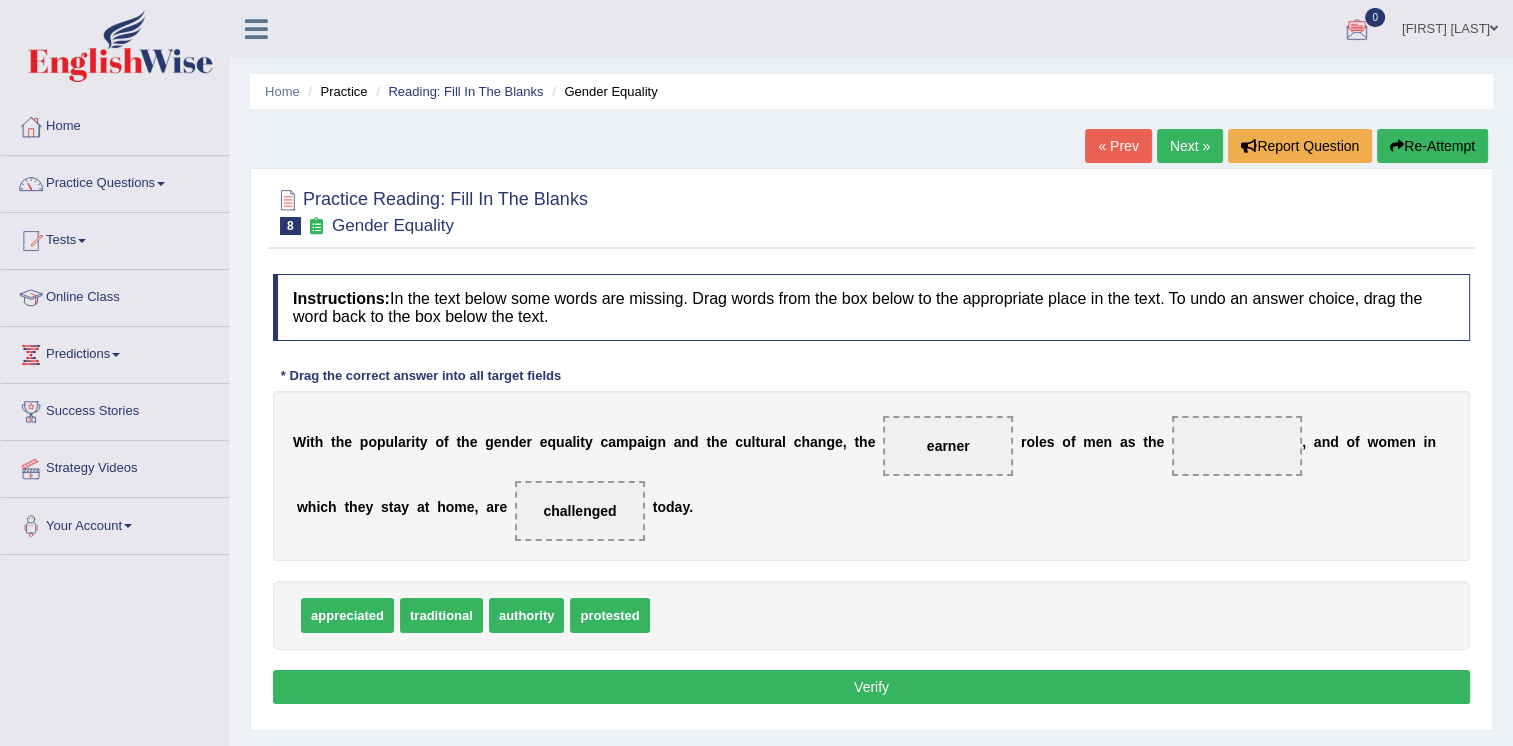 drag, startPoint x: 905, startPoint y: 432, endPoint x: 910, endPoint y: 446, distance: 14.866069 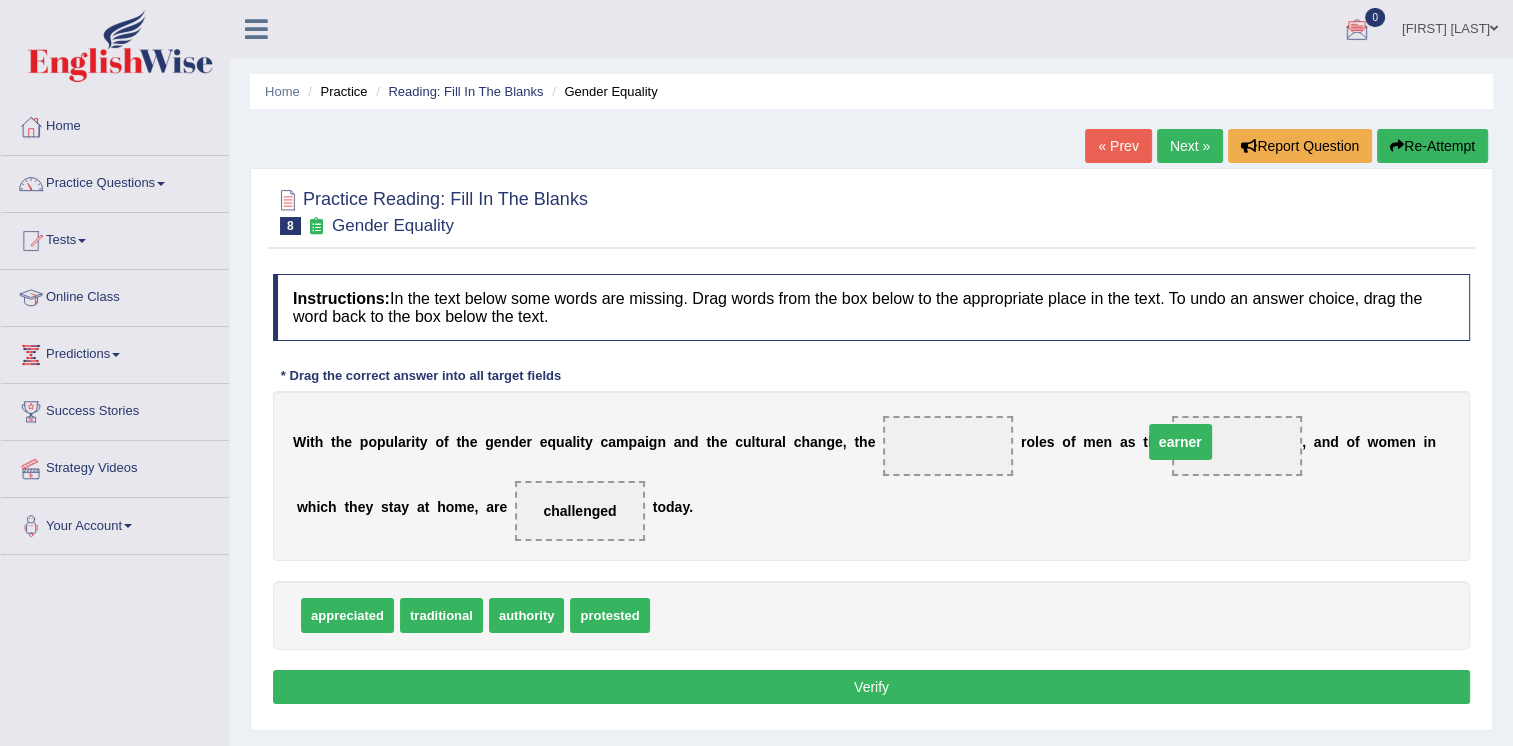 drag, startPoint x: 910, startPoint y: 446, endPoint x: 1148, endPoint y: 443, distance: 238.0189 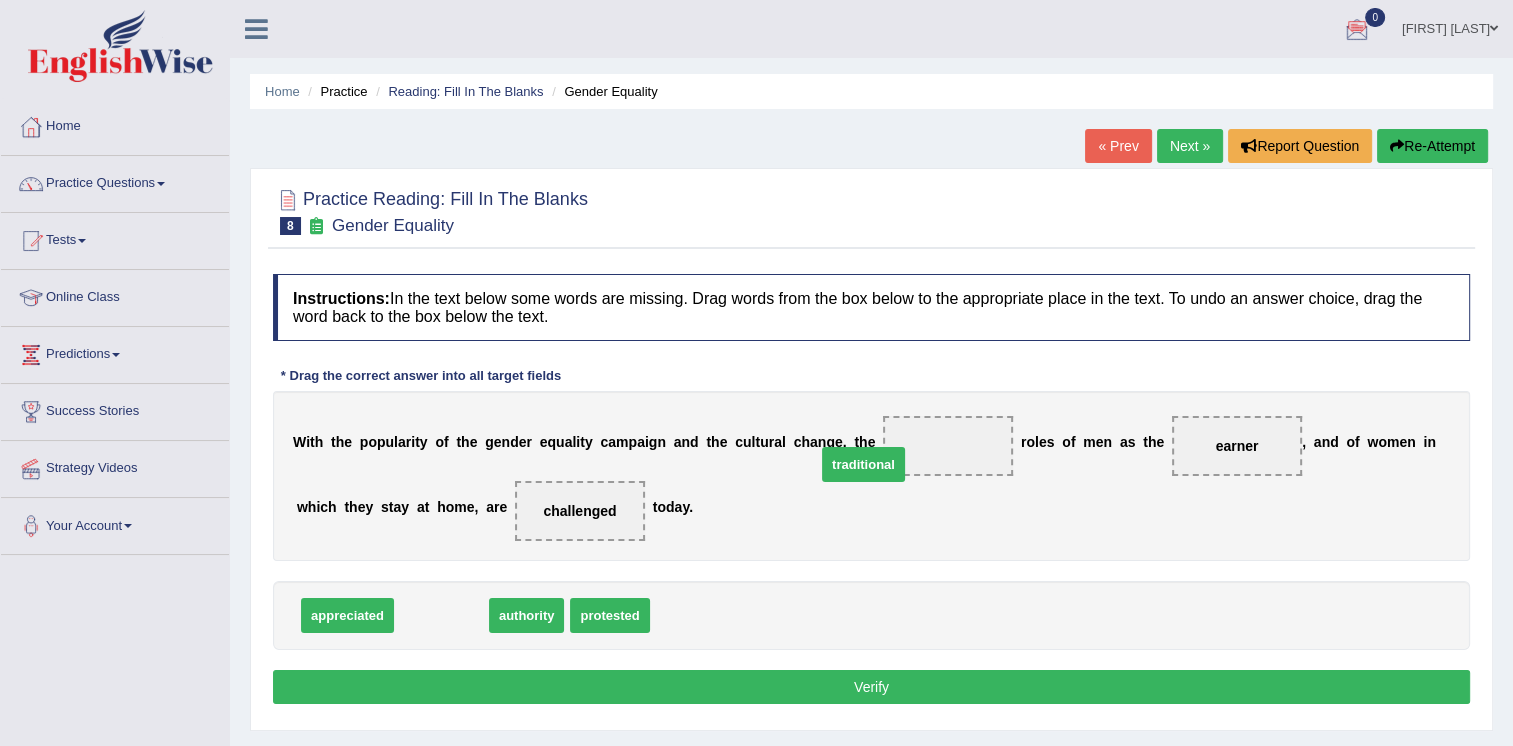 drag, startPoint x: 467, startPoint y: 617, endPoint x: 896, endPoint y: 462, distance: 456.14252 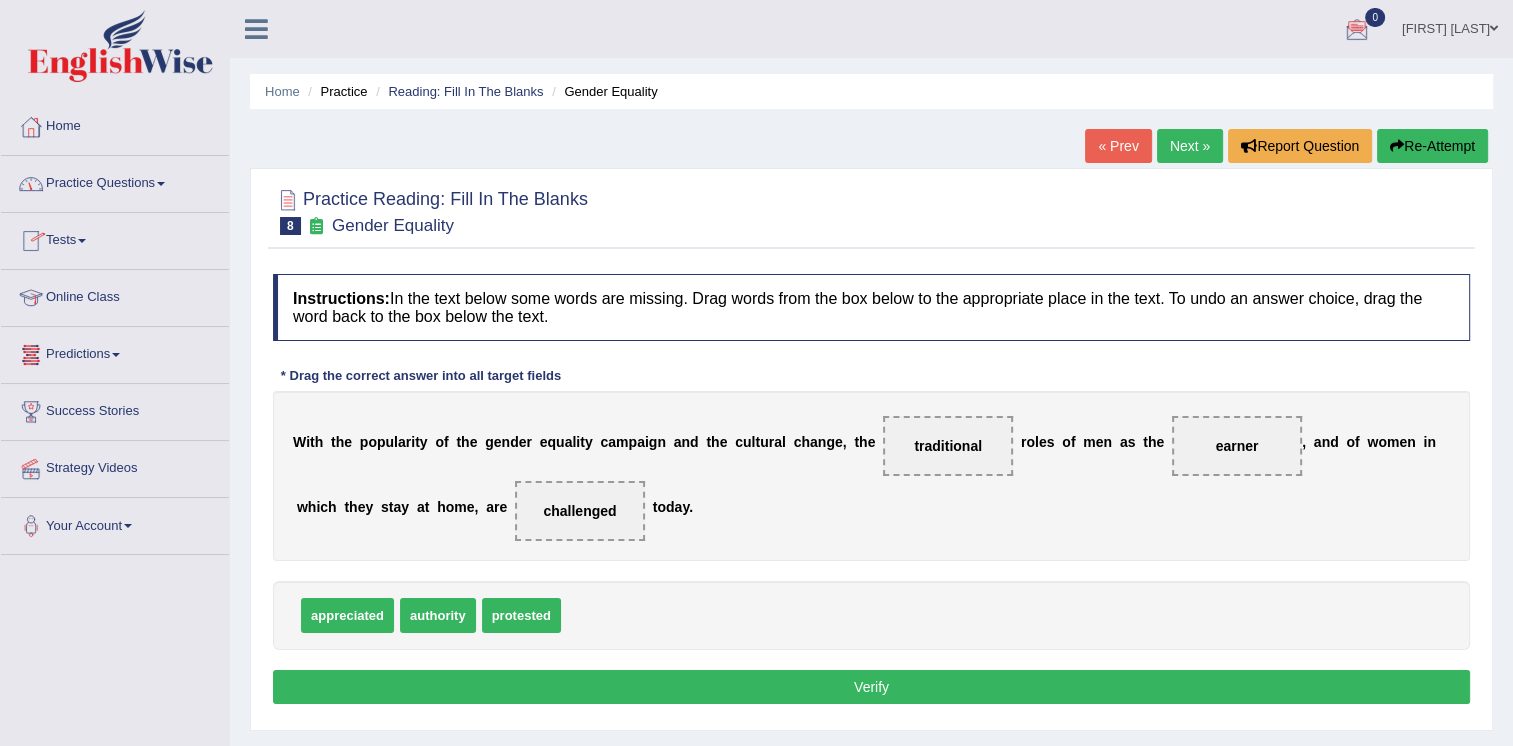 click on "Verify" at bounding box center (871, 687) 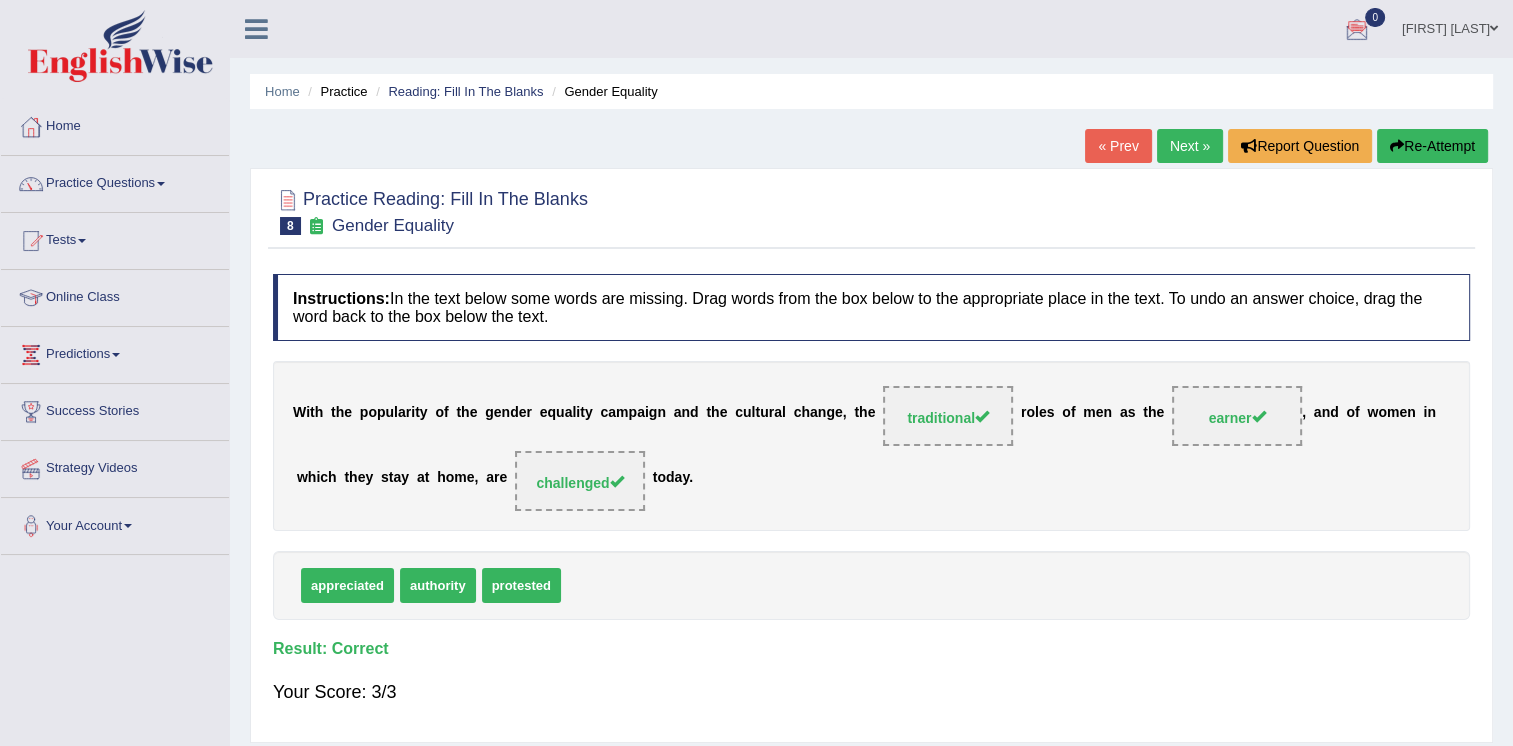click on "Next »" at bounding box center [1190, 146] 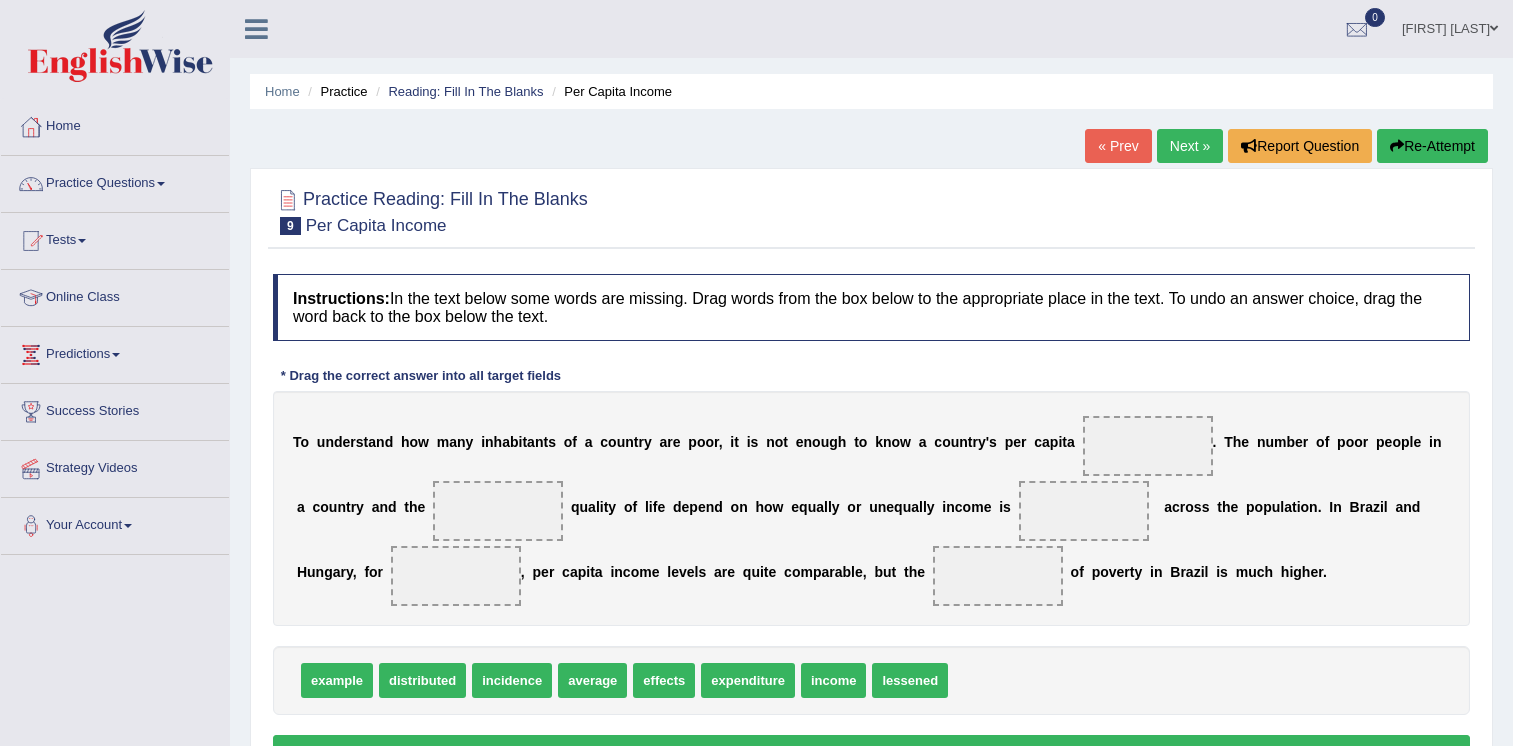 scroll, scrollTop: 0, scrollLeft: 0, axis: both 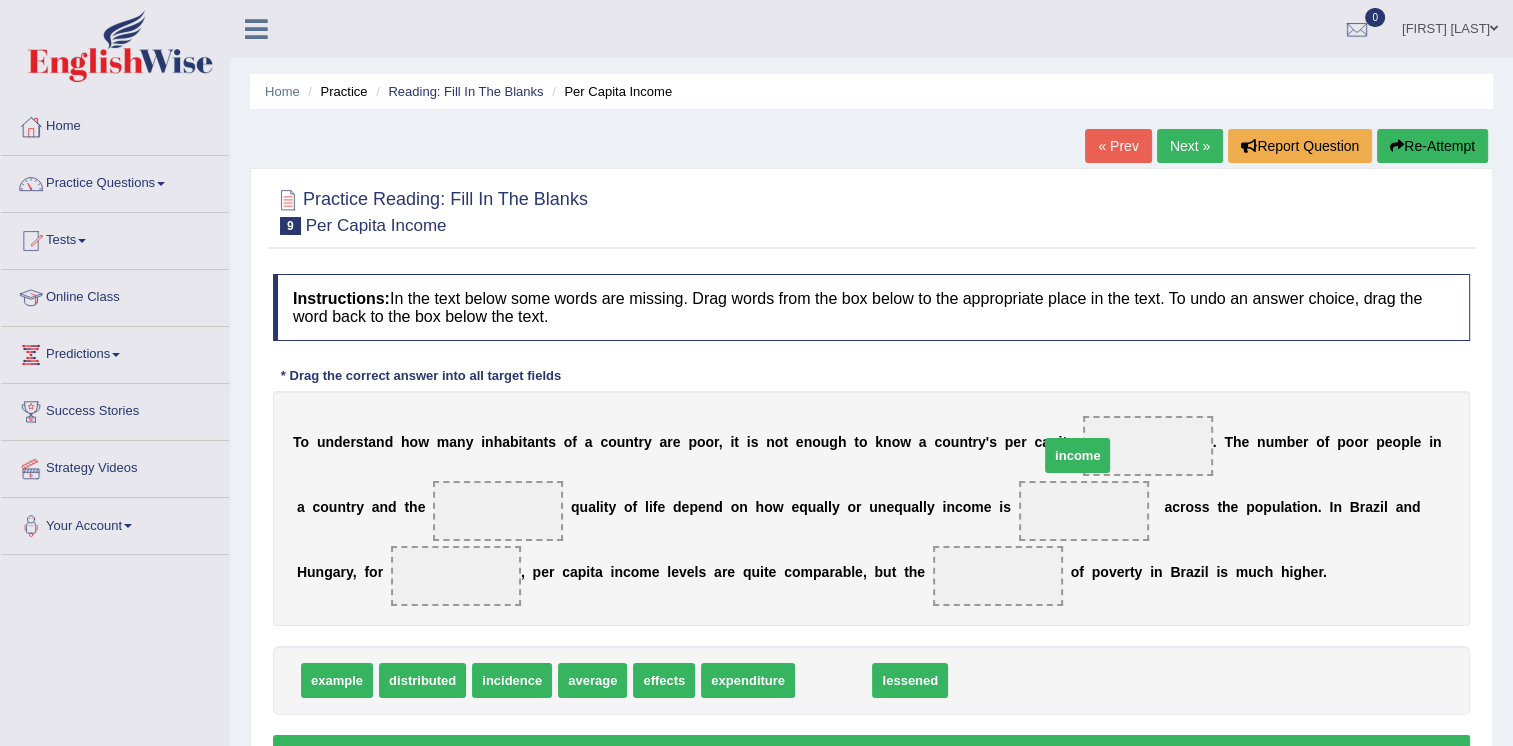 drag, startPoint x: 828, startPoint y: 678, endPoint x: 1074, endPoint y: 451, distance: 334.73123 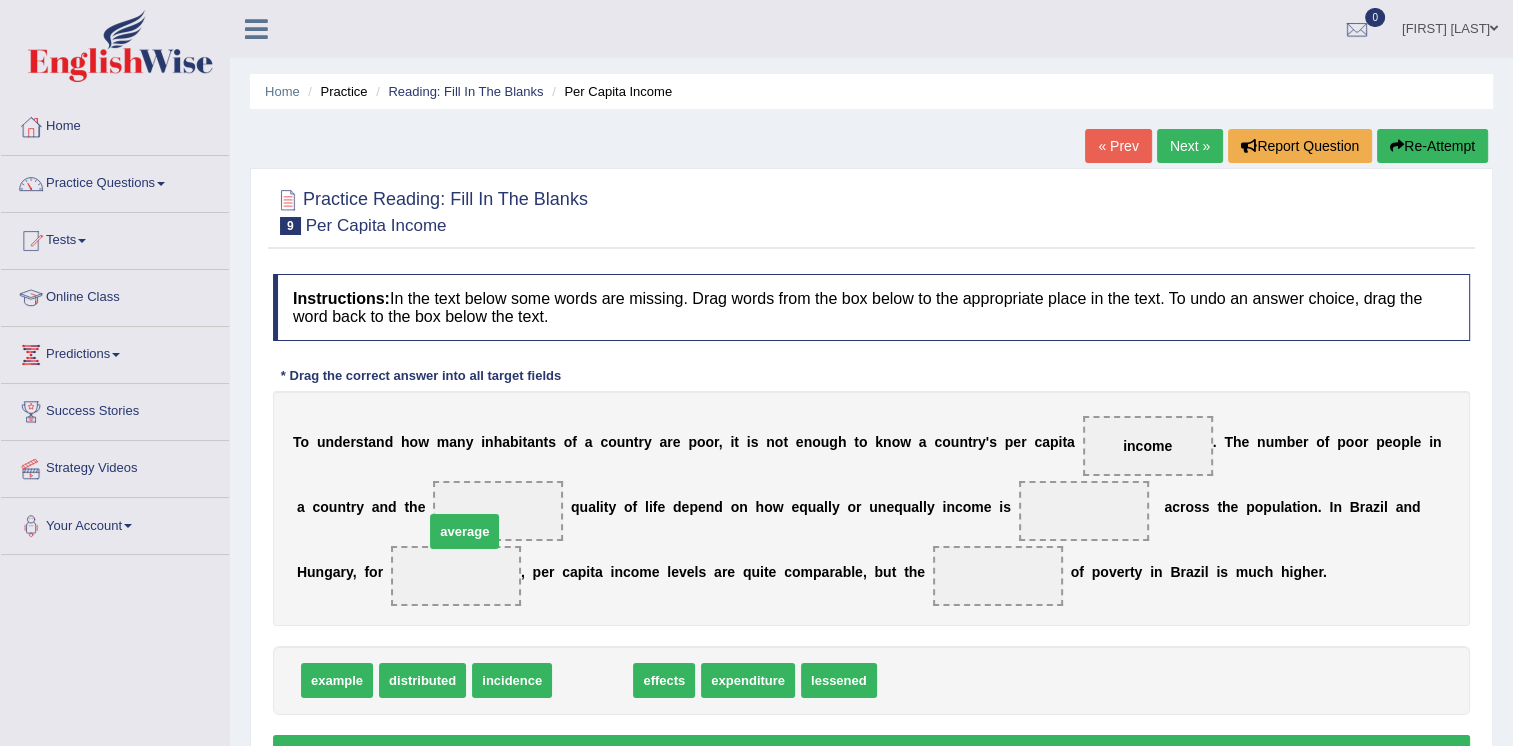 drag, startPoint x: 600, startPoint y: 676, endPoint x: 461, endPoint y: 503, distance: 221.92342 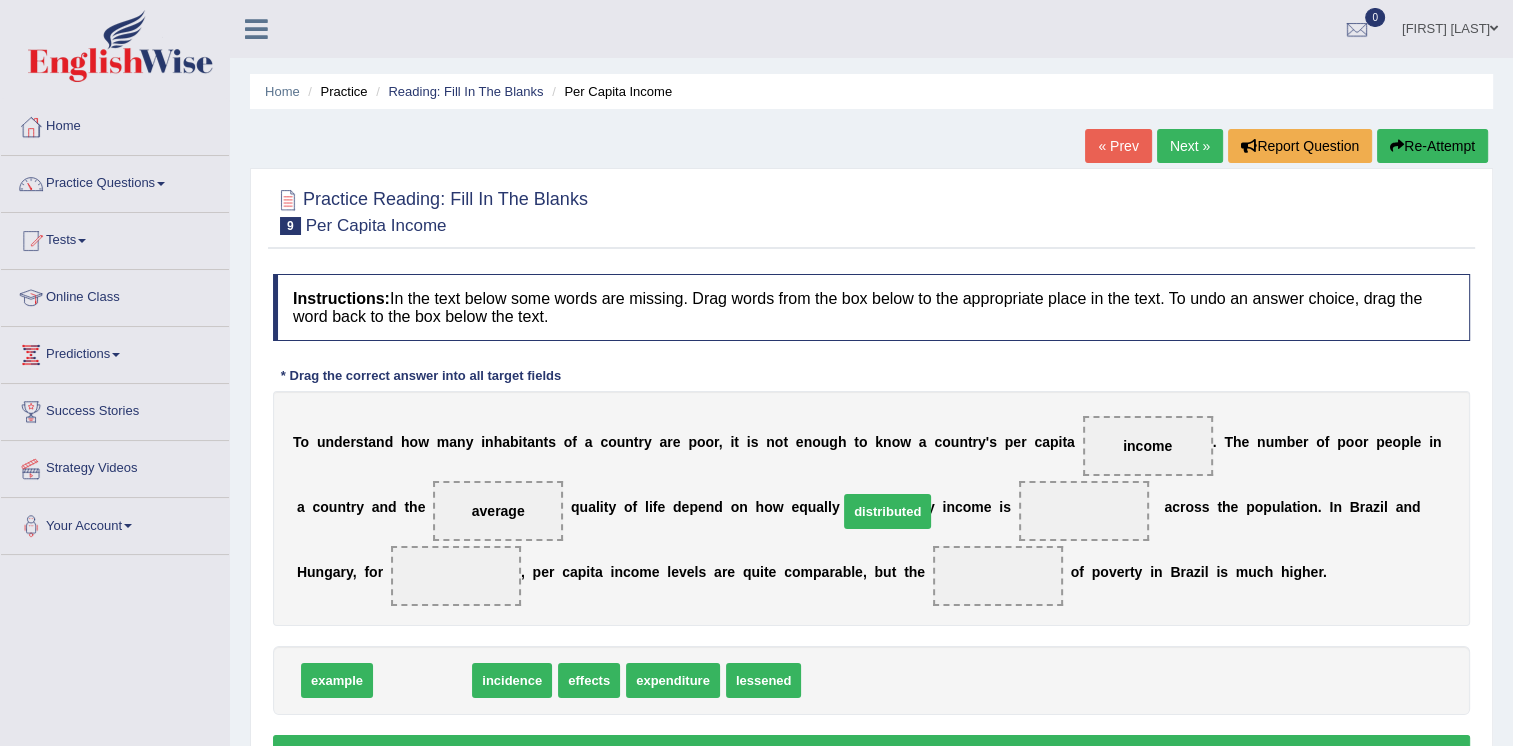 drag, startPoint x: 449, startPoint y: 681, endPoint x: 920, endPoint y: 508, distance: 501.76688 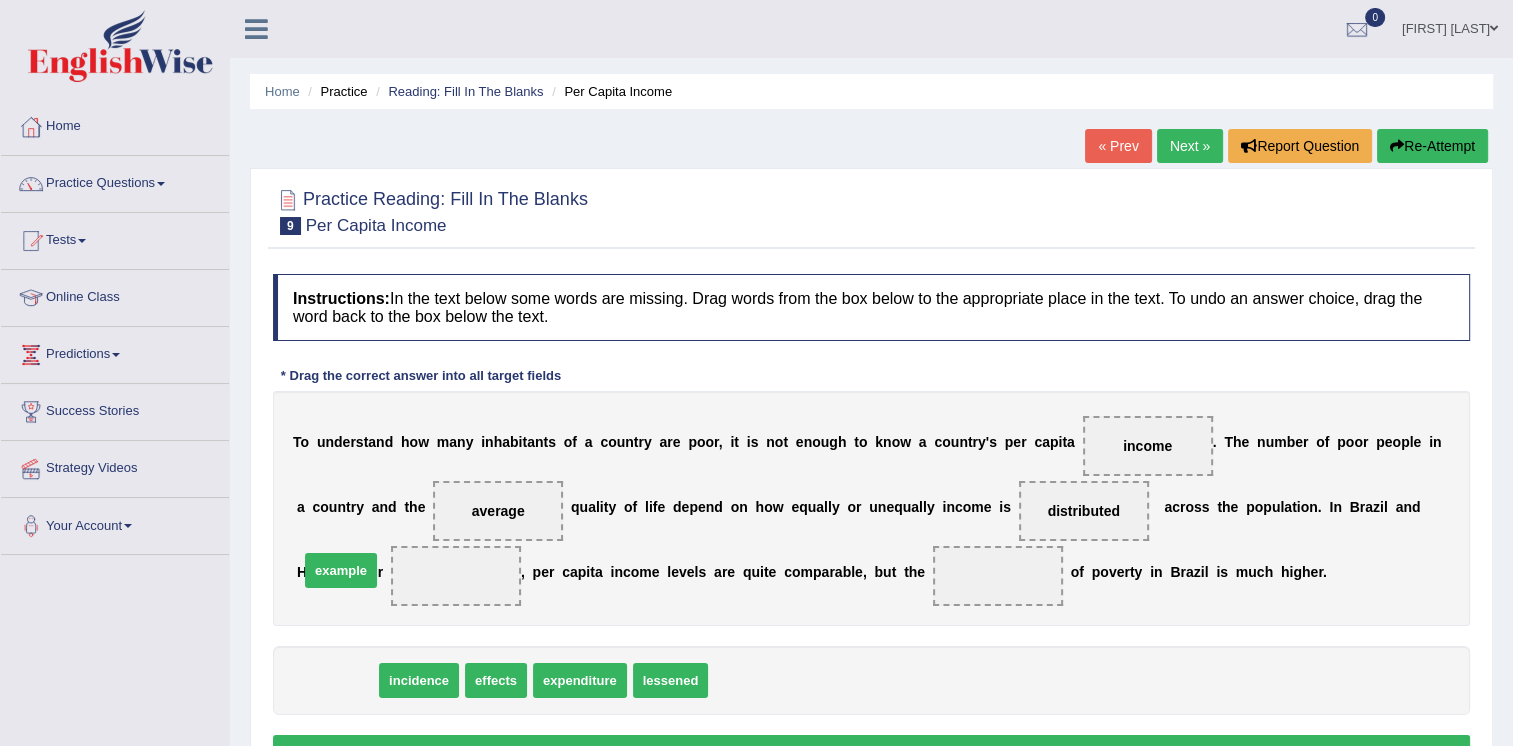 drag, startPoint x: 351, startPoint y: 678, endPoint x: 355, endPoint y: 568, distance: 110.0727 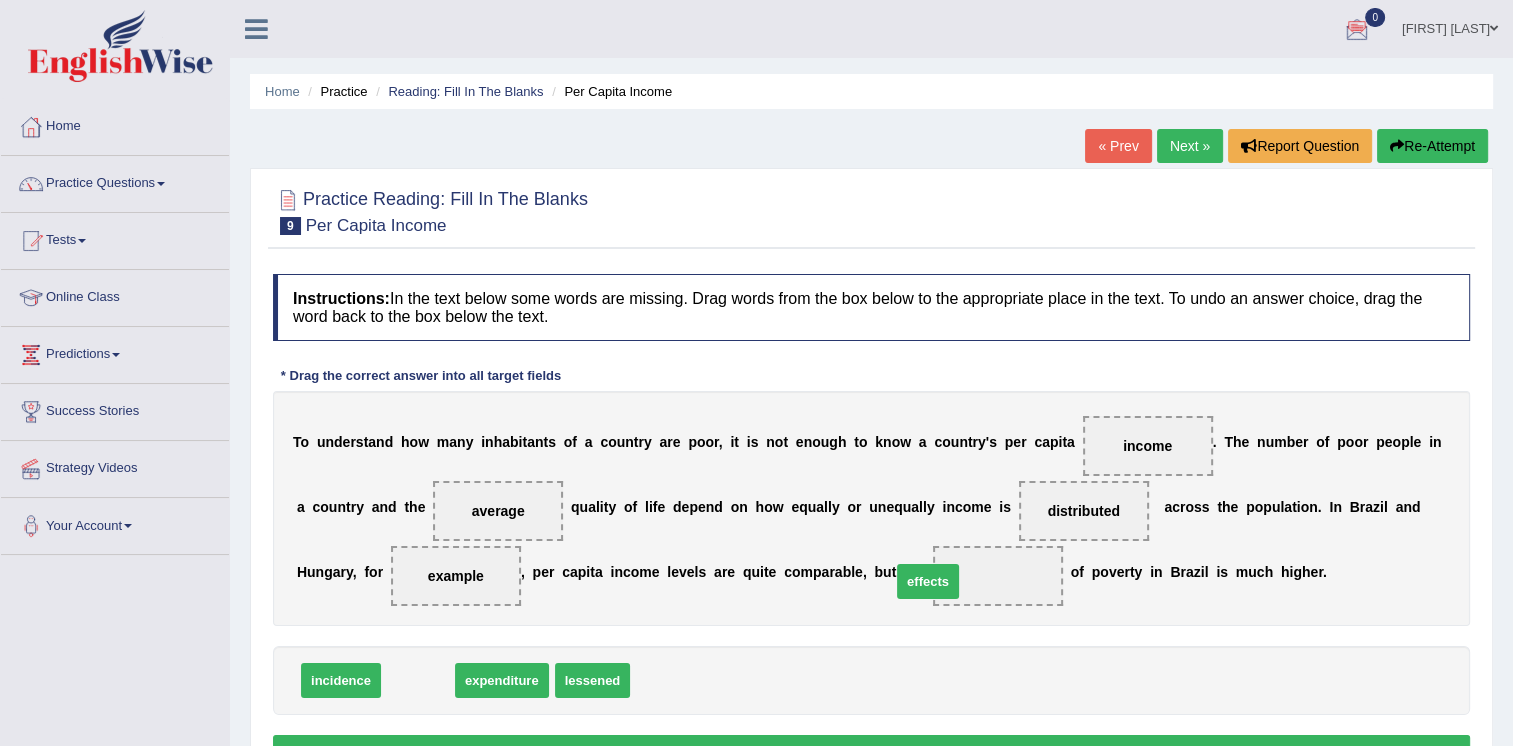drag, startPoint x: 416, startPoint y: 686, endPoint x: 926, endPoint y: 587, distance: 519.51996 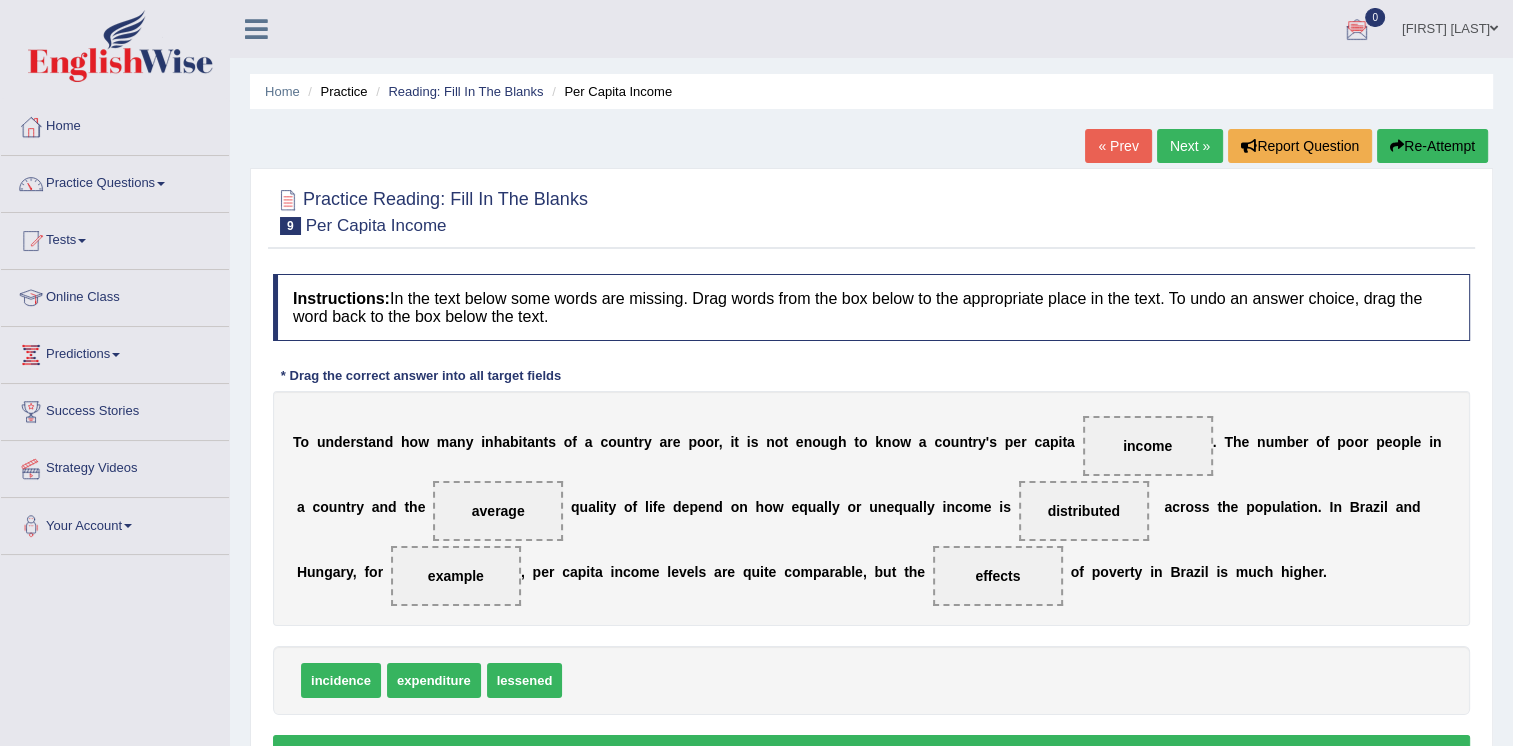 scroll, scrollTop: 100, scrollLeft: 0, axis: vertical 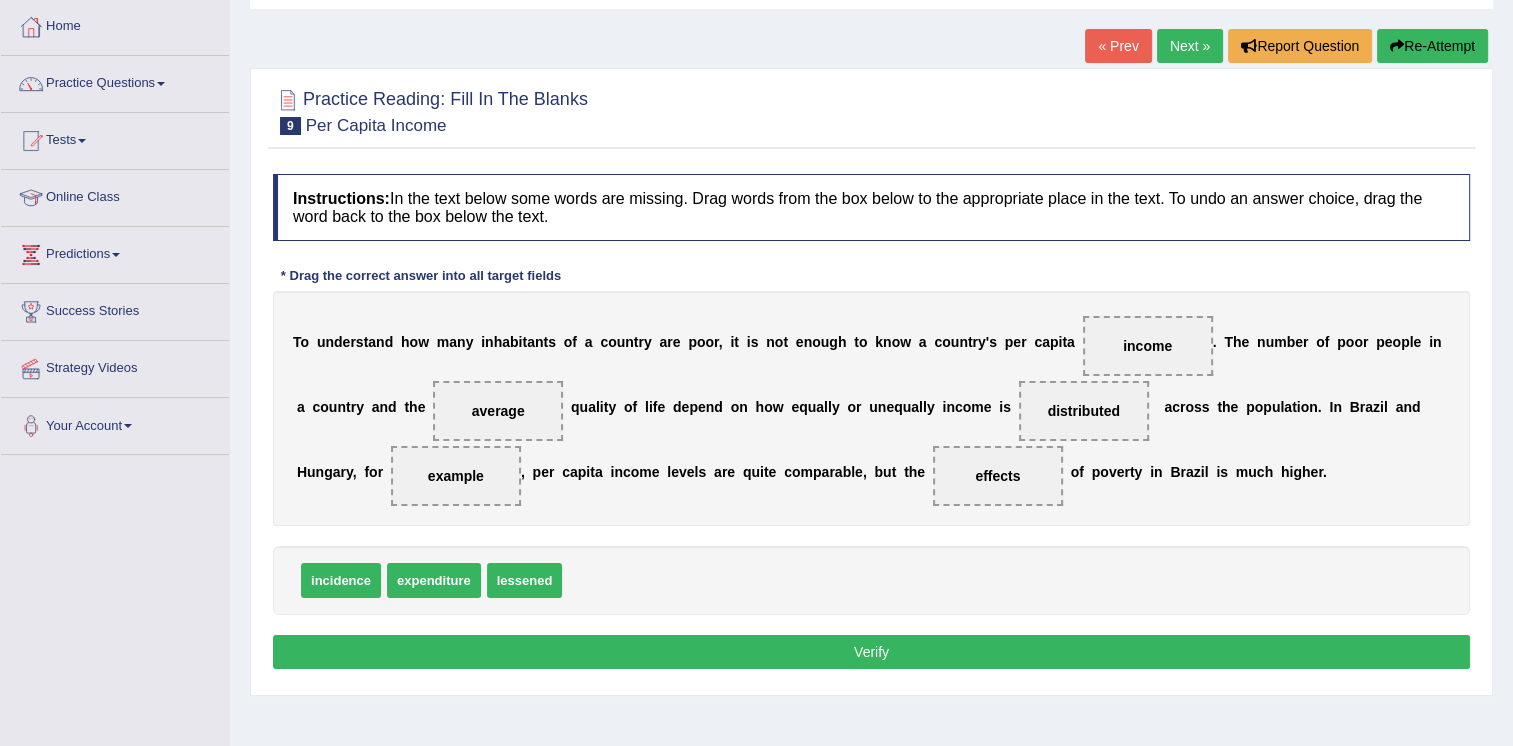 click on "Verify" at bounding box center (871, 652) 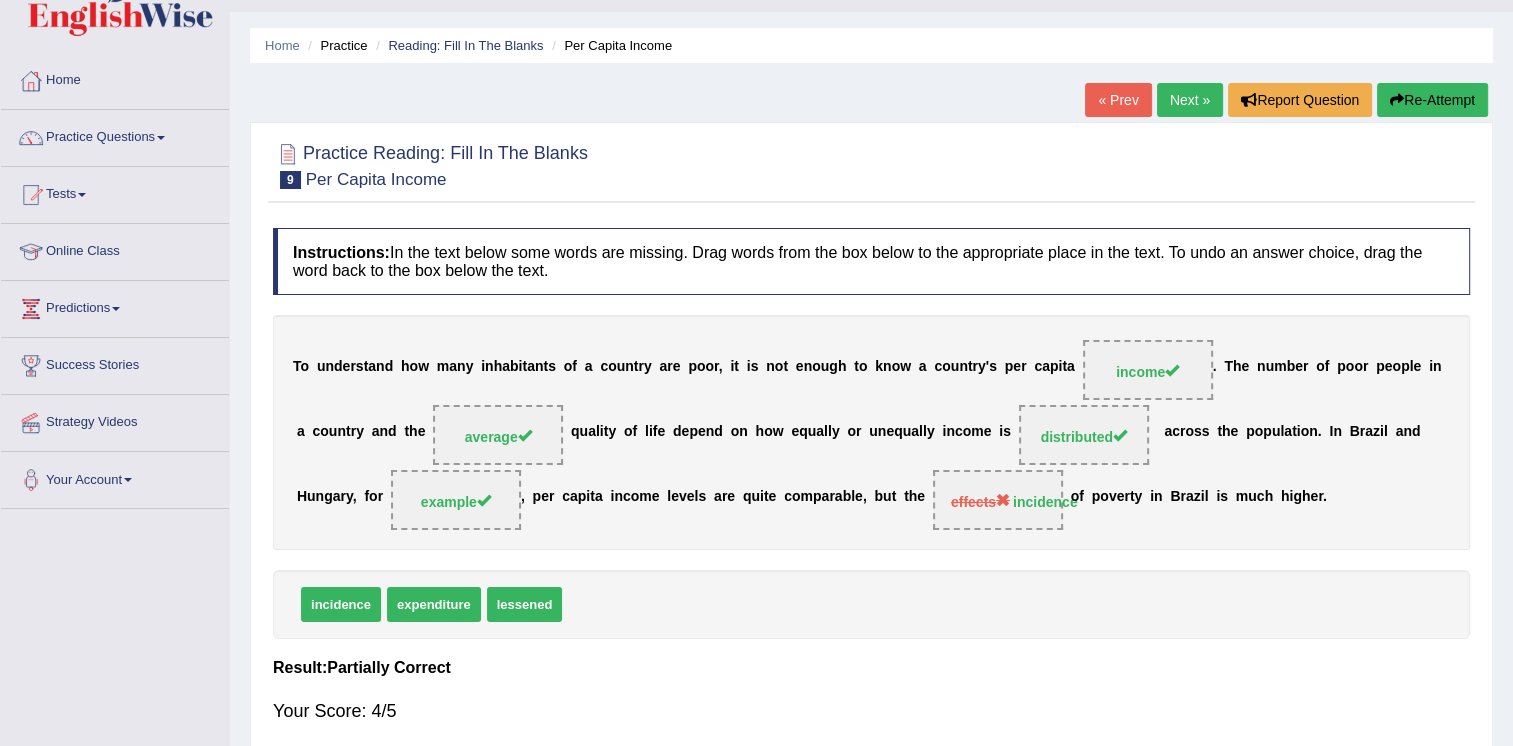 scroll, scrollTop: 0, scrollLeft: 0, axis: both 